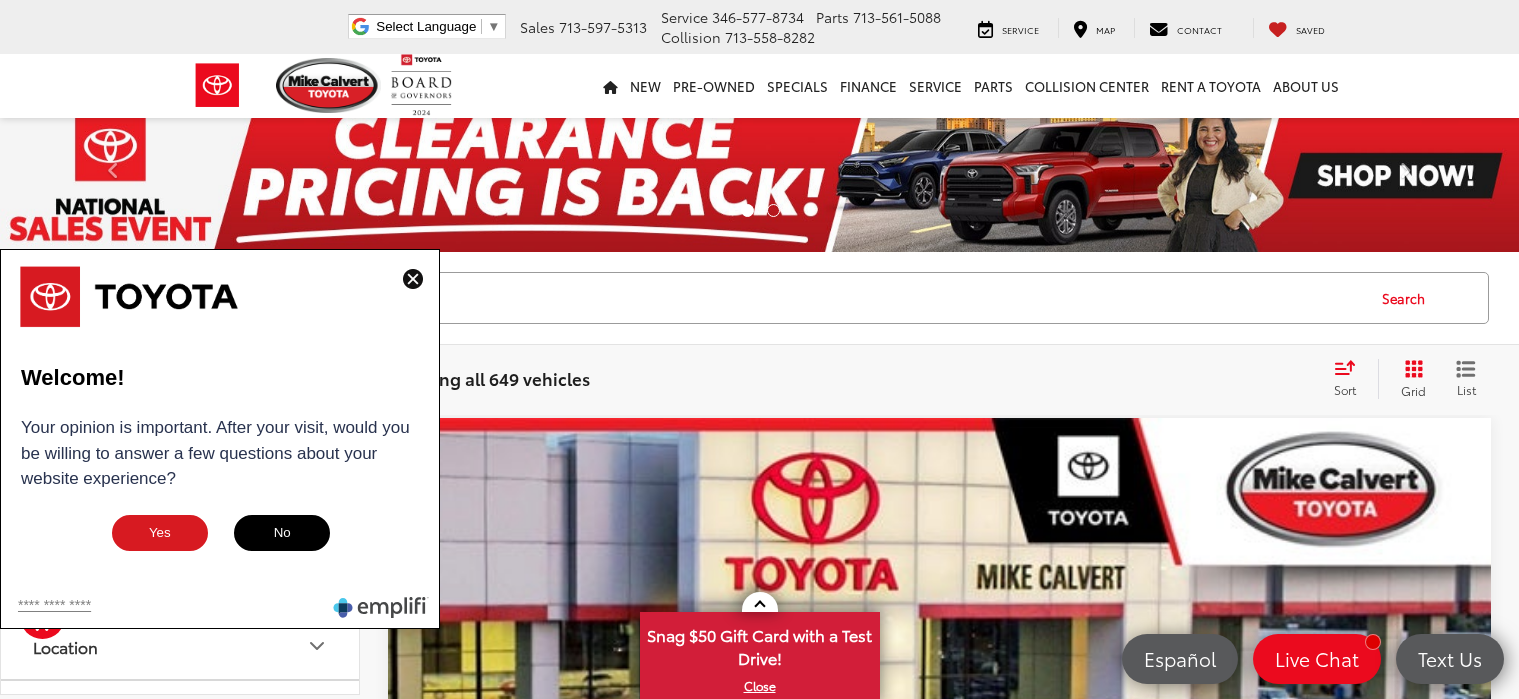 scroll, scrollTop: 0, scrollLeft: 0, axis: both 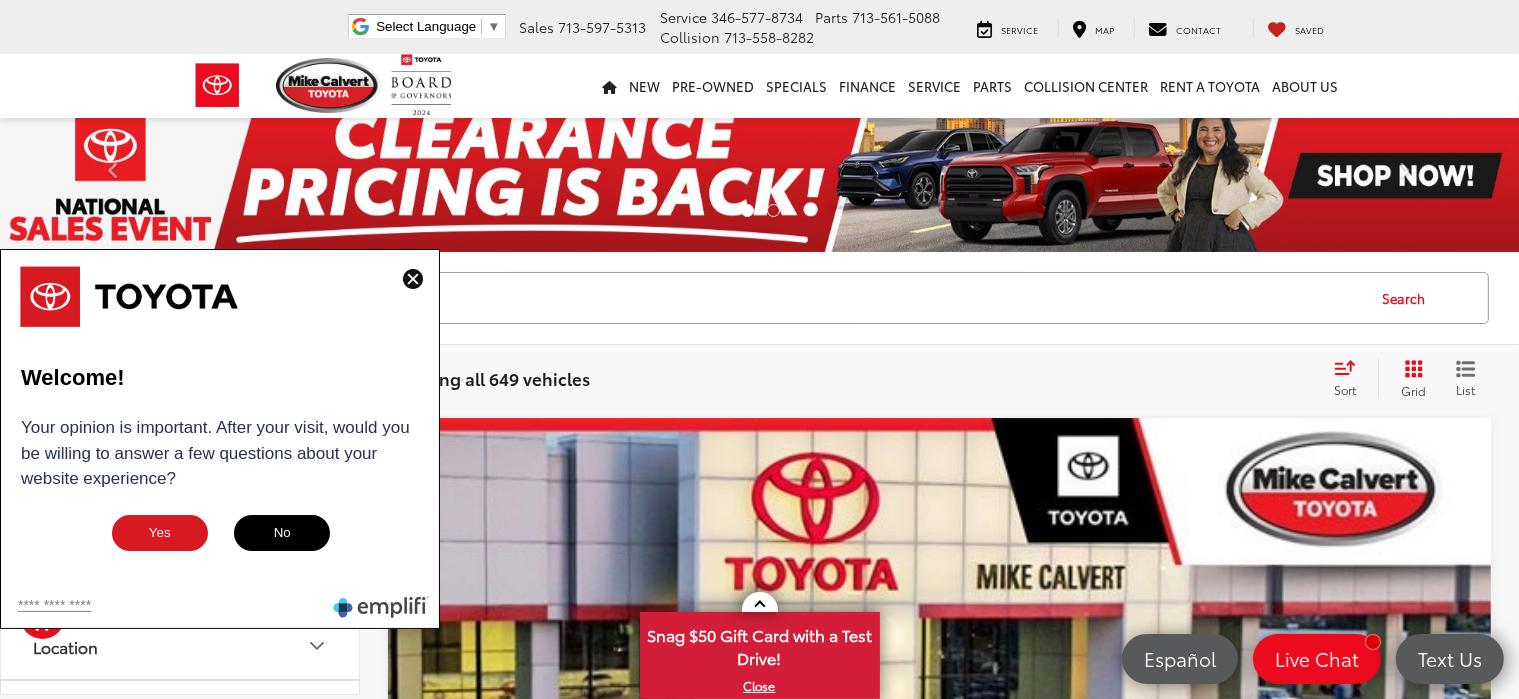 click on "No" at bounding box center (282, 533) 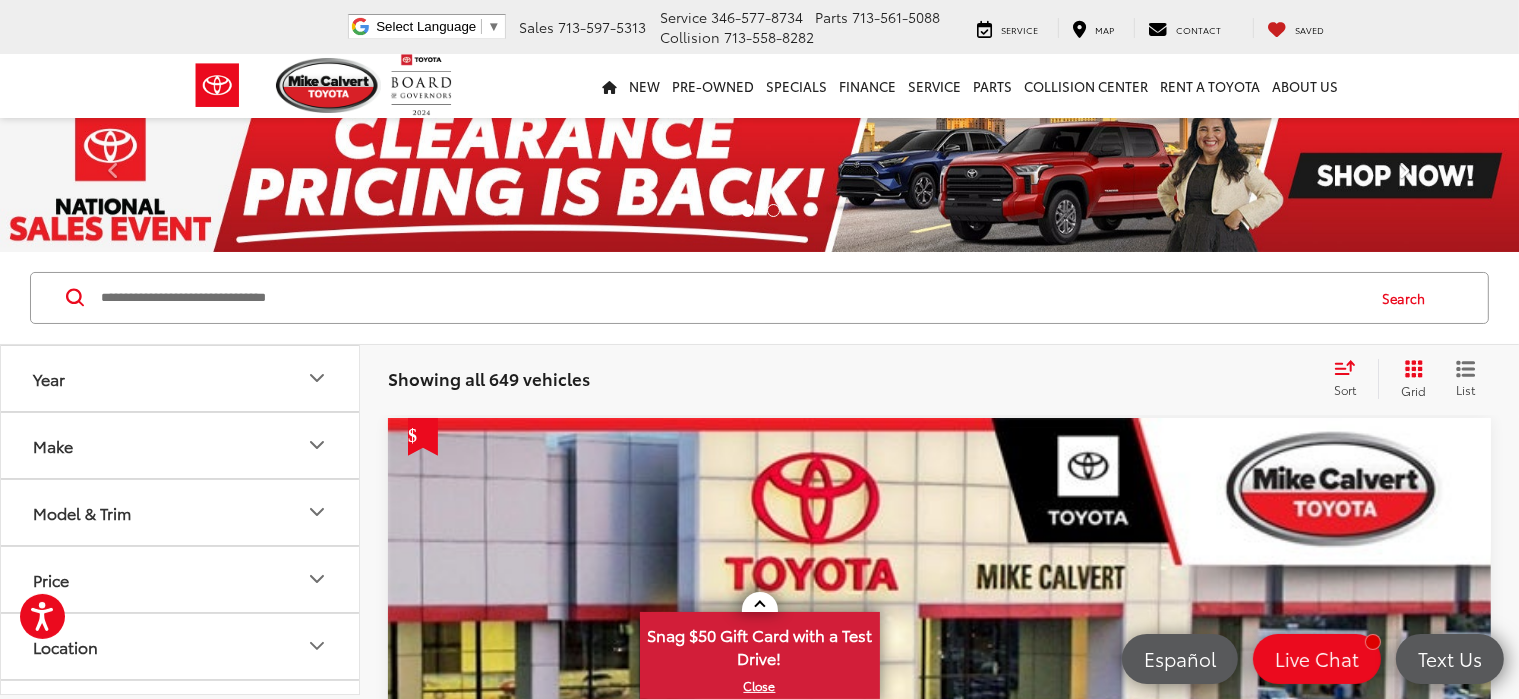 click on "Next" at bounding box center [1405, 176] 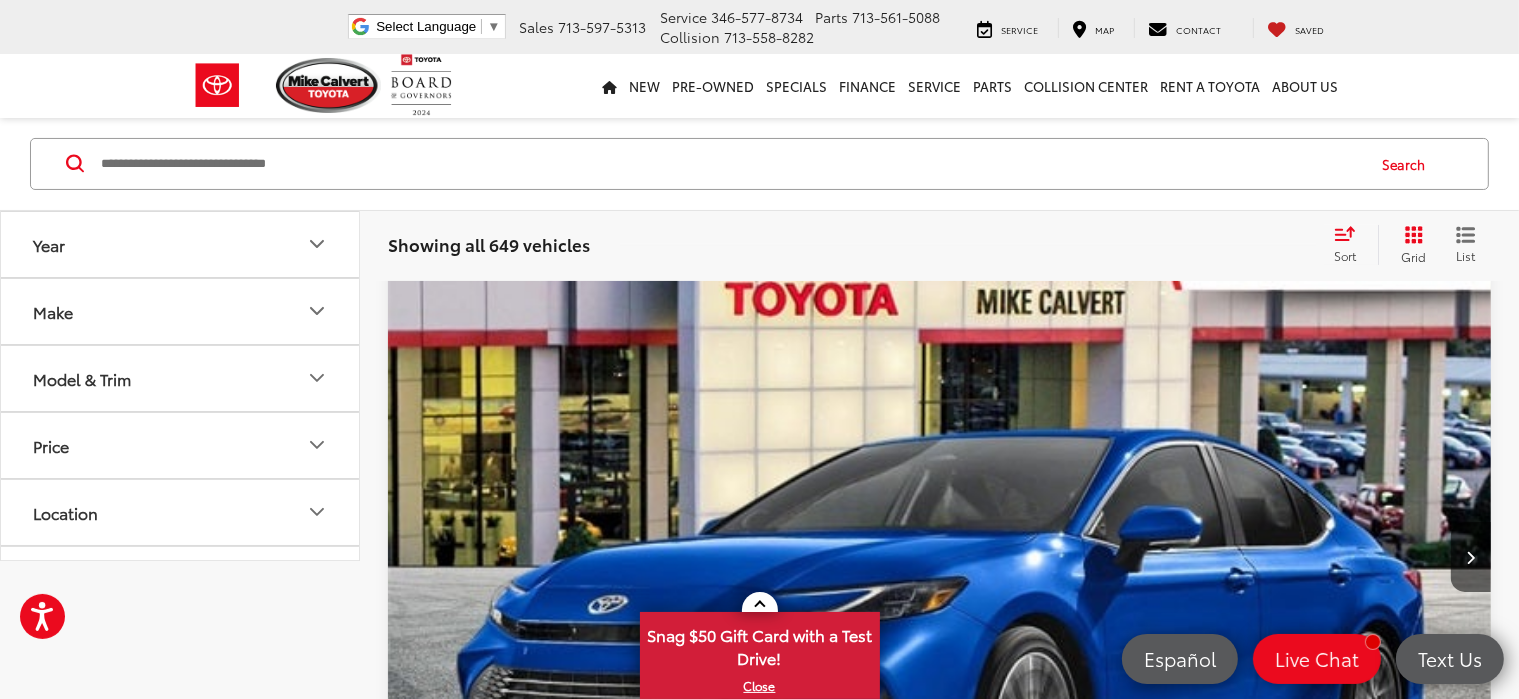 scroll, scrollTop: 0, scrollLeft: 0, axis: both 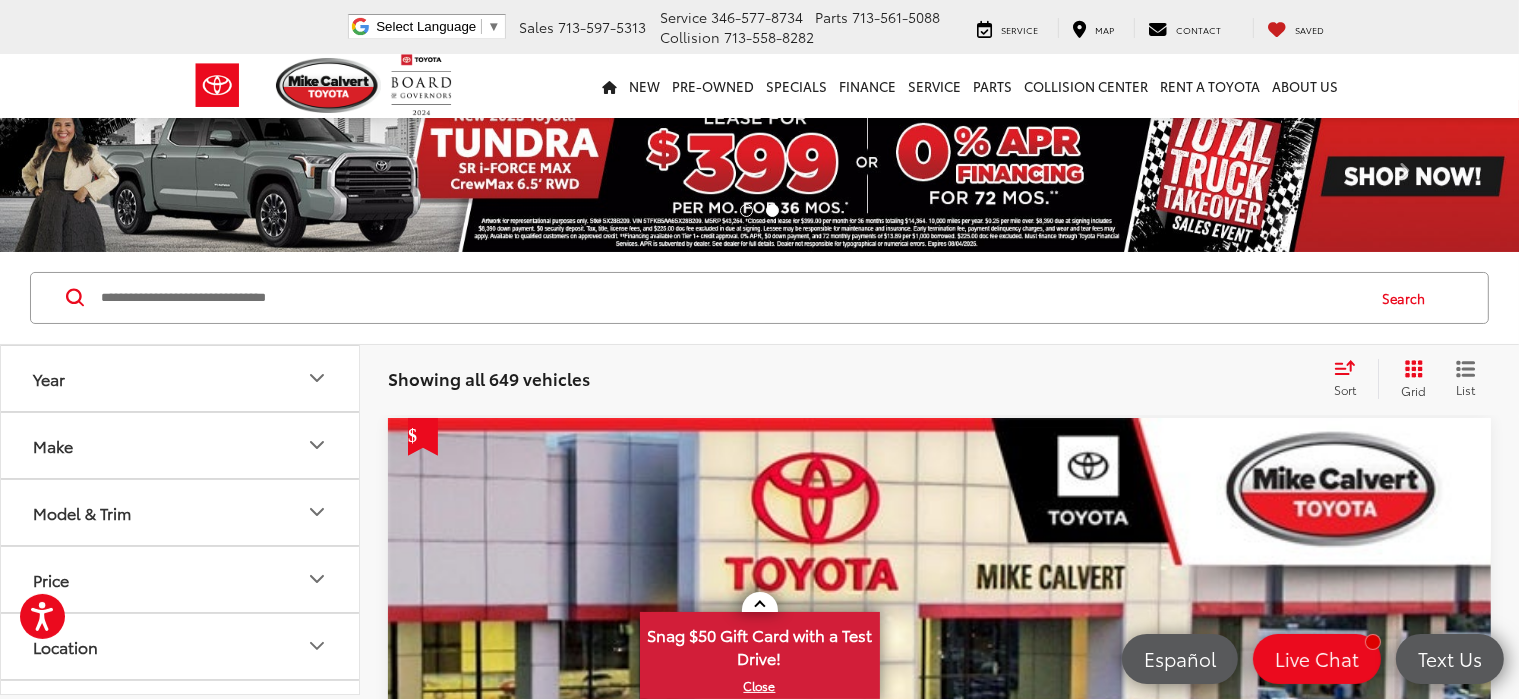 click on "Year" at bounding box center [49, 378] 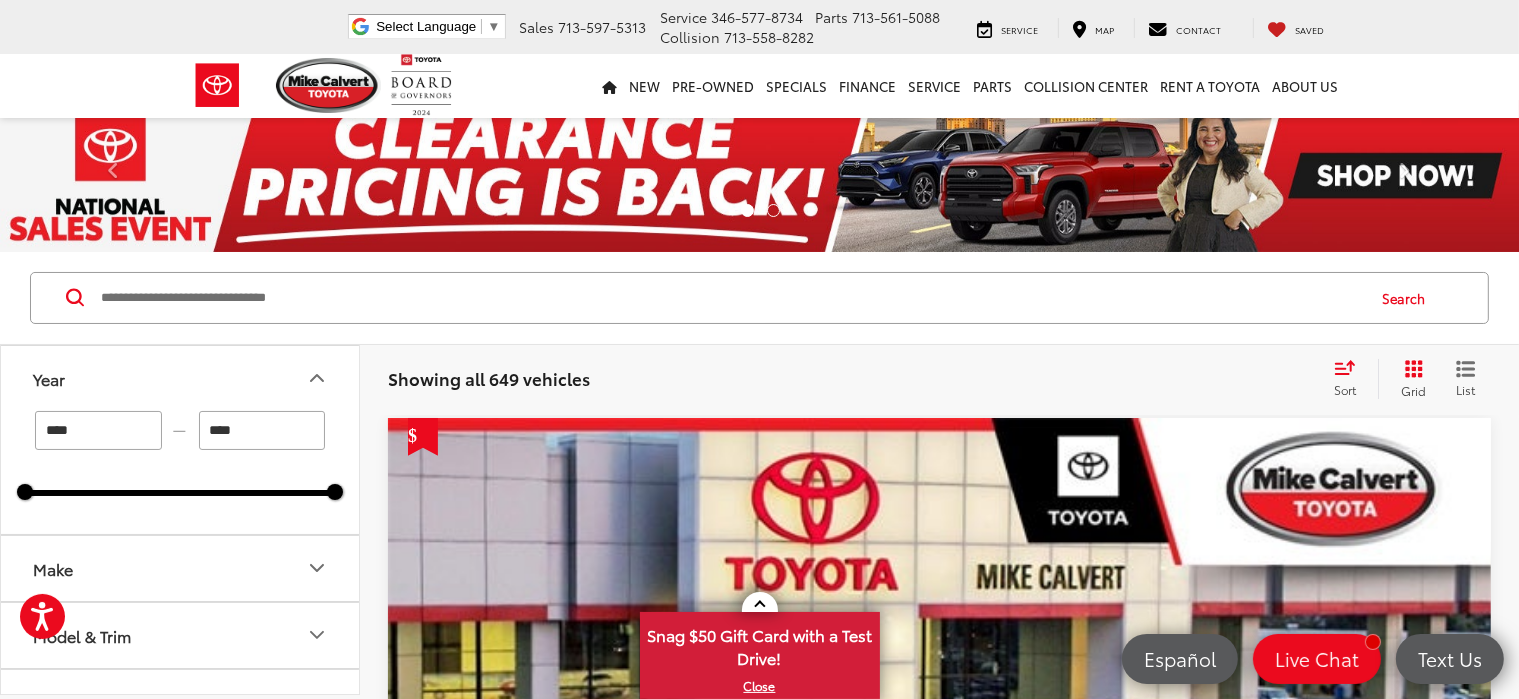 click on "****" at bounding box center (98, 430) 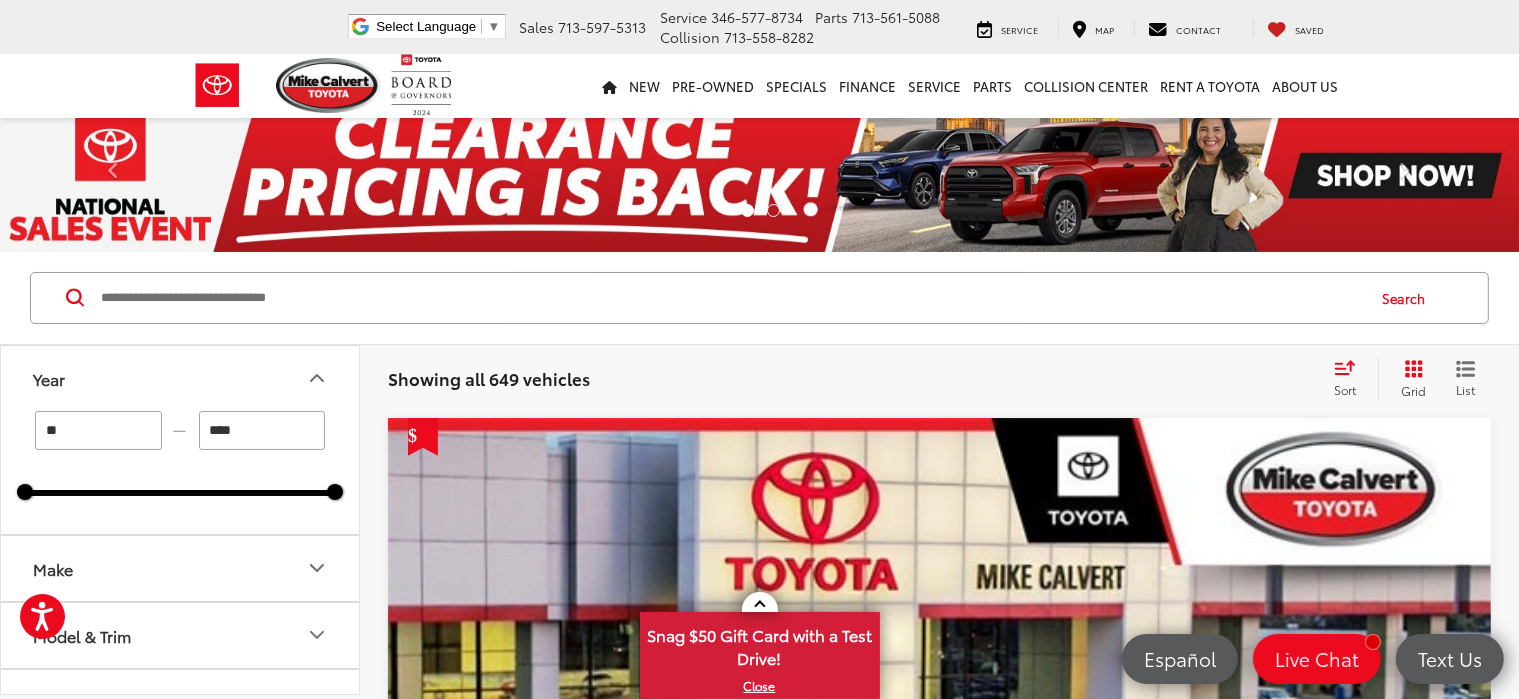 type on "*" 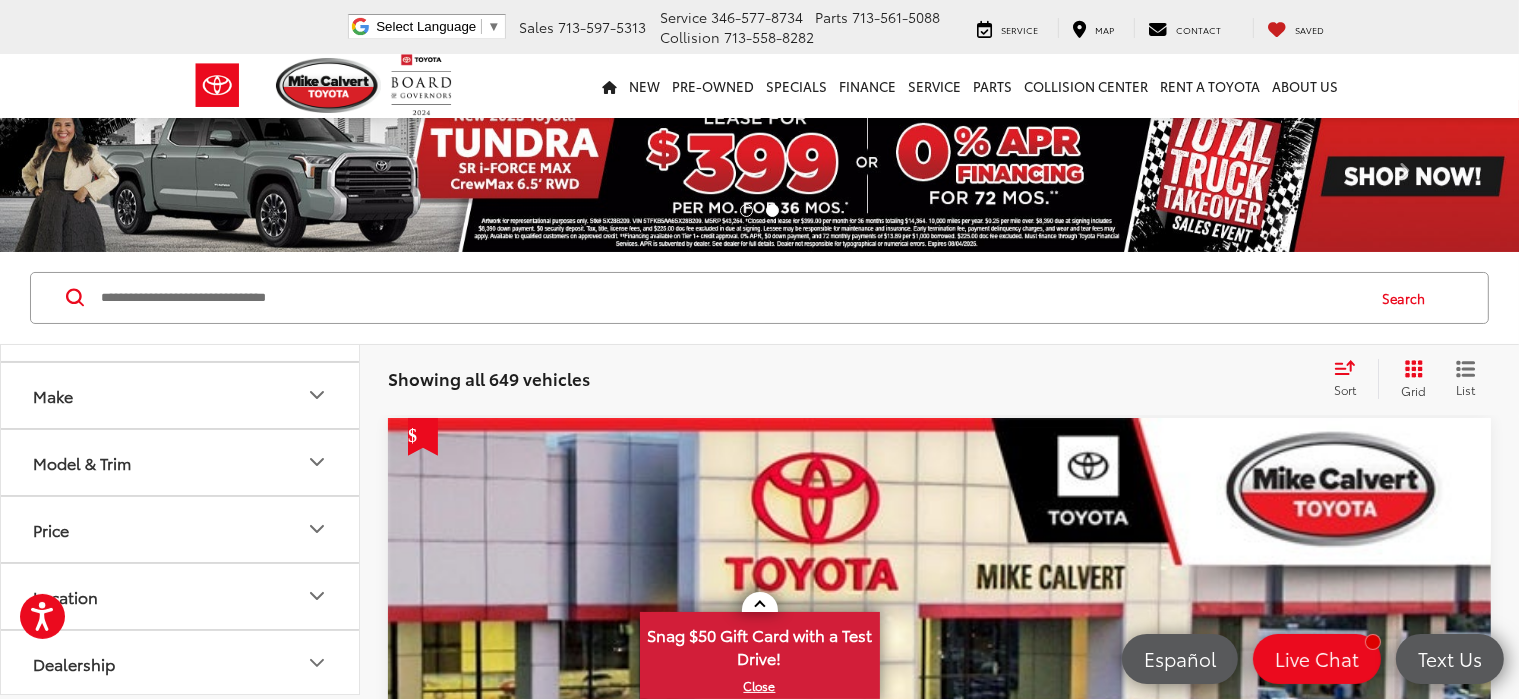 scroll, scrollTop: 146, scrollLeft: 0, axis: vertical 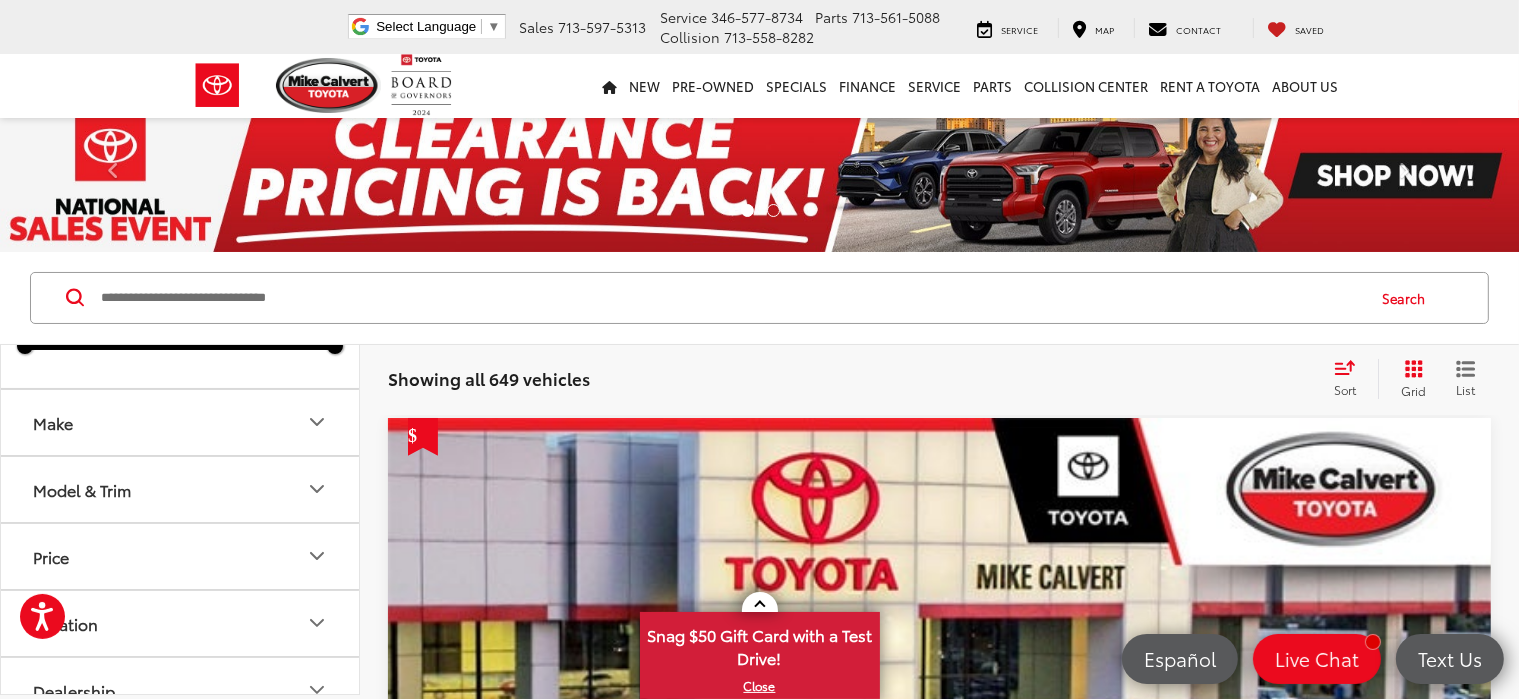 type on "****" 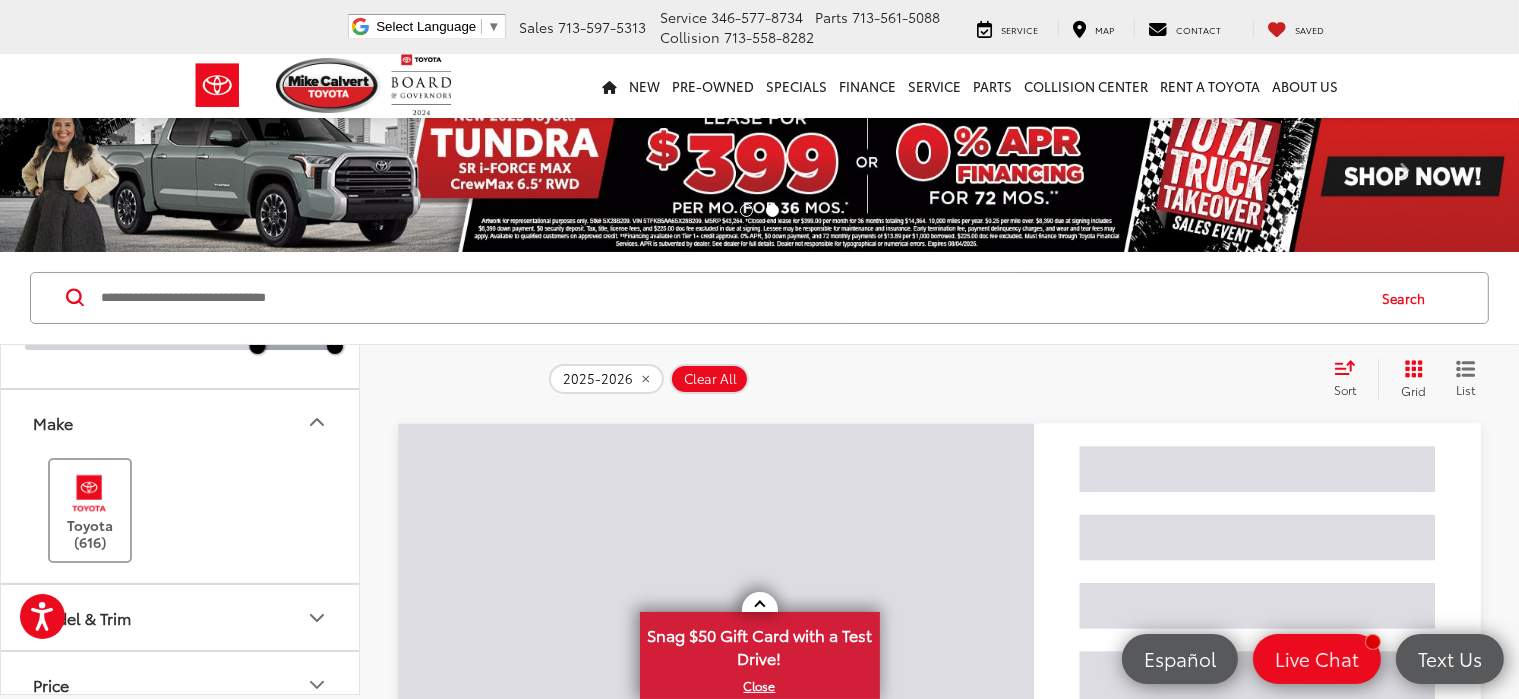 click at bounding box center [89, 493] 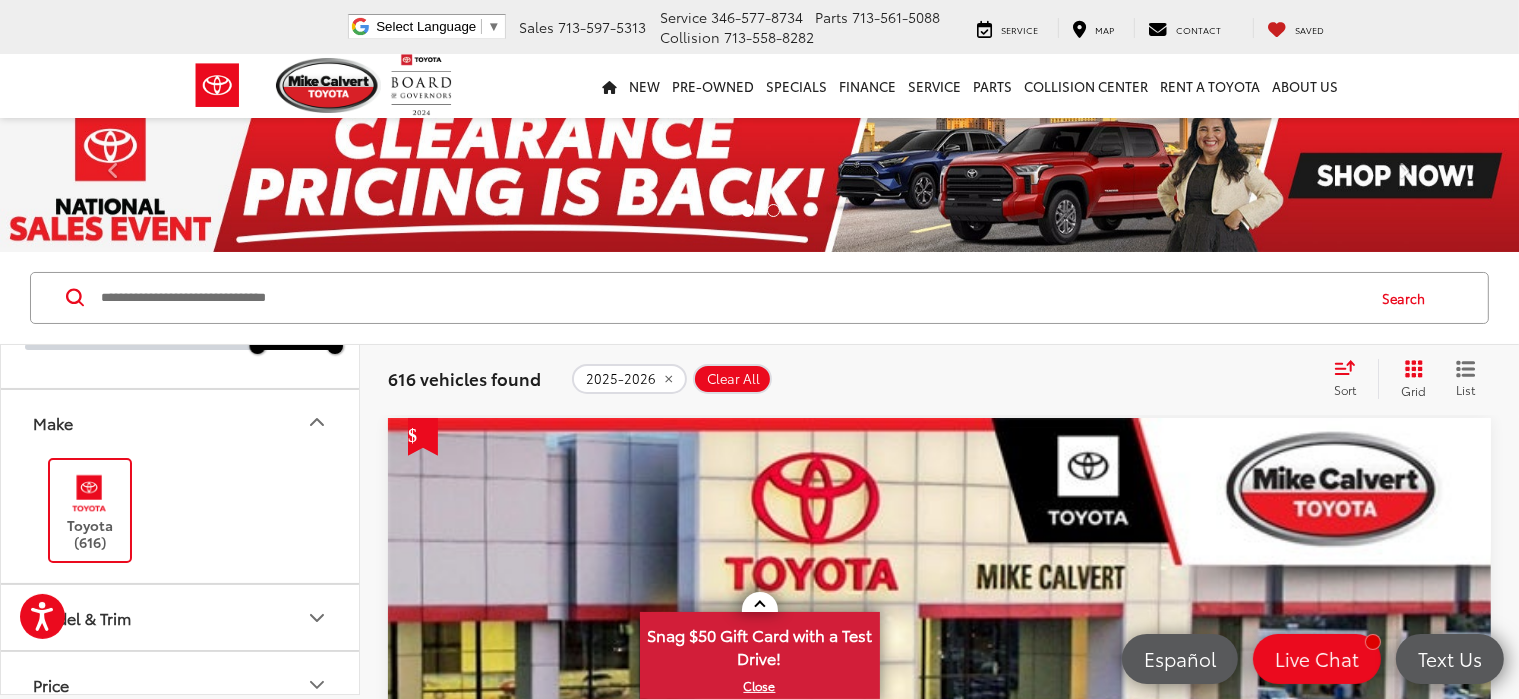 scroll, scrollTop: 330, scrollLeft: 0, axis: vertical 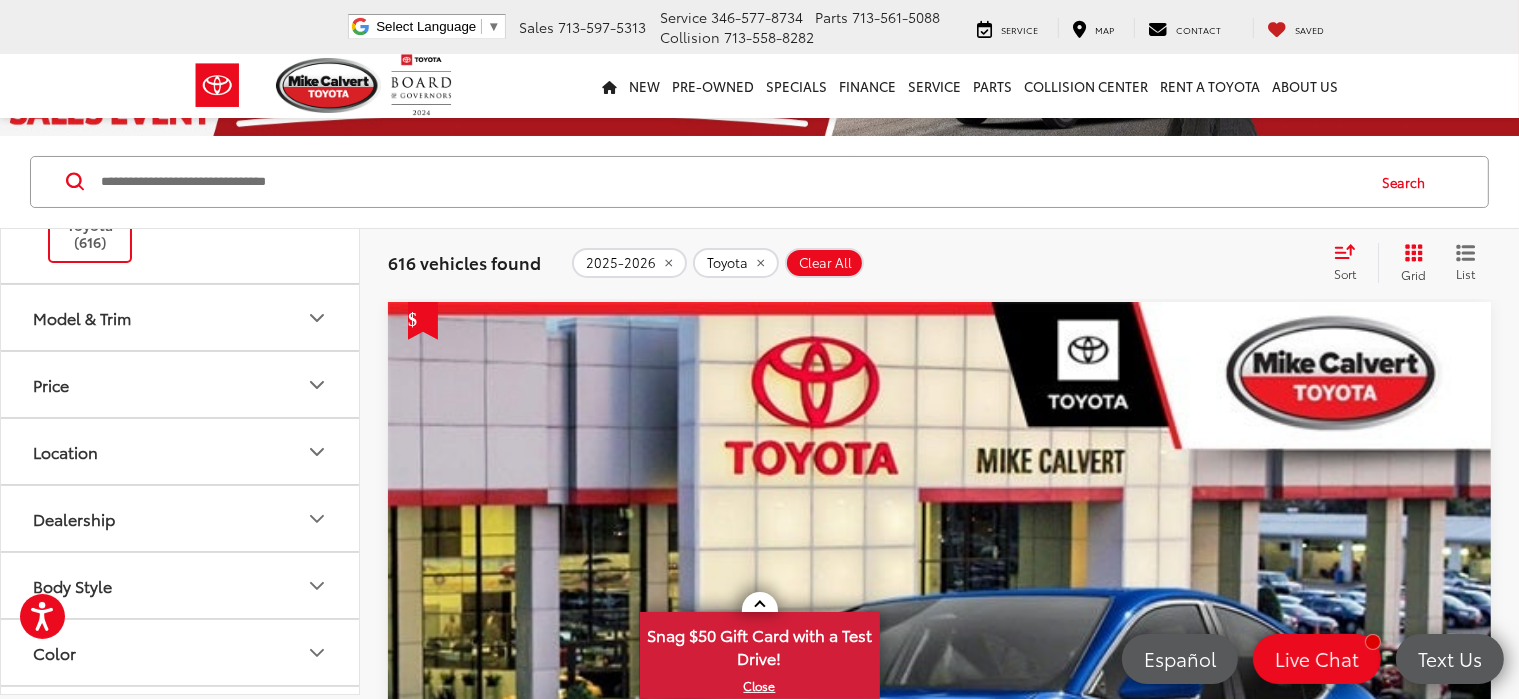 click on "Model & Trim" at bounding box center (82, 317) 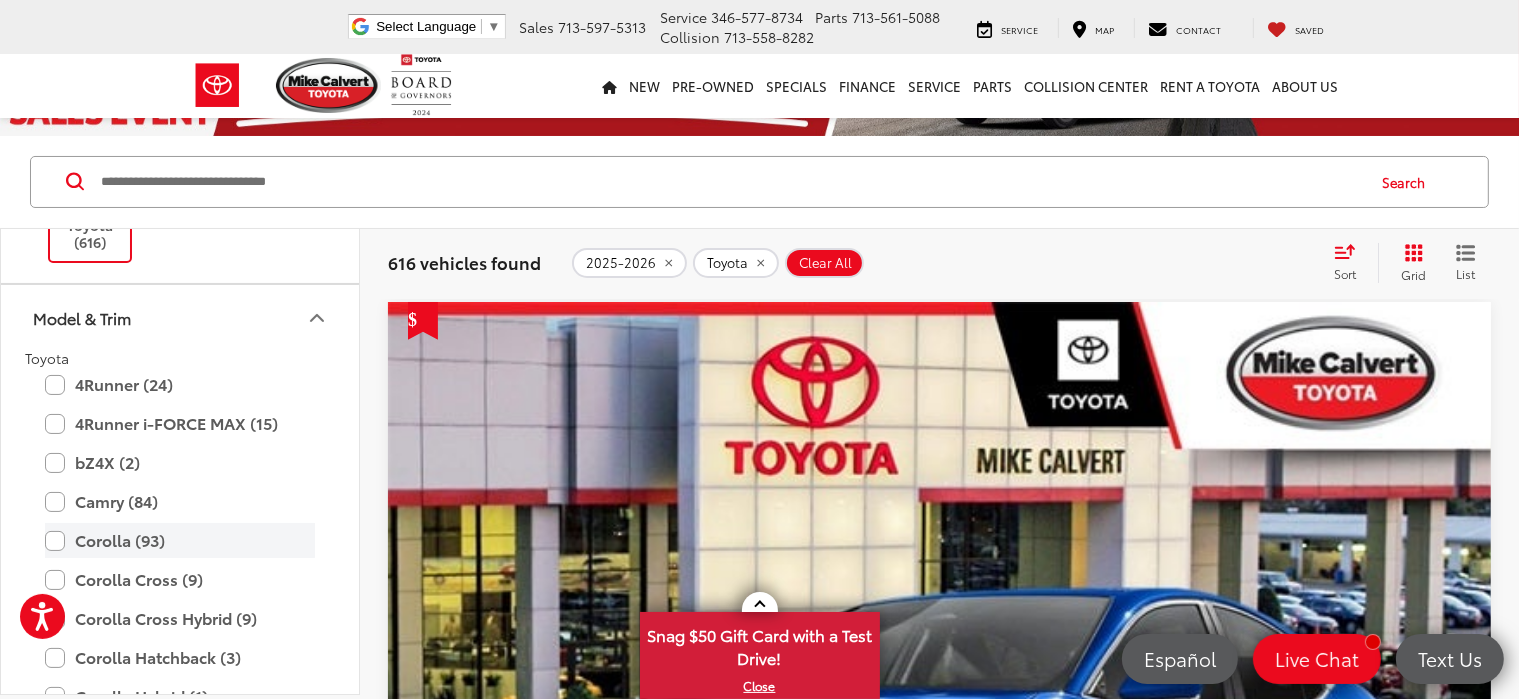 click on "Corolla (93)" at bounding box center (180, 540) 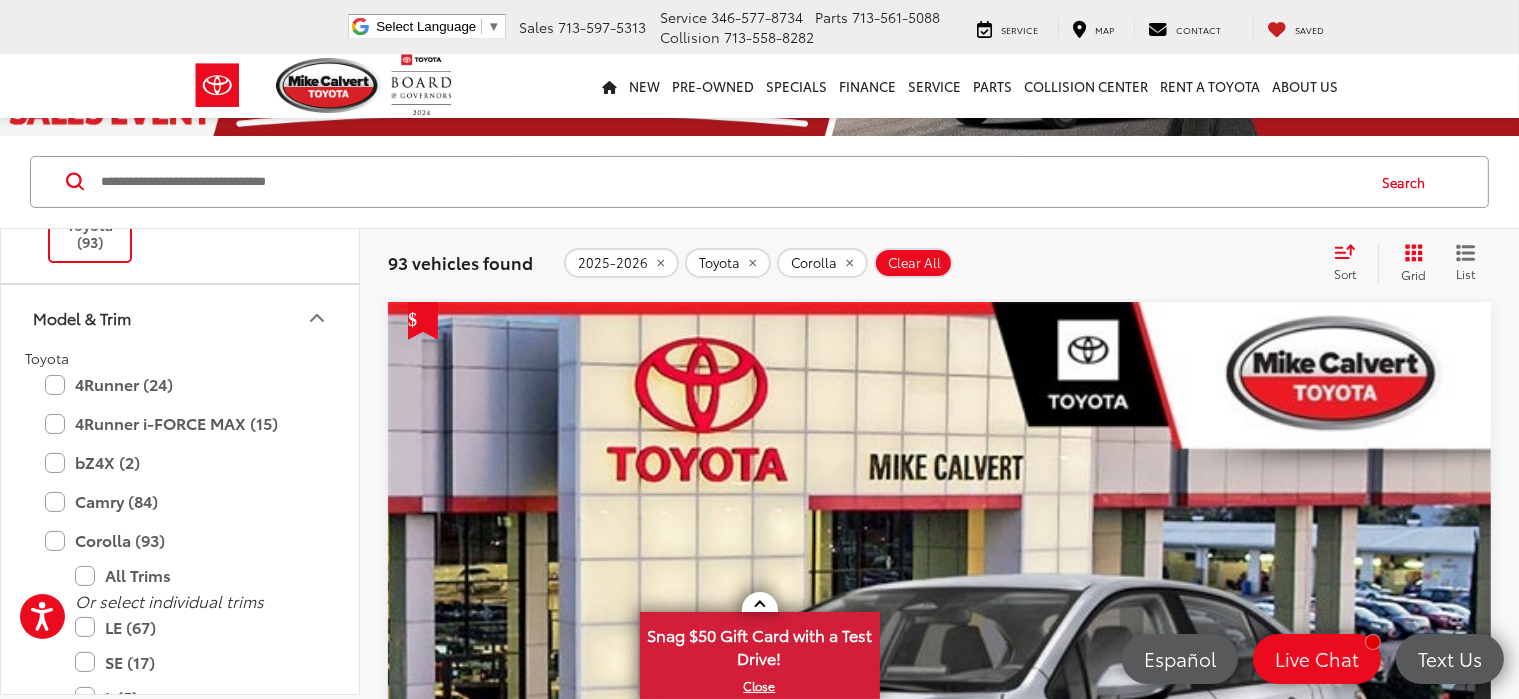 click on "Sort" at bounding box center (1351, 263) 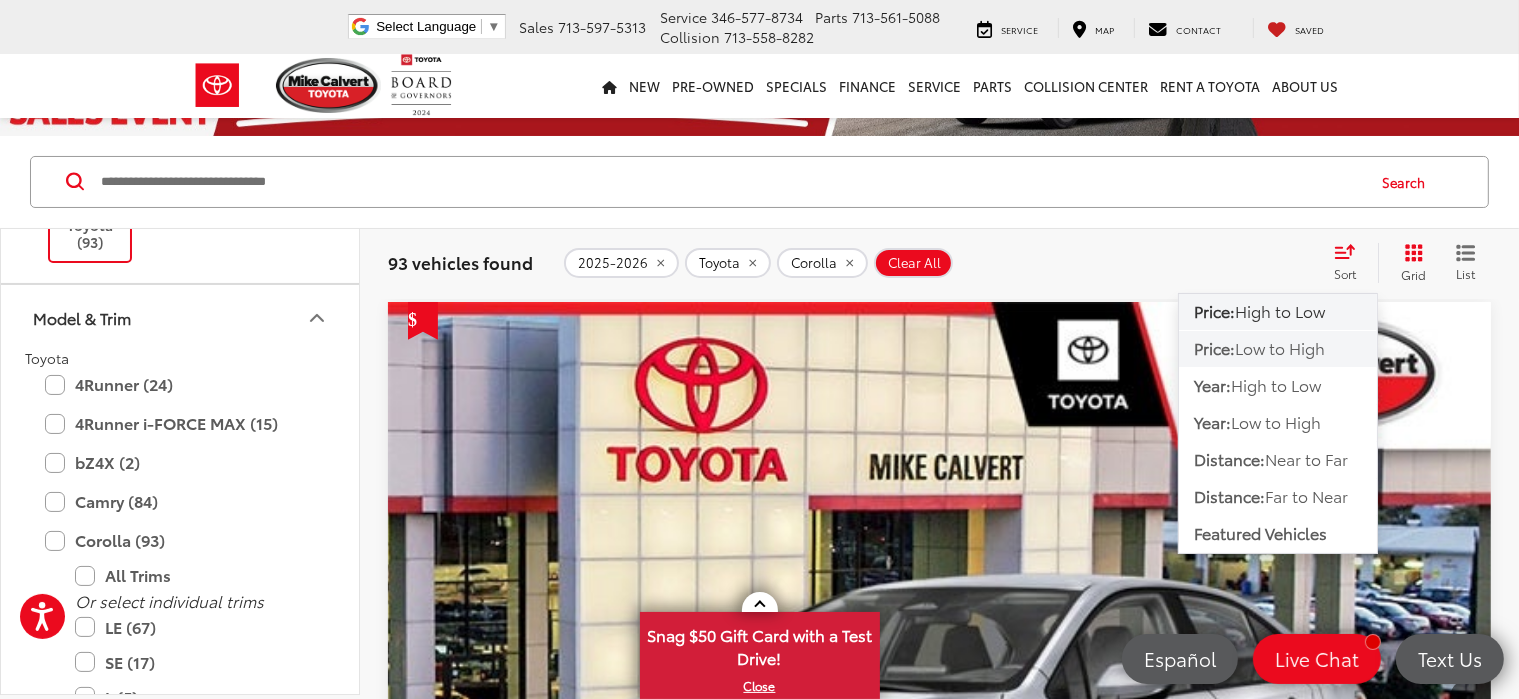 click on "Low to High" at bounding box center (1280, 347) 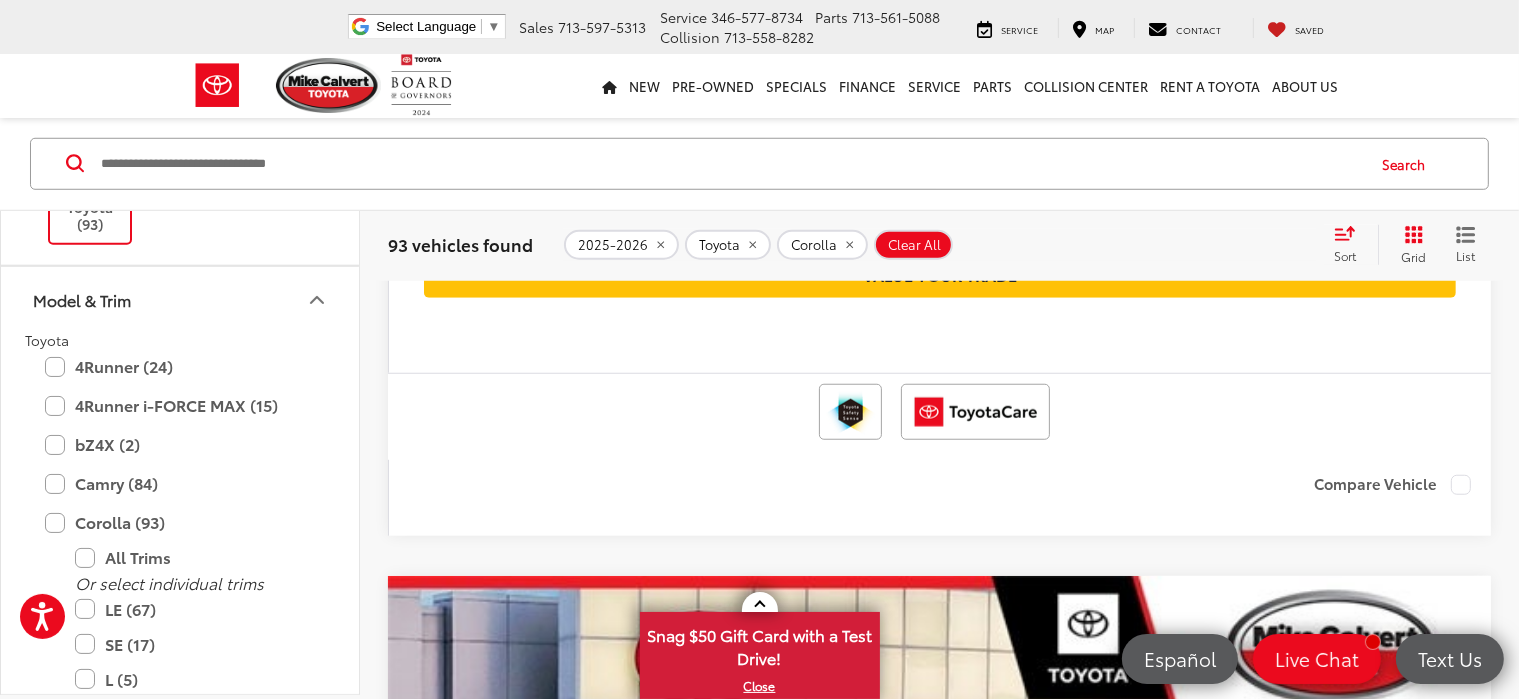 scroll, scrollTop: 1540, scrollLeft: 0, axis: vertical 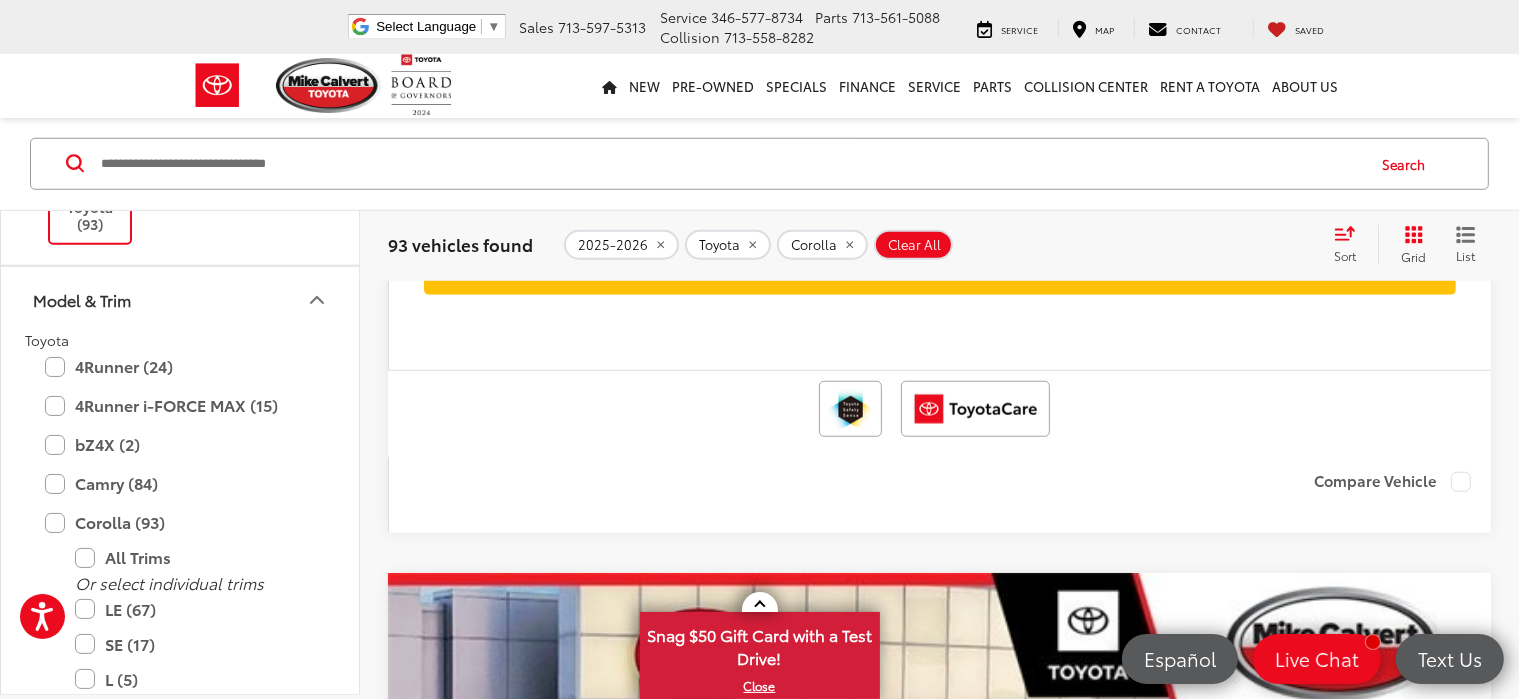 click at bounding box center [940, 2680] 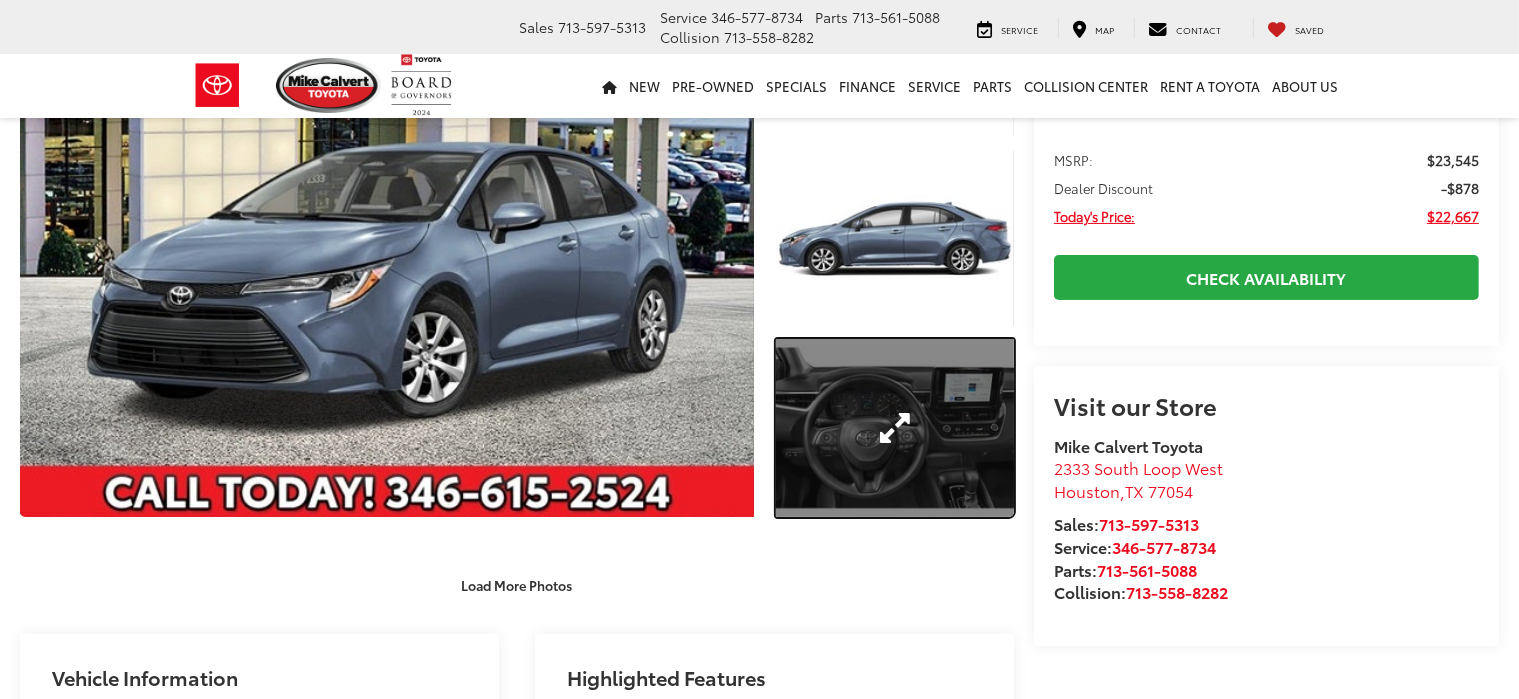 click at bounding box center [895, 428] 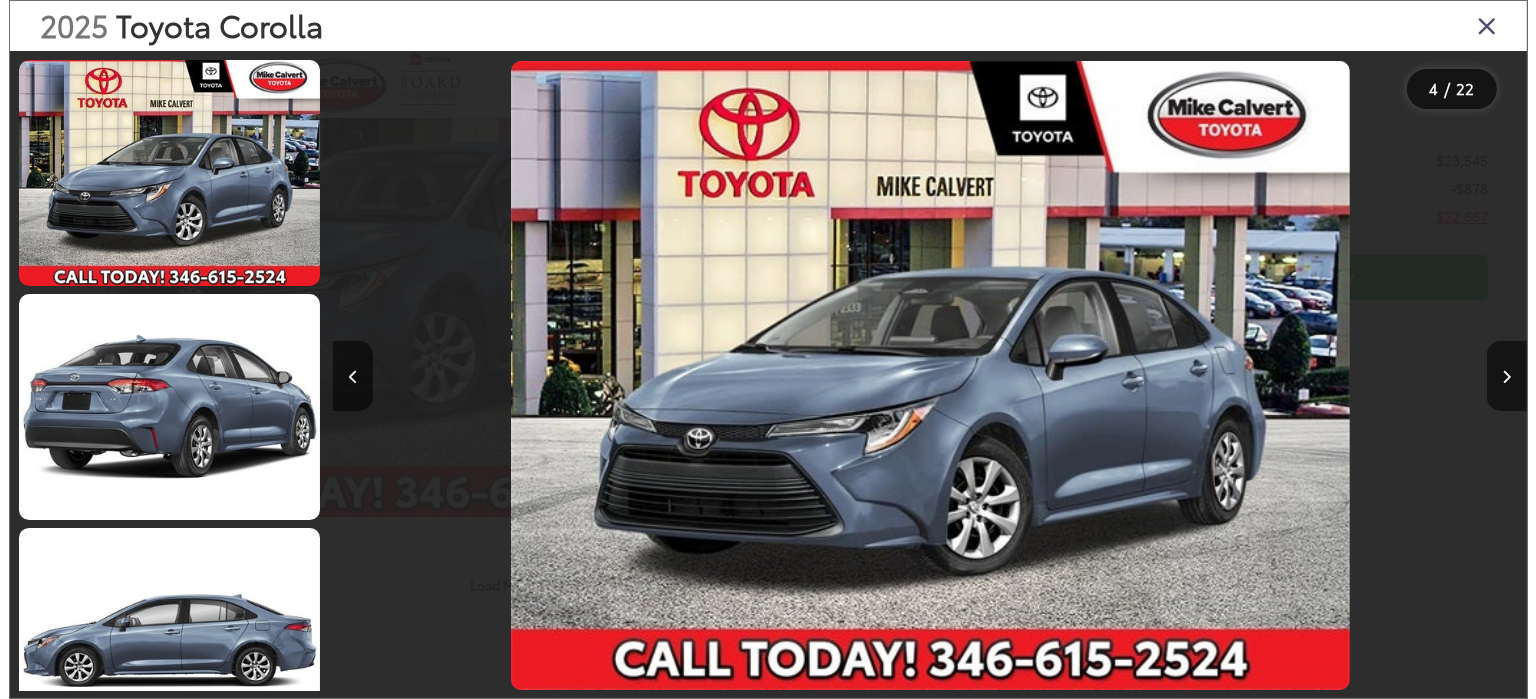 scroll, scrollTop: 233, scrollLeft: 0, axis: vertical 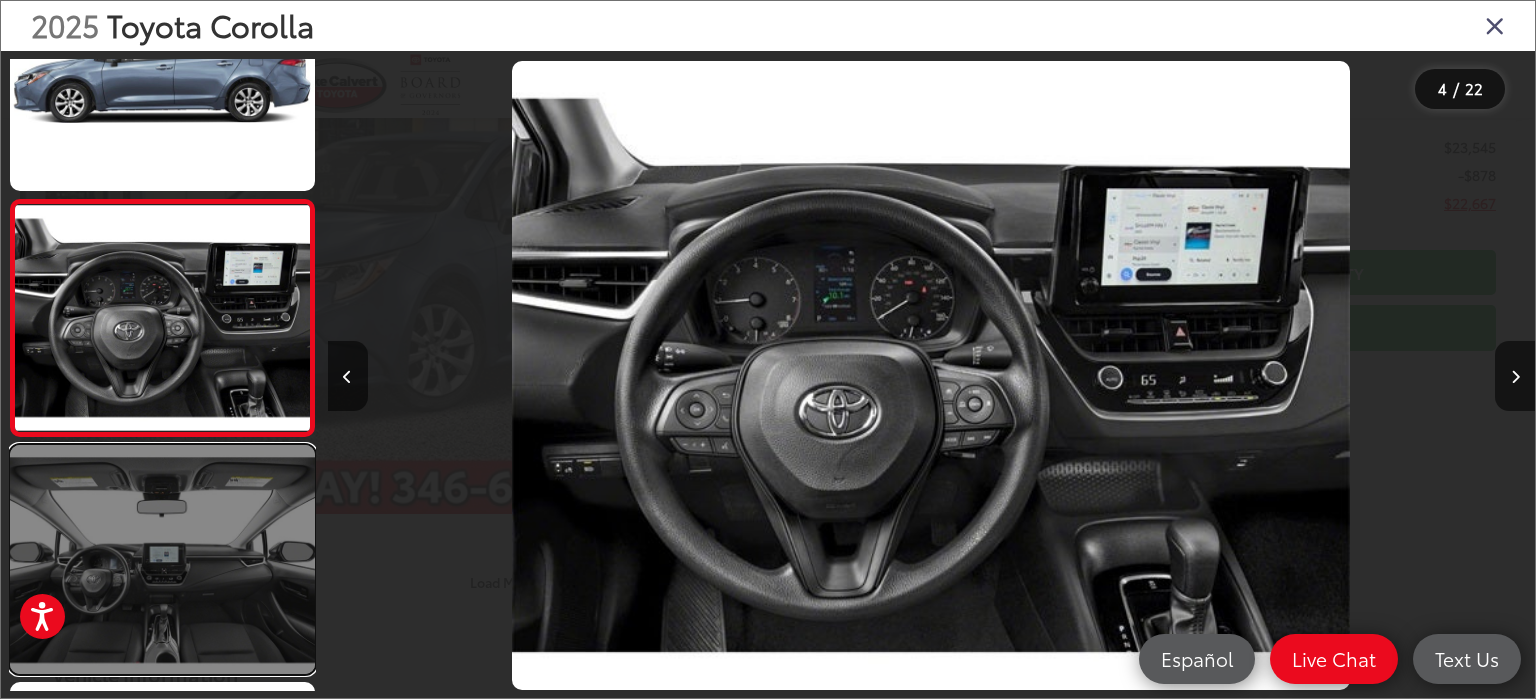 click at bounding box center (162, 559) 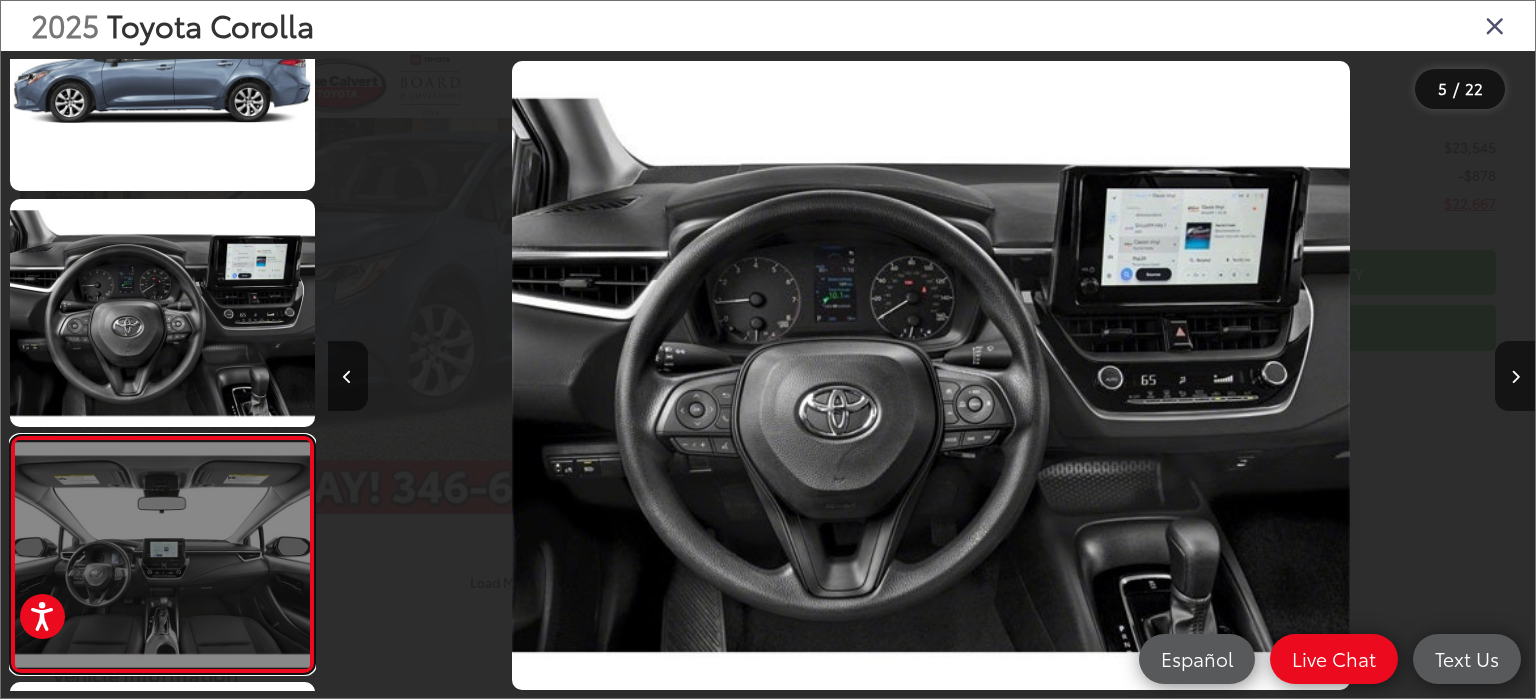 scroll, scrollTop: 0, scrollLeft: 3863, axis: horizontal 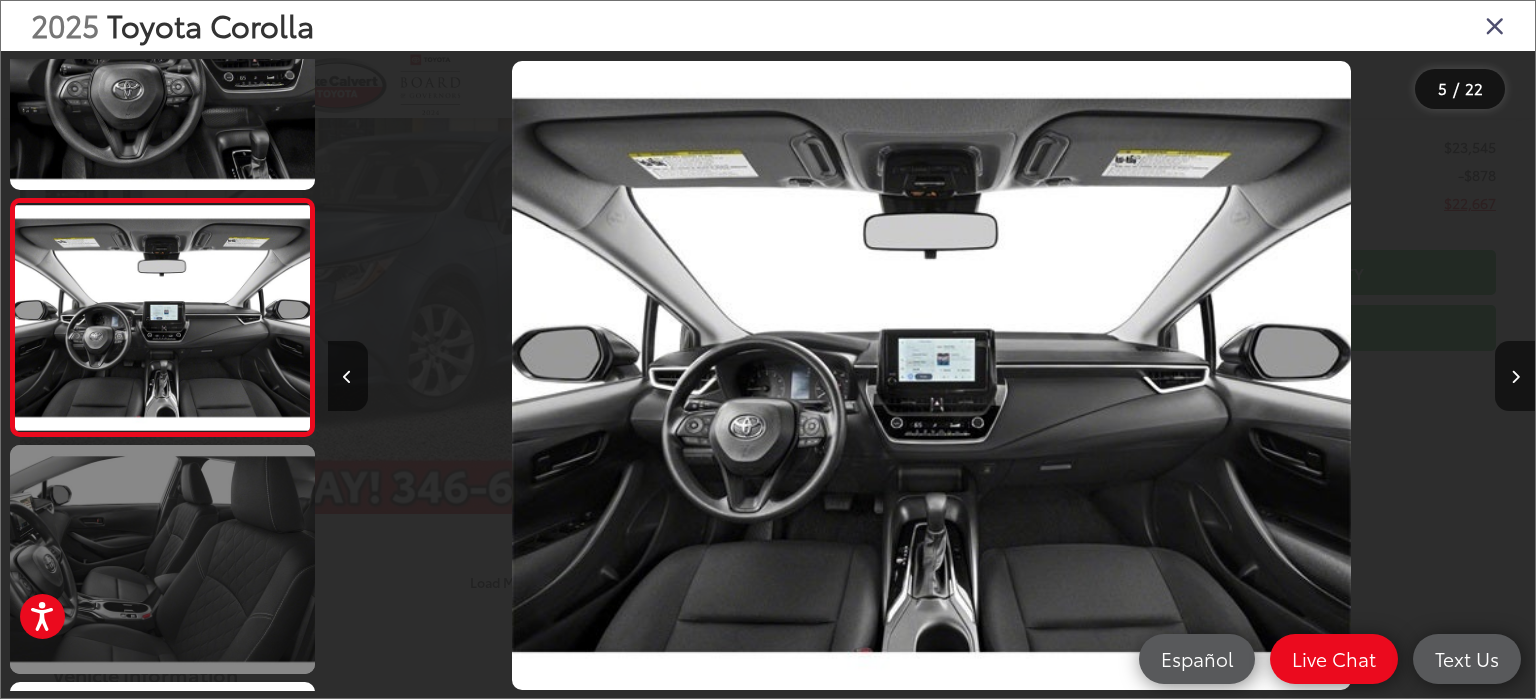 click at bounding box center [162, 559] 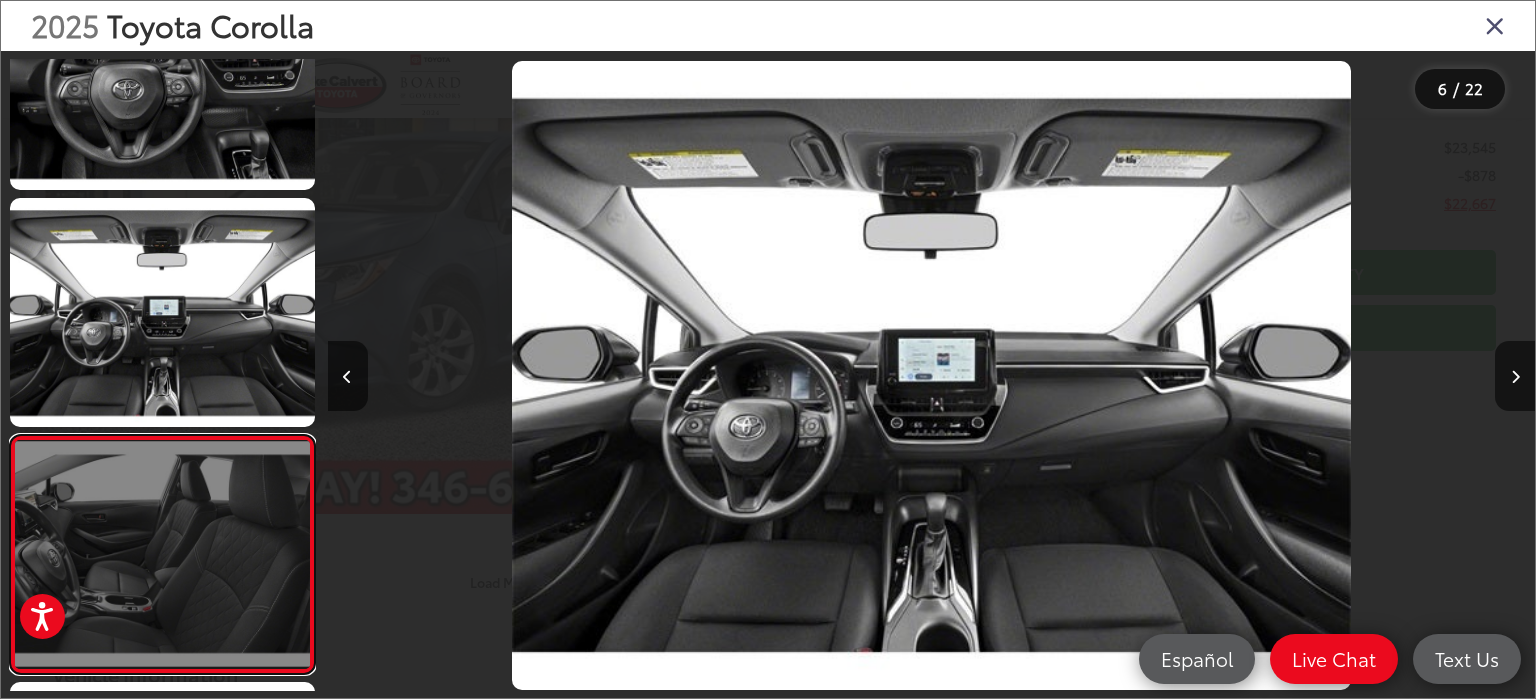 scroll, scrollTop: 0, scrollLeft: 5156, axis: horizontal 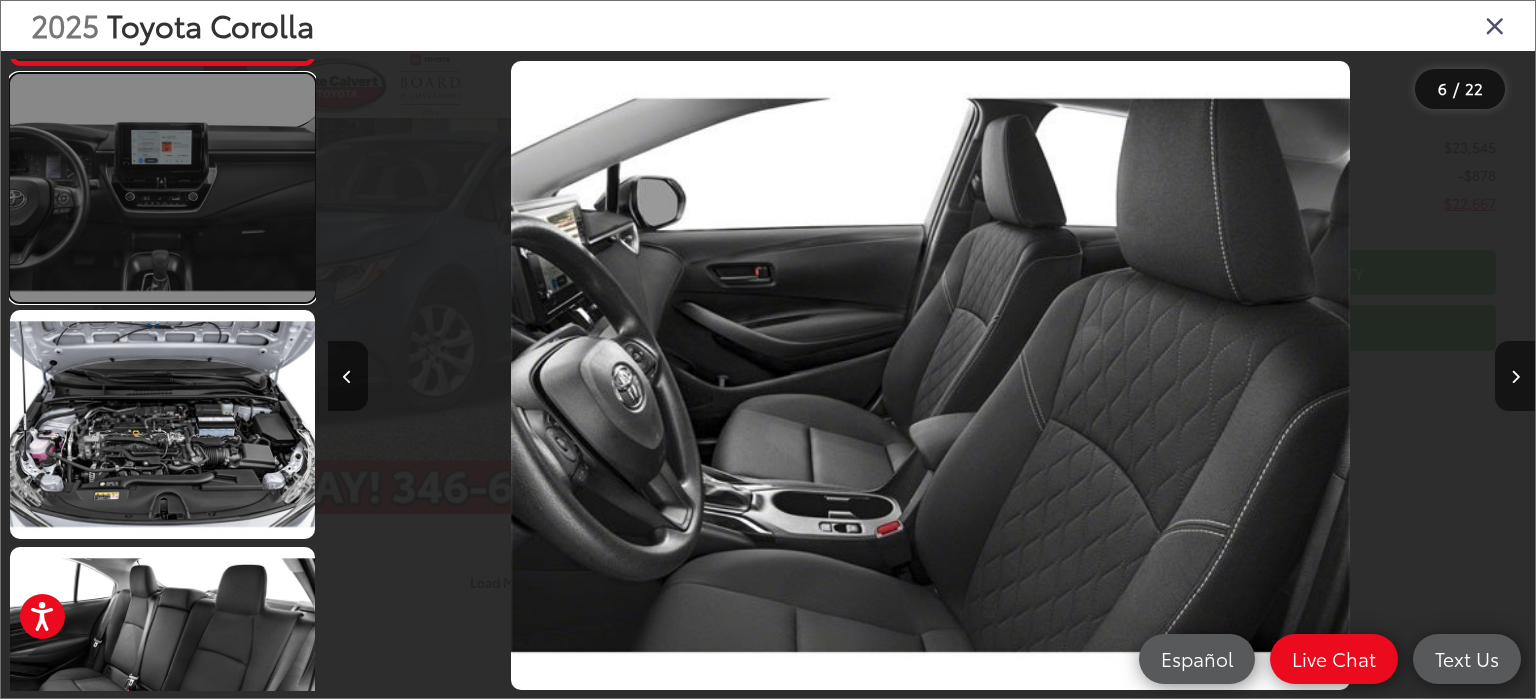click at bounding box center [162, 188] 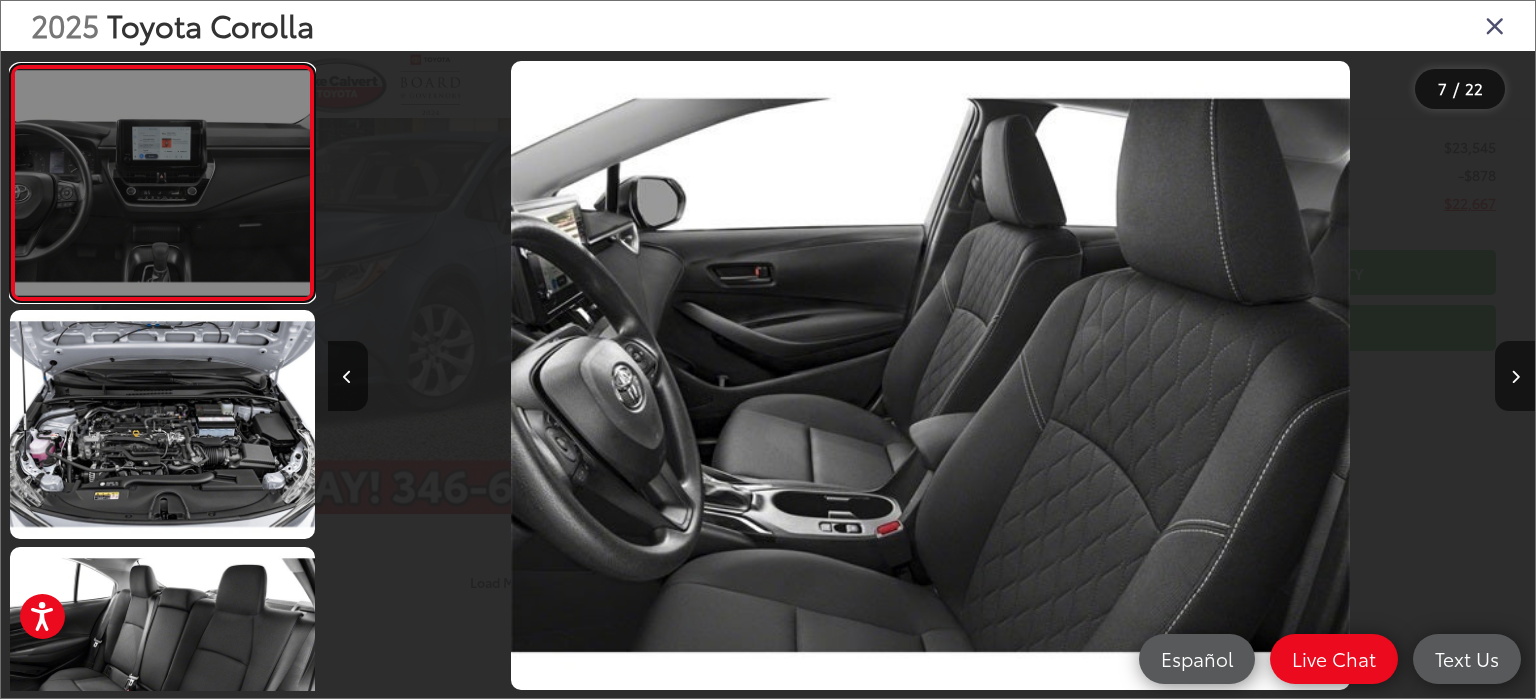 scroll, scrollTop: 1293, scrollLeft: 0, axis: vertical 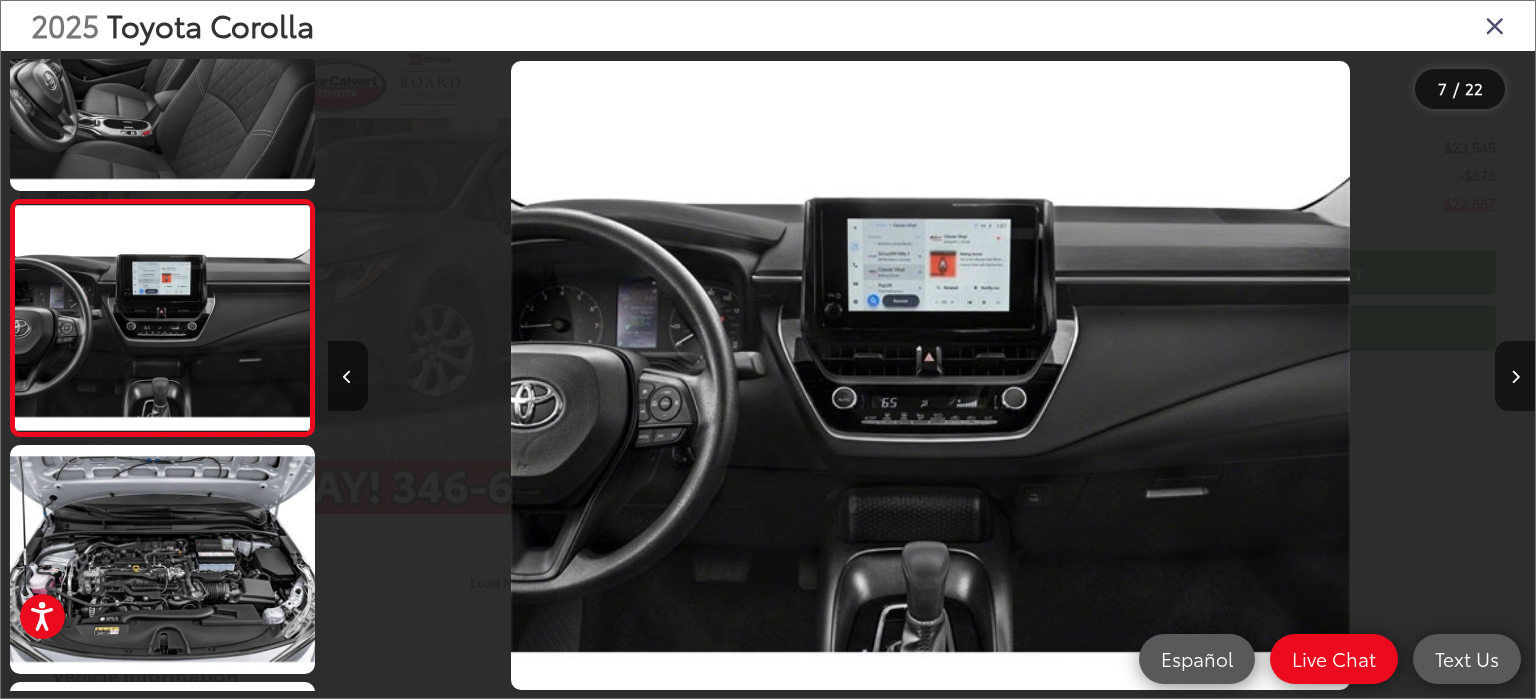 click at bounding box center (1495, 25) 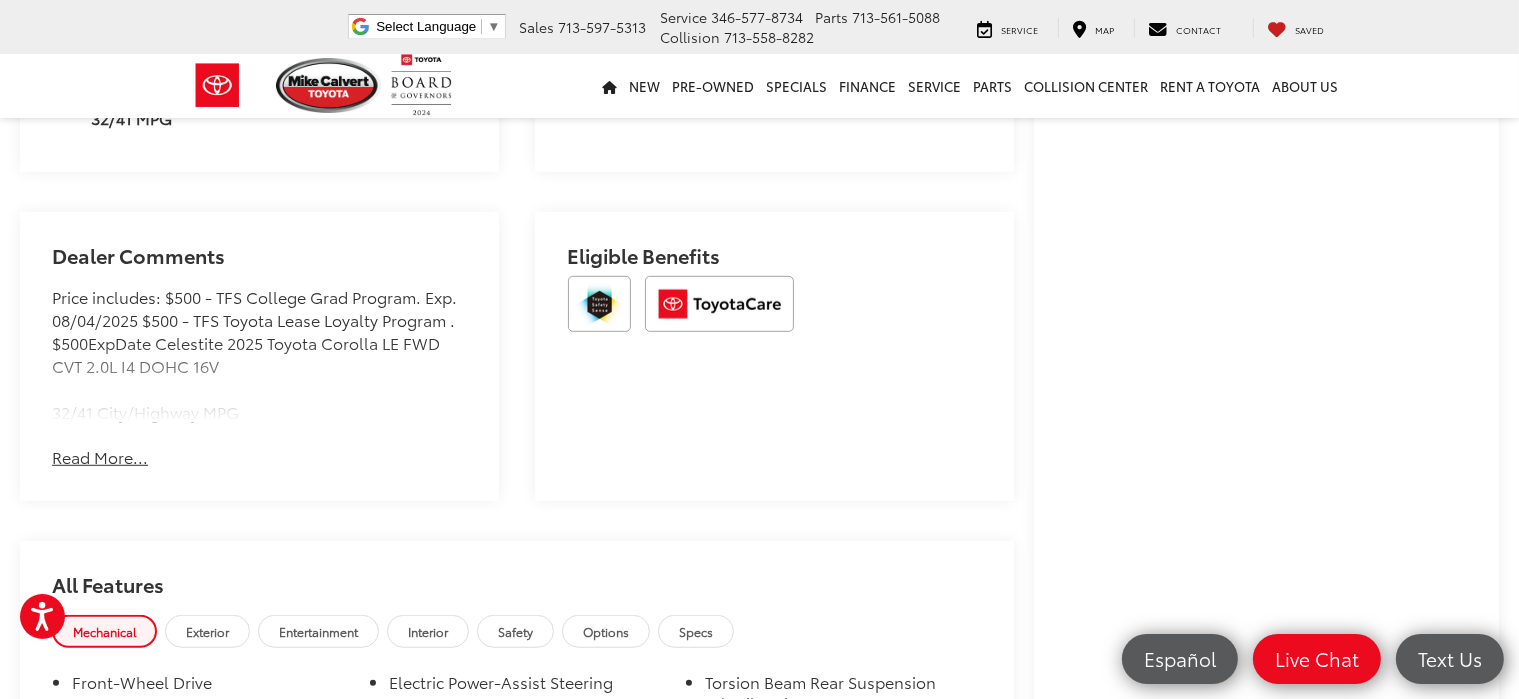 scroll, scrollTop: 1148, scrollLeft: 0, axis: vertical 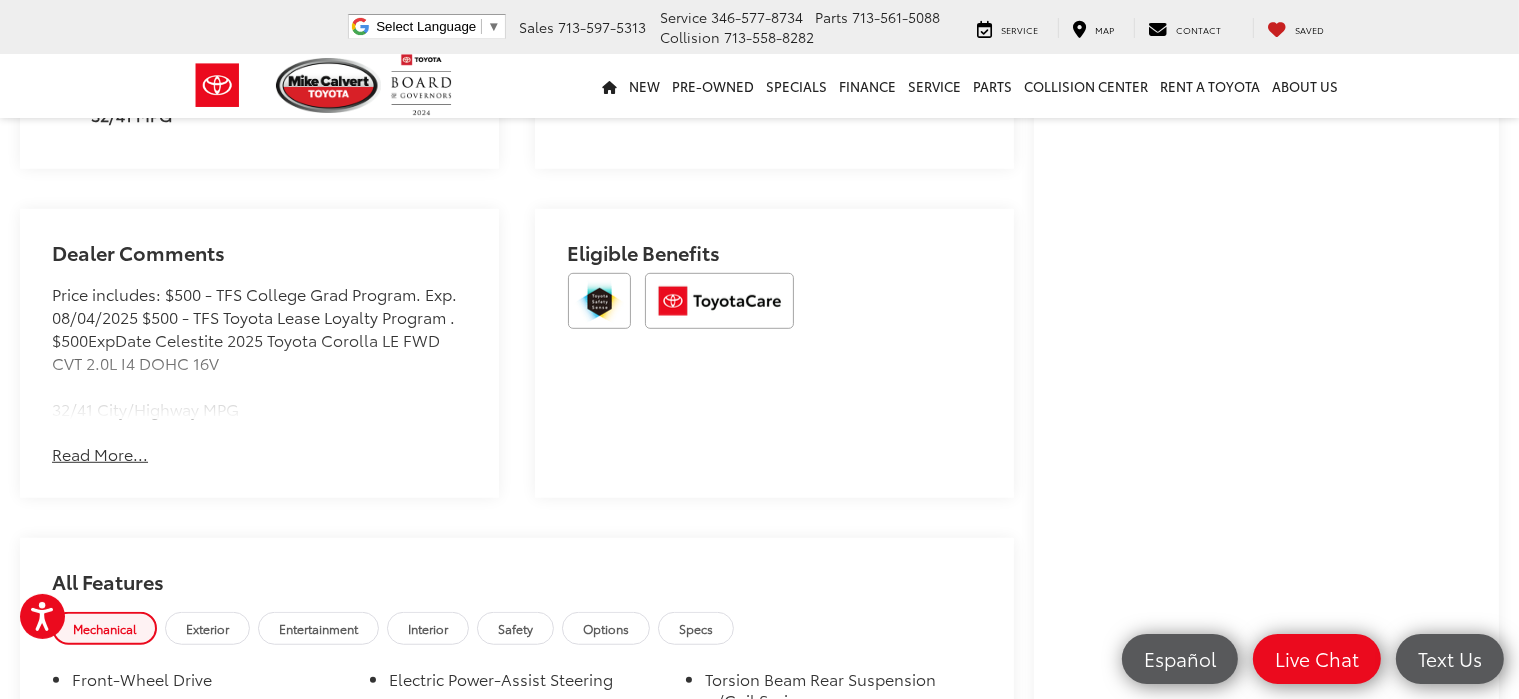 click on "Read More..." at bounding box center [100, 454] 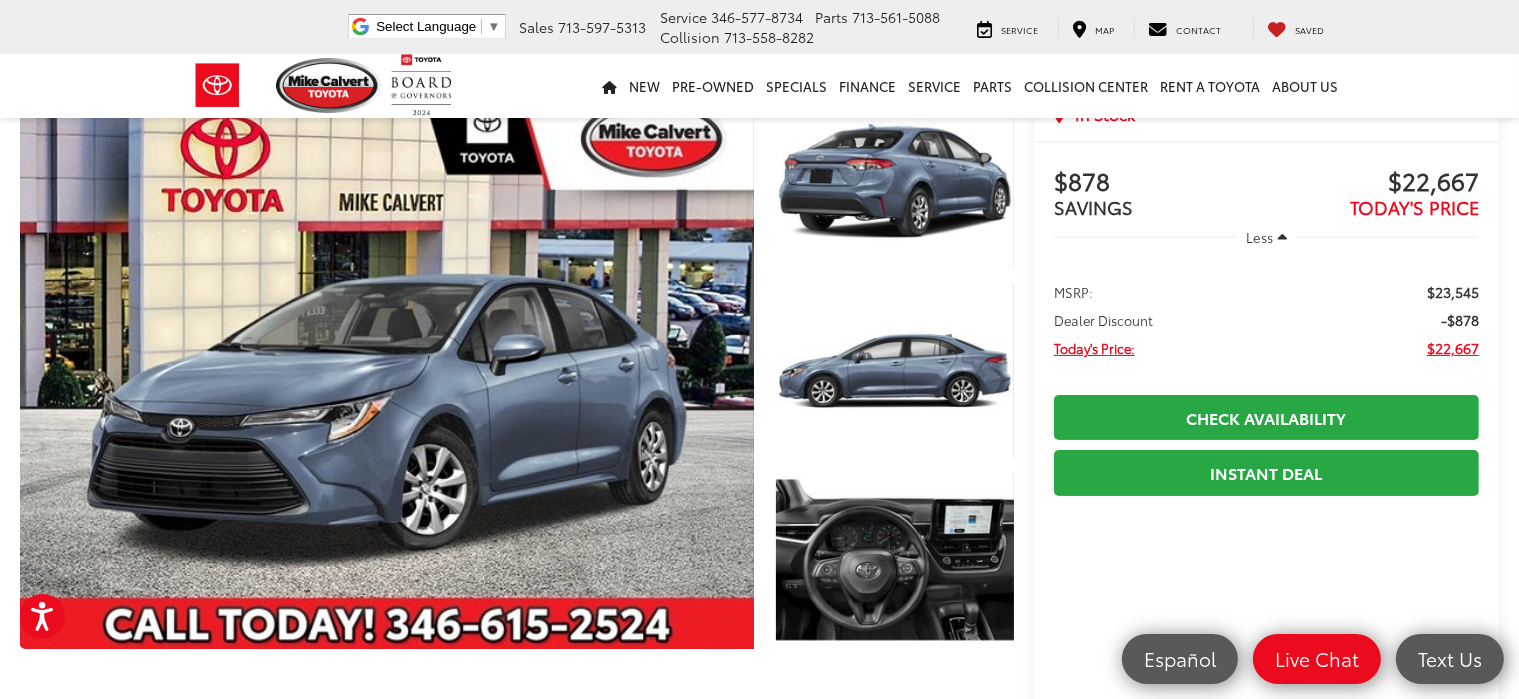 scroll, scrollTop: 0, scrollLeft: 0, axis: both 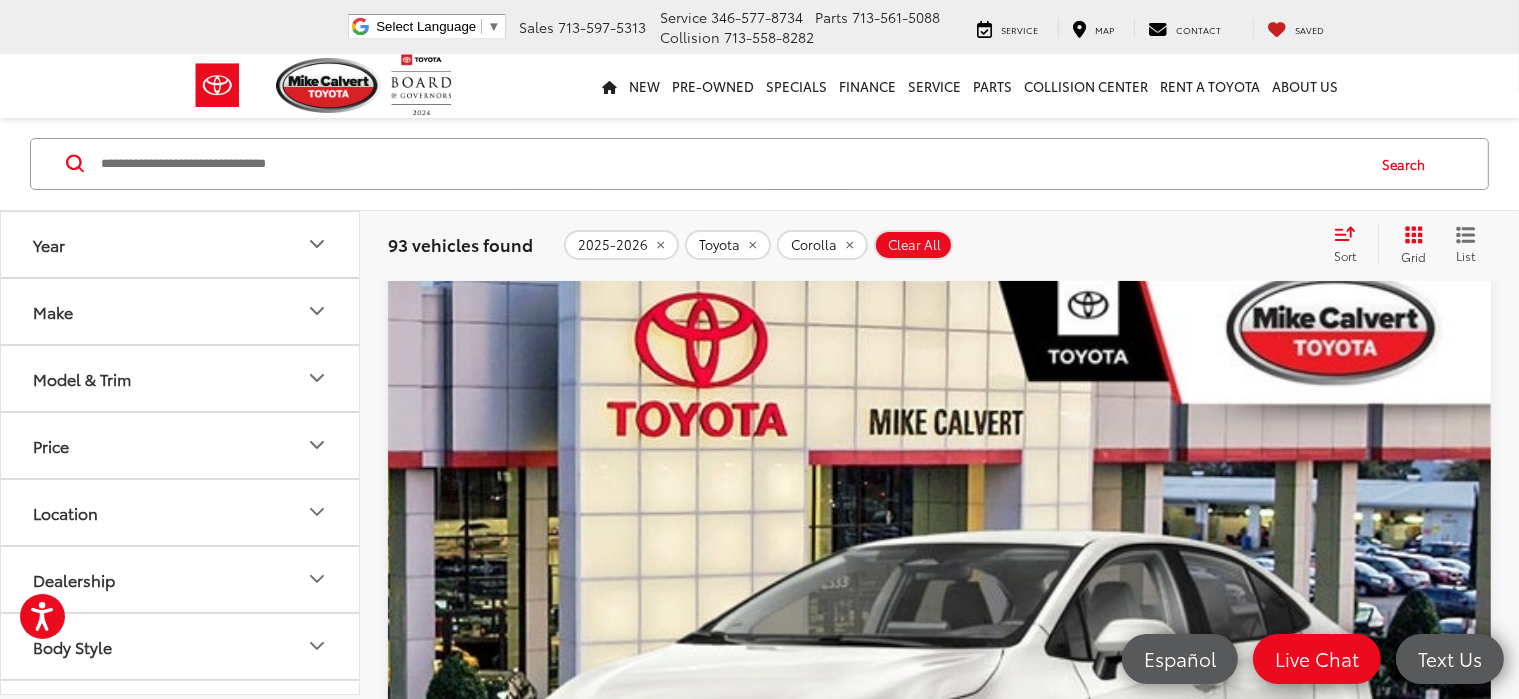 click on "Grid" at bounding box center (1409, 245) 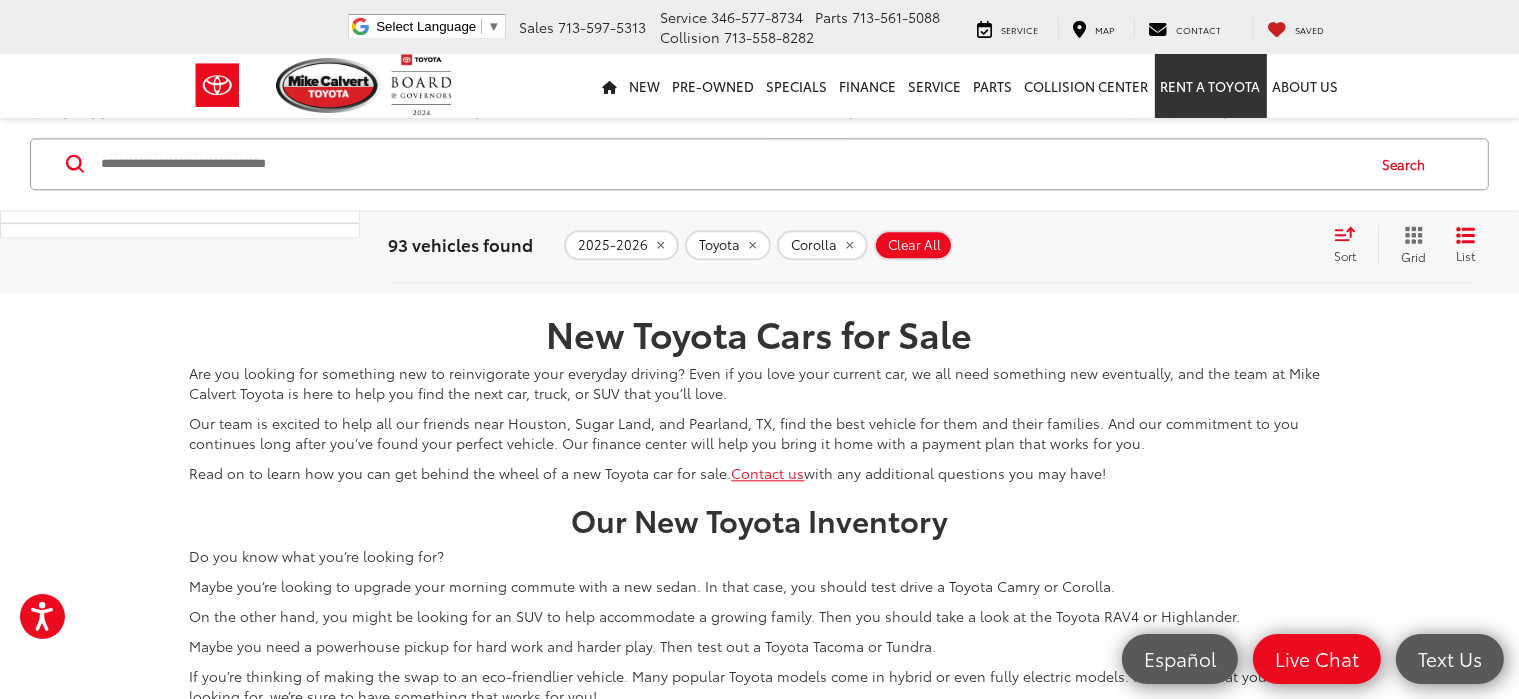 scroll, scrollTop: 4900, scrollLeft: 0, axis: vertical 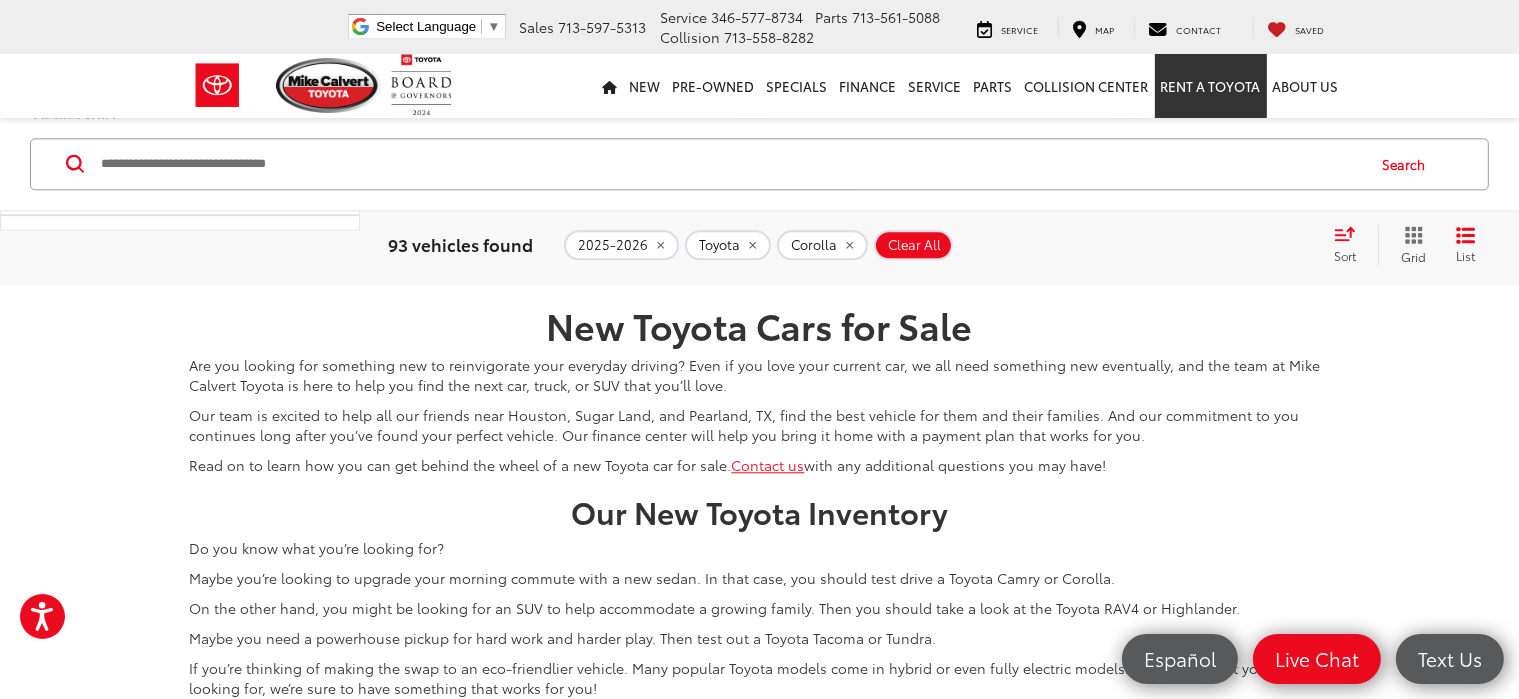 click on "2" at bounding box center [1133, 226] 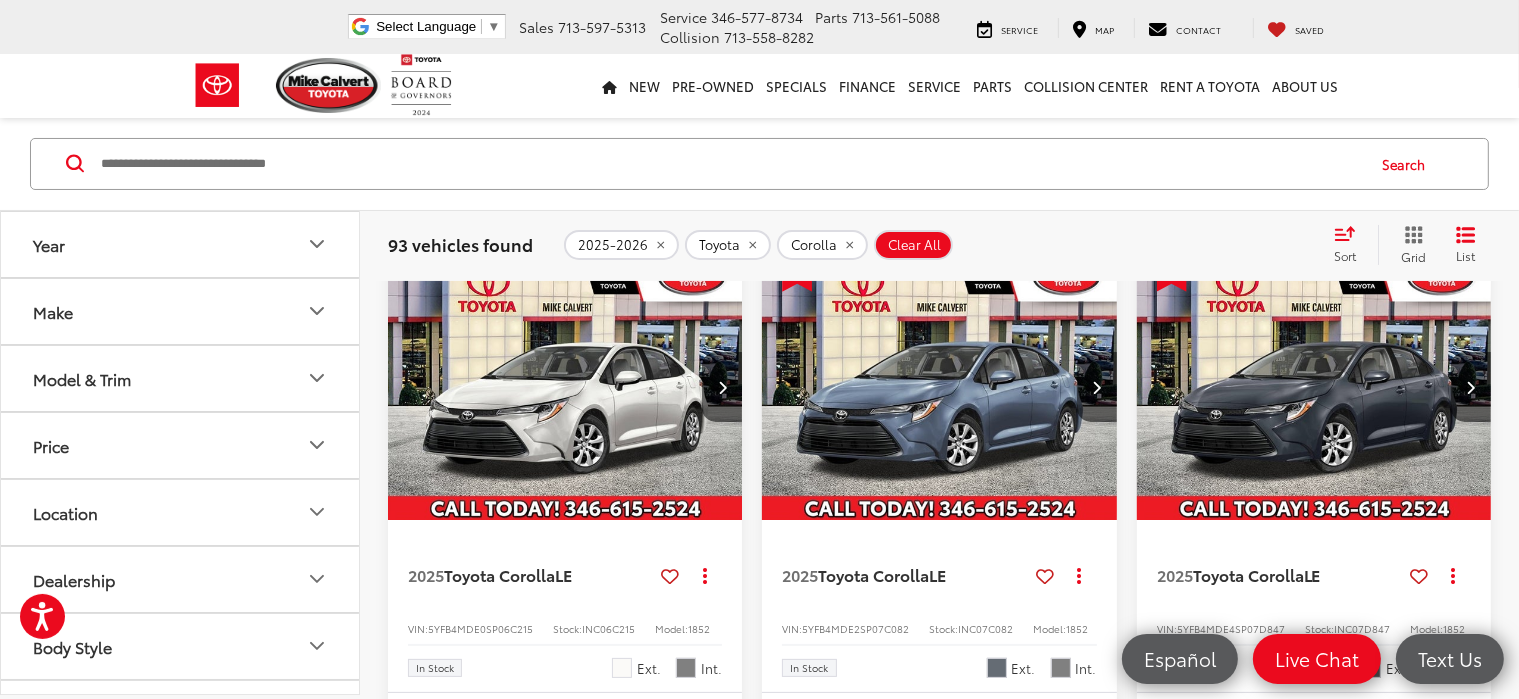 scroll, scrollTop: 163, scrollLeft: 0, axis: vertical 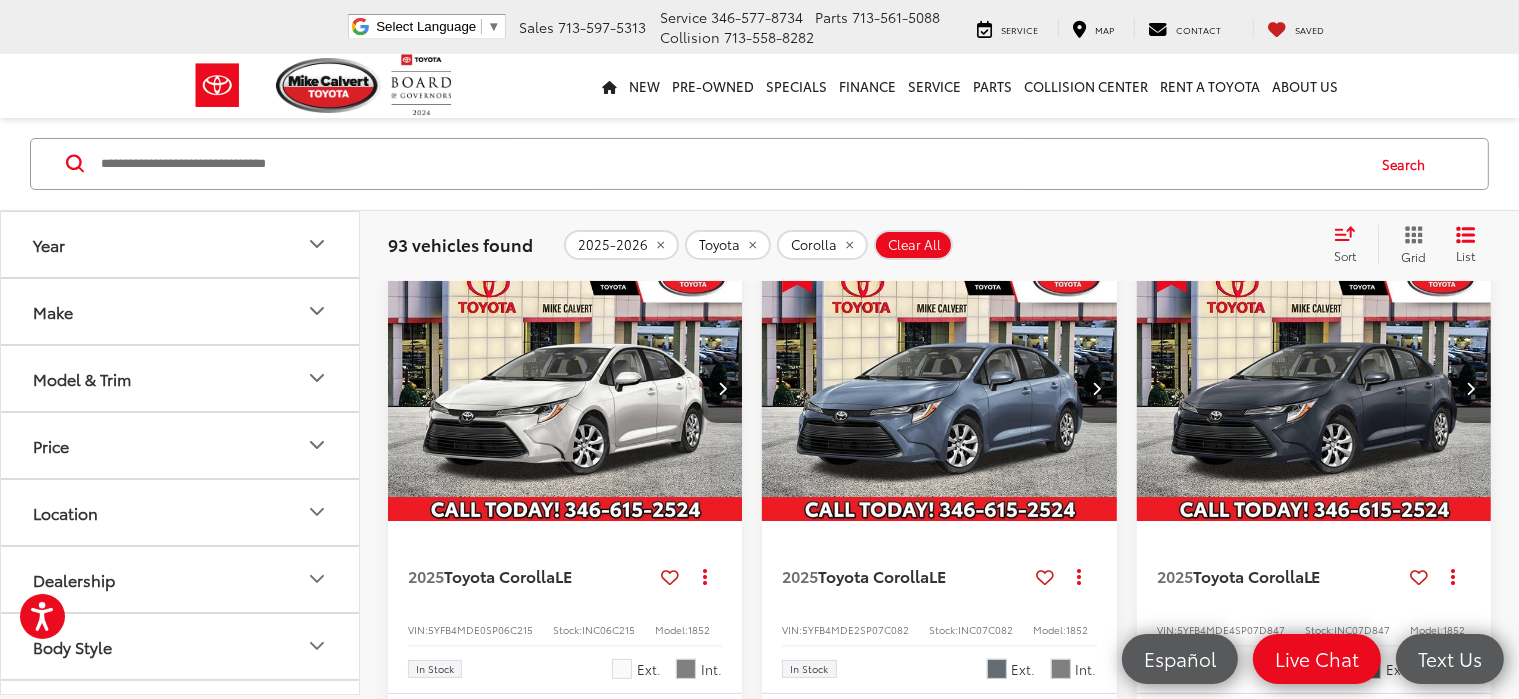 click at bounding box center [939, 389] 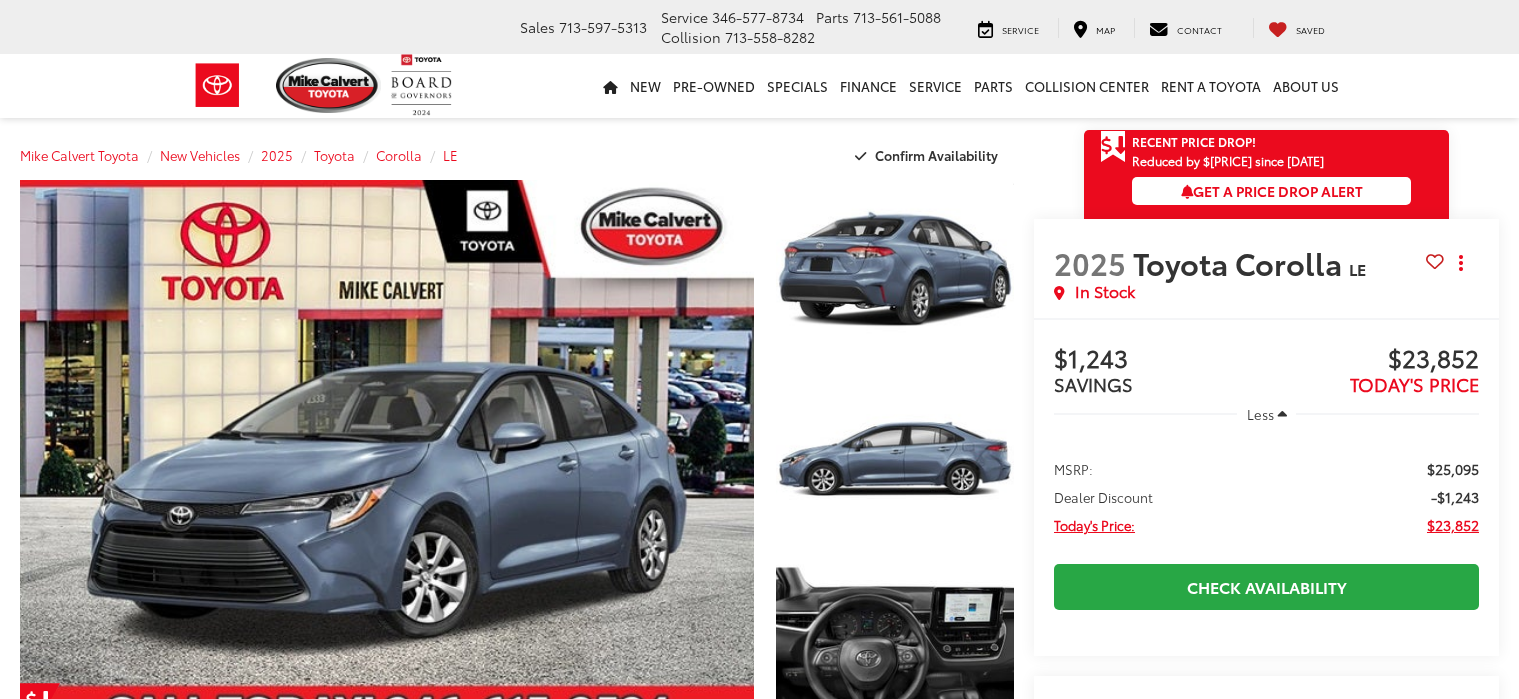 scroll, scrollTop: 0, scrollLeft: 0, axis: both 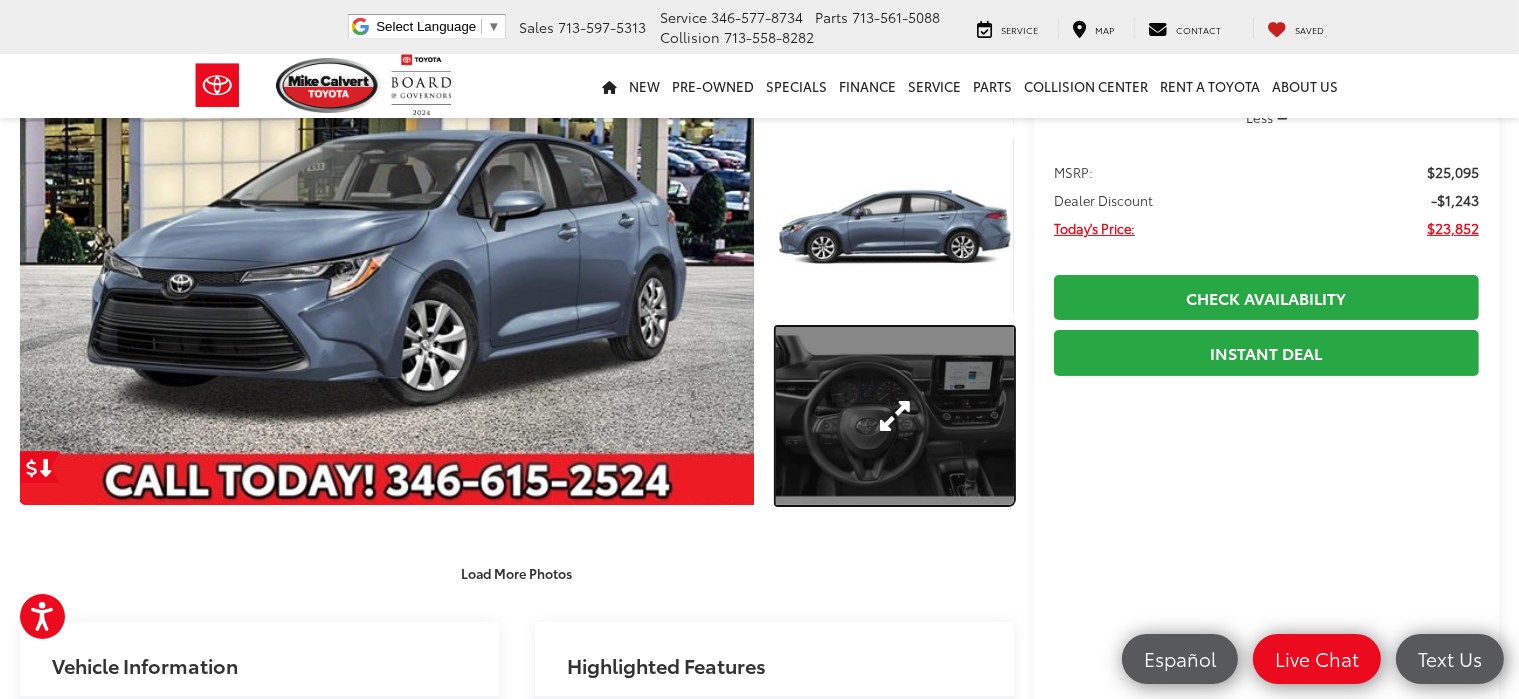click at bounding box center [895, 416] 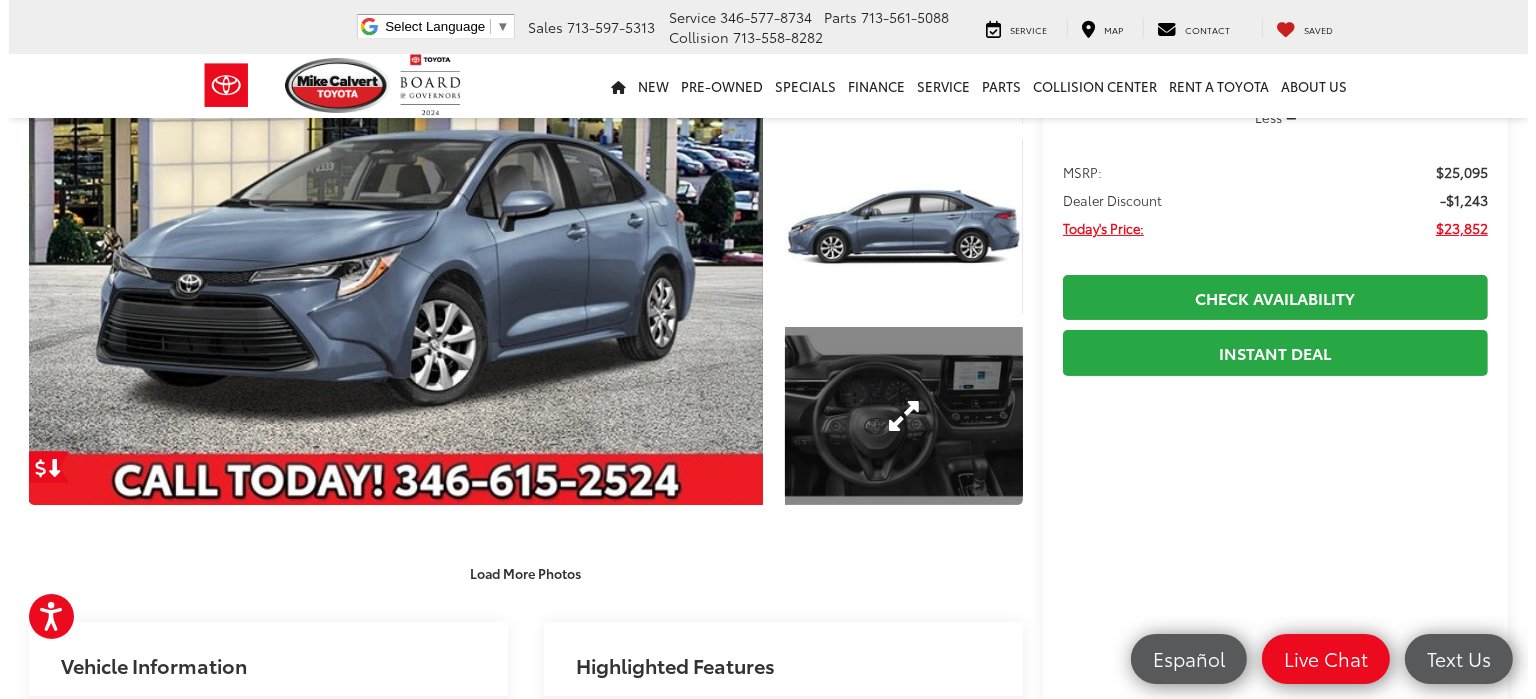scroll, scrollTop: 241, scrollLeft: 0, axis: vertical 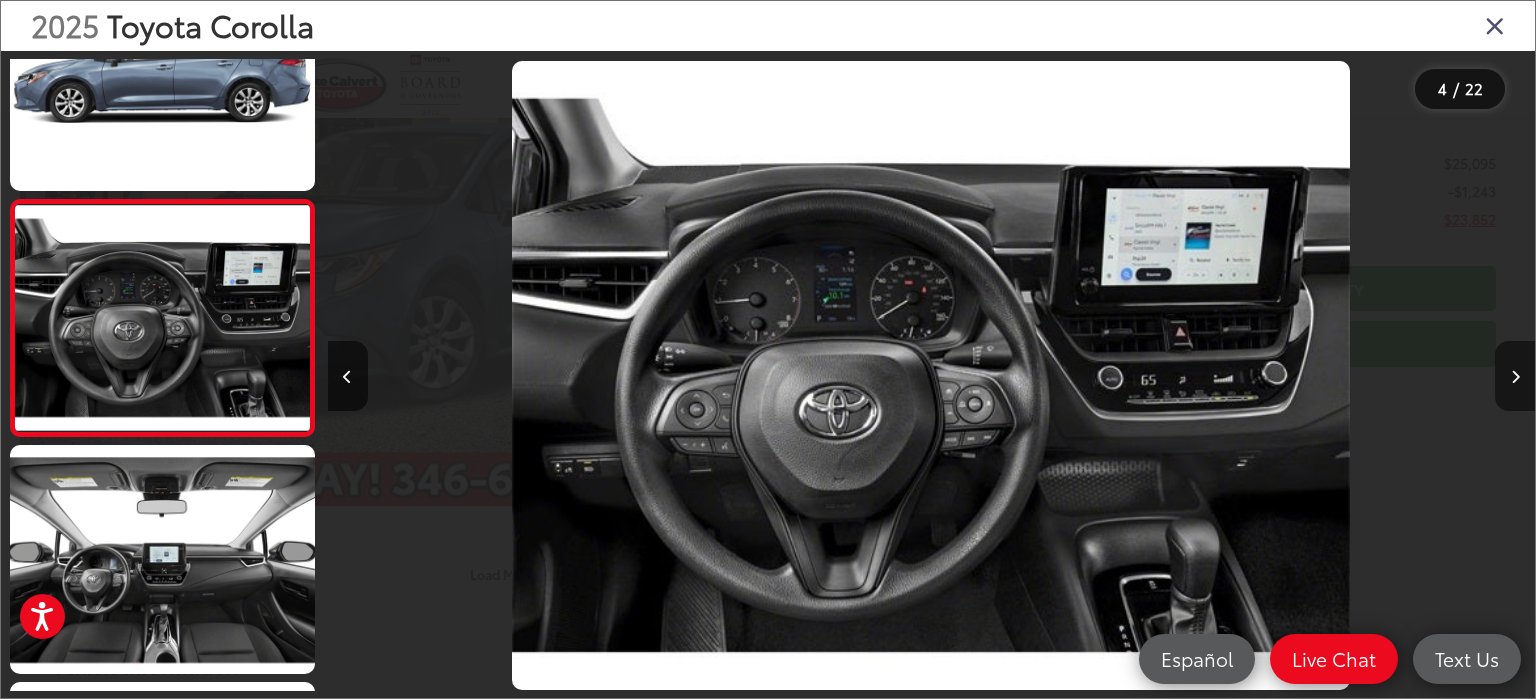 click at bounding box center (1515, 376) 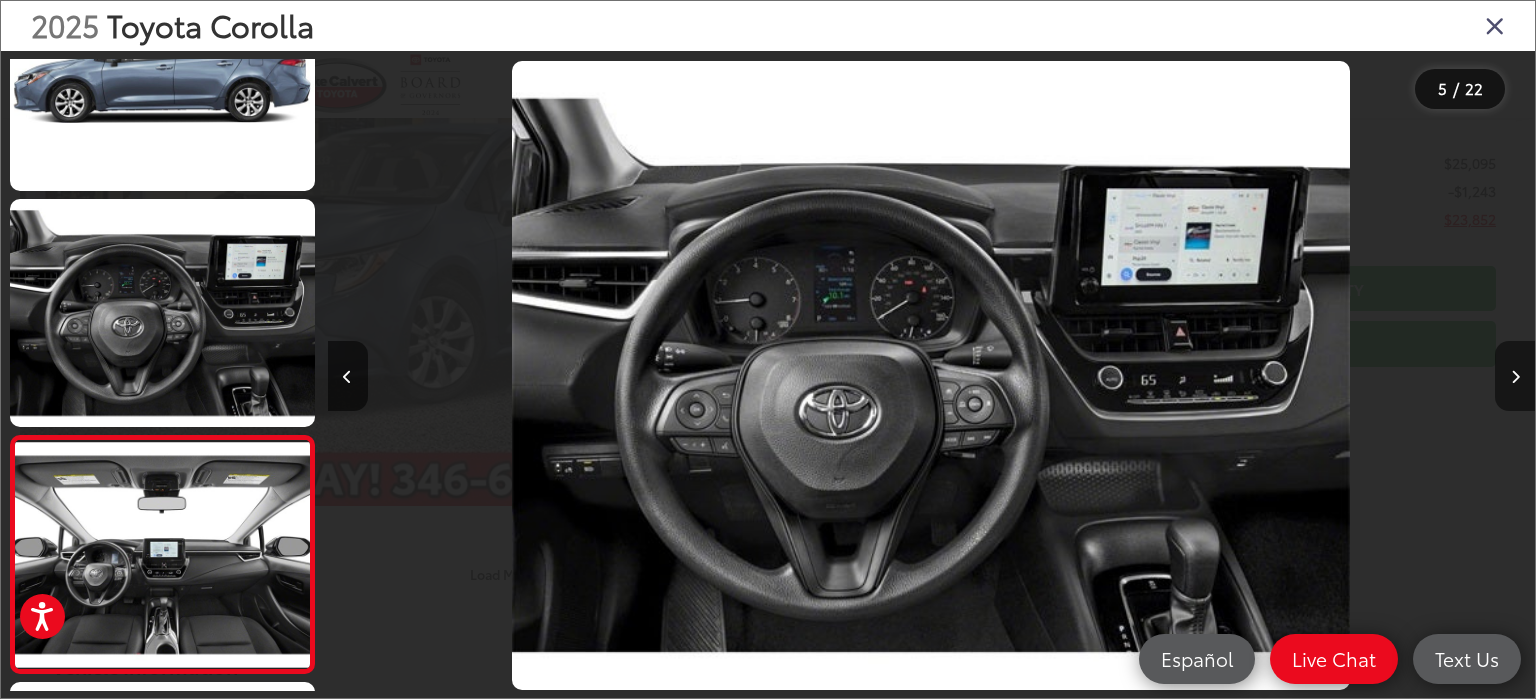 scroll, scrollTop: 0, scrollLeft: 3701, axis: horizontal 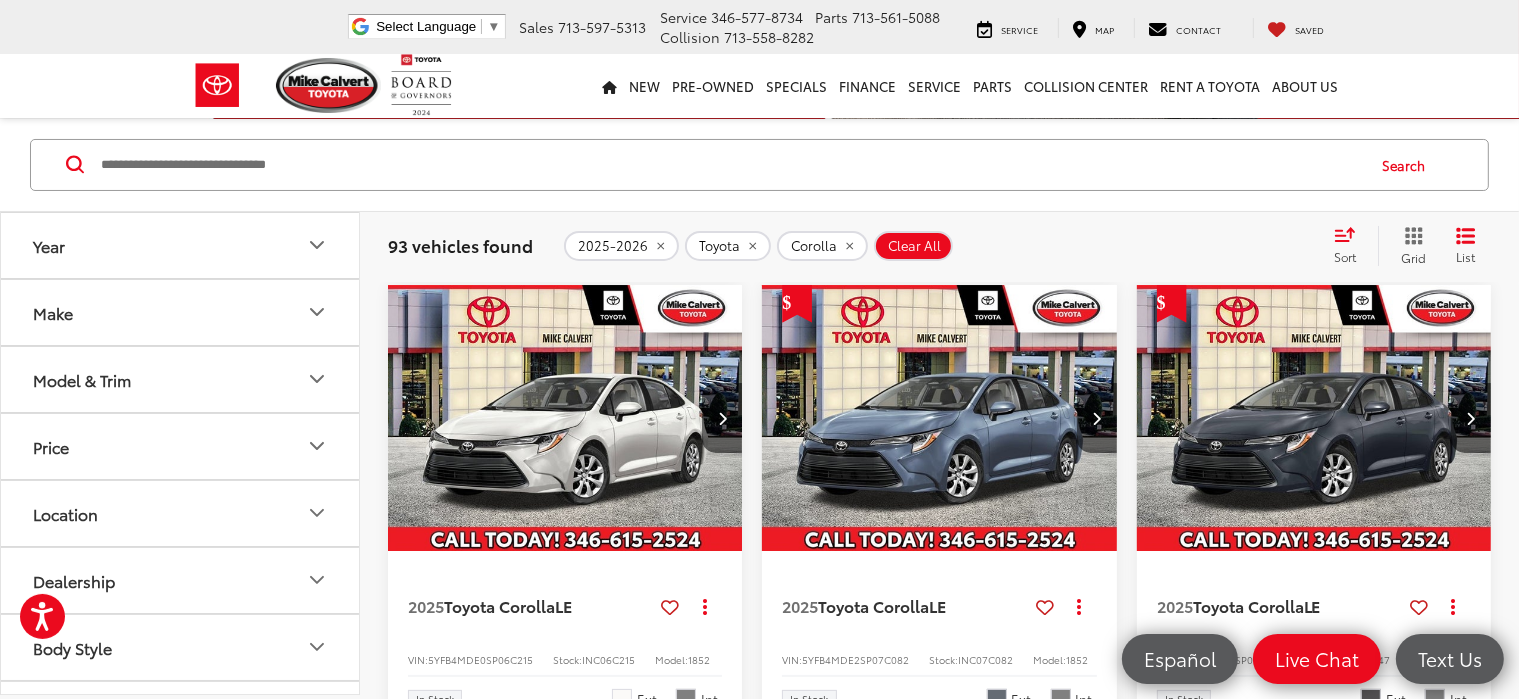 click at bounding box center (939, 419) 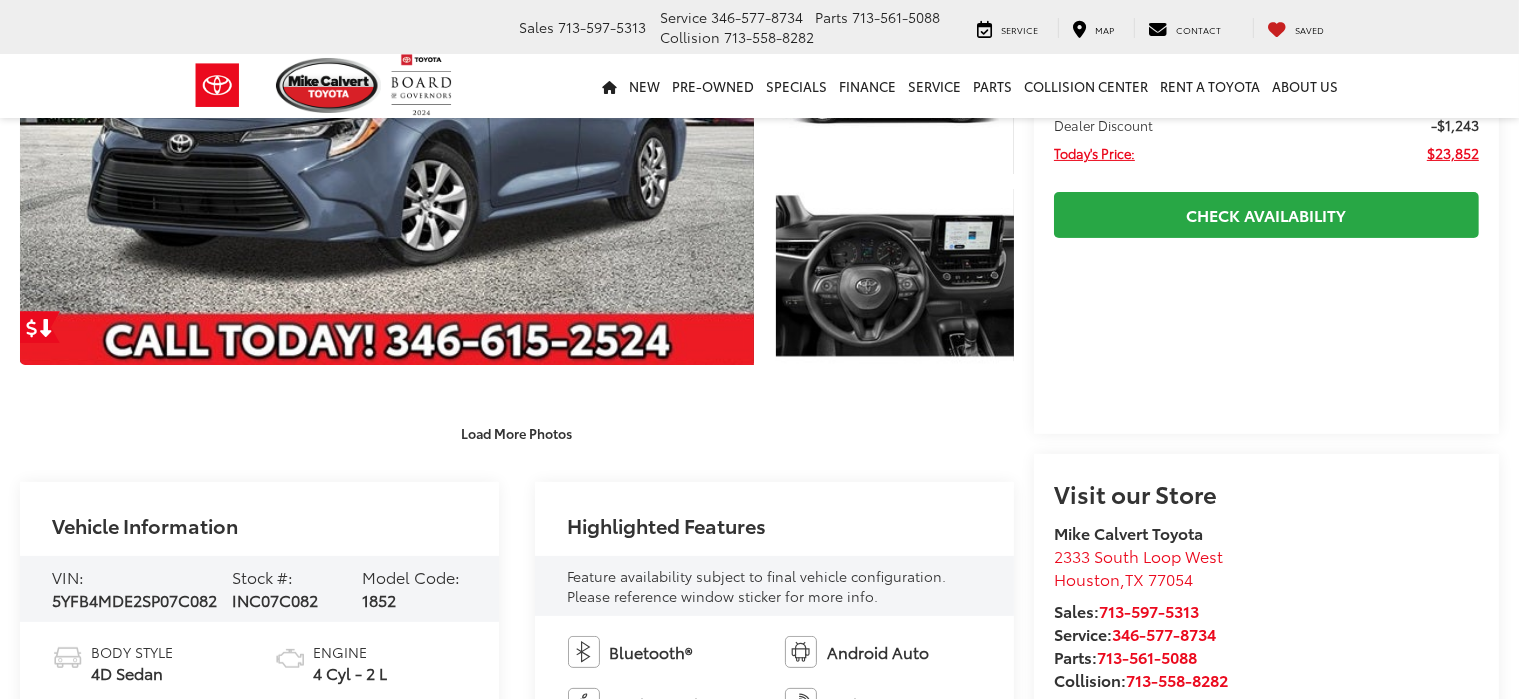 scroll, scrollTop: 599, scrollLeft: 0, axis: vertical 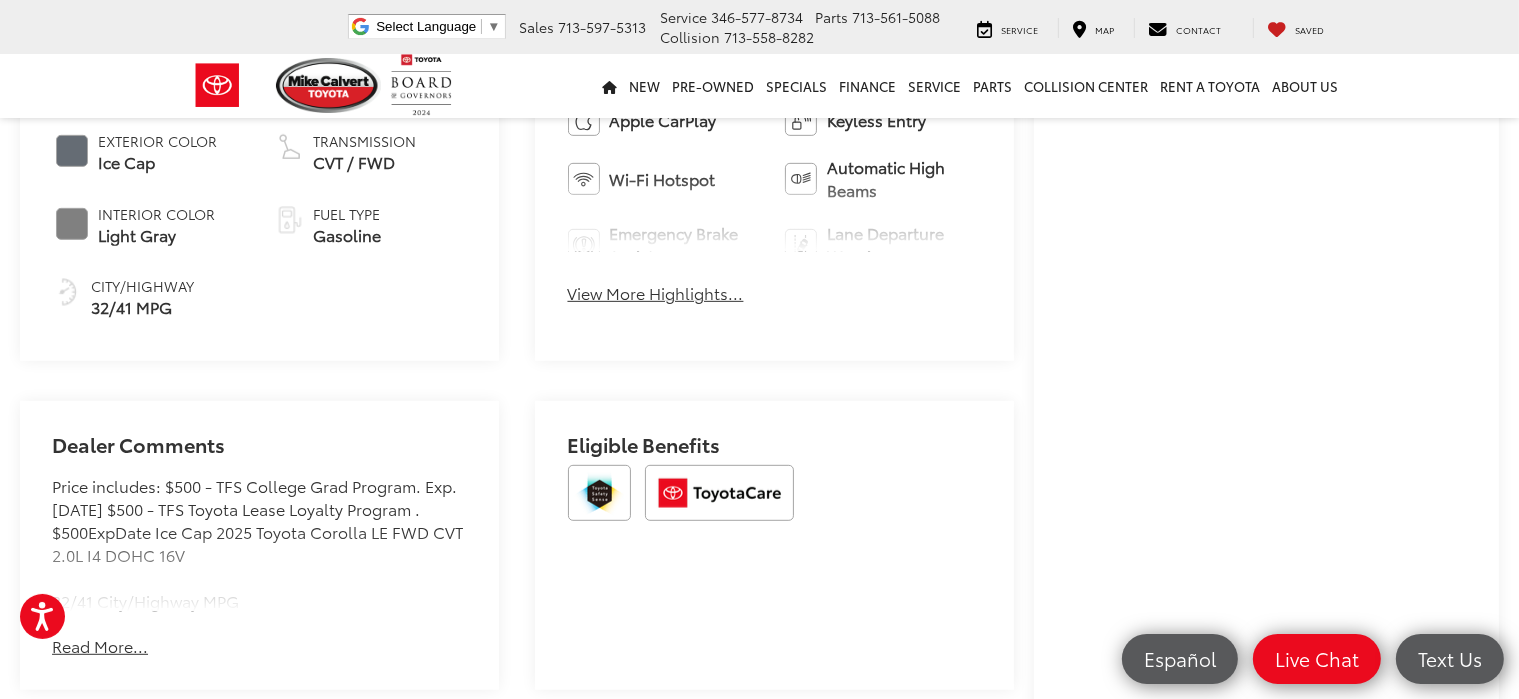 click on "View More Highlights..." at bounding box center (656, 293) 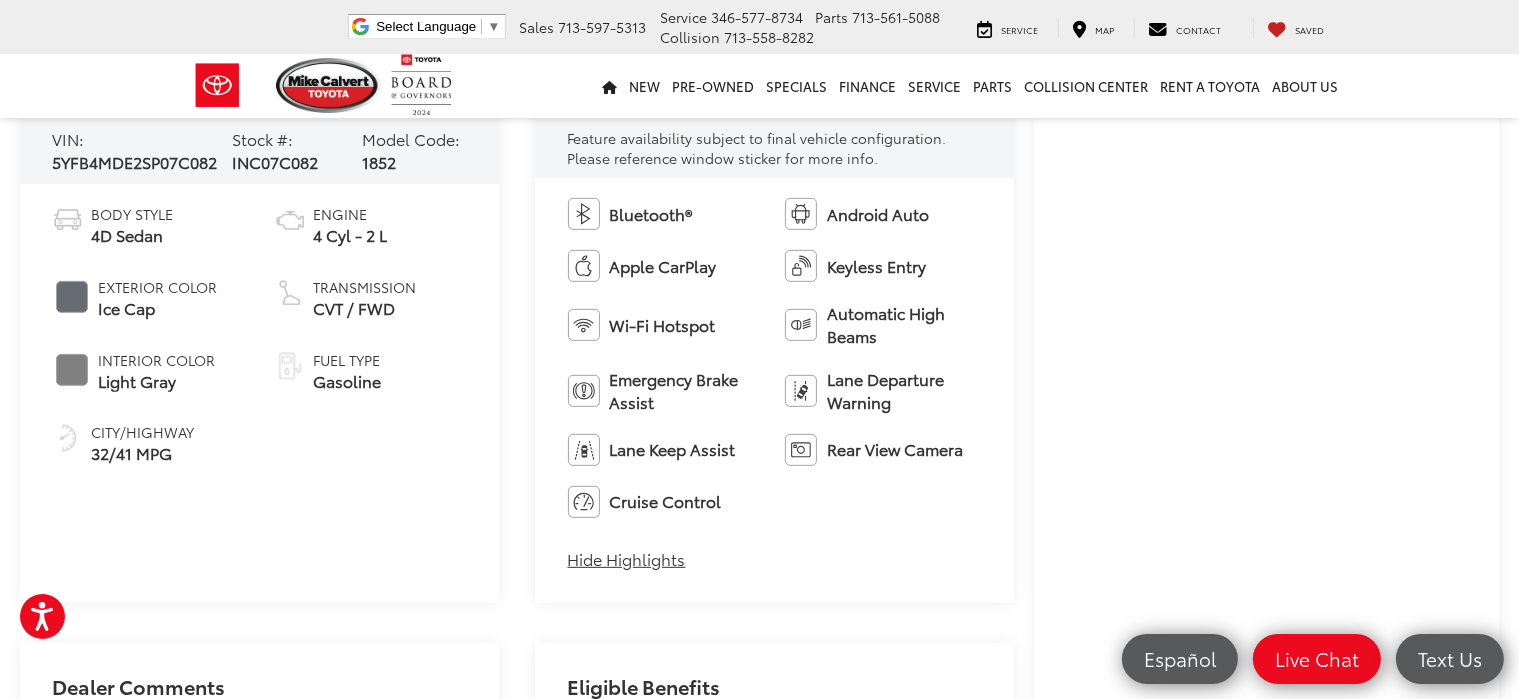 scroll, scrollTop: 808, scrollLeft: 0, axis: vertical 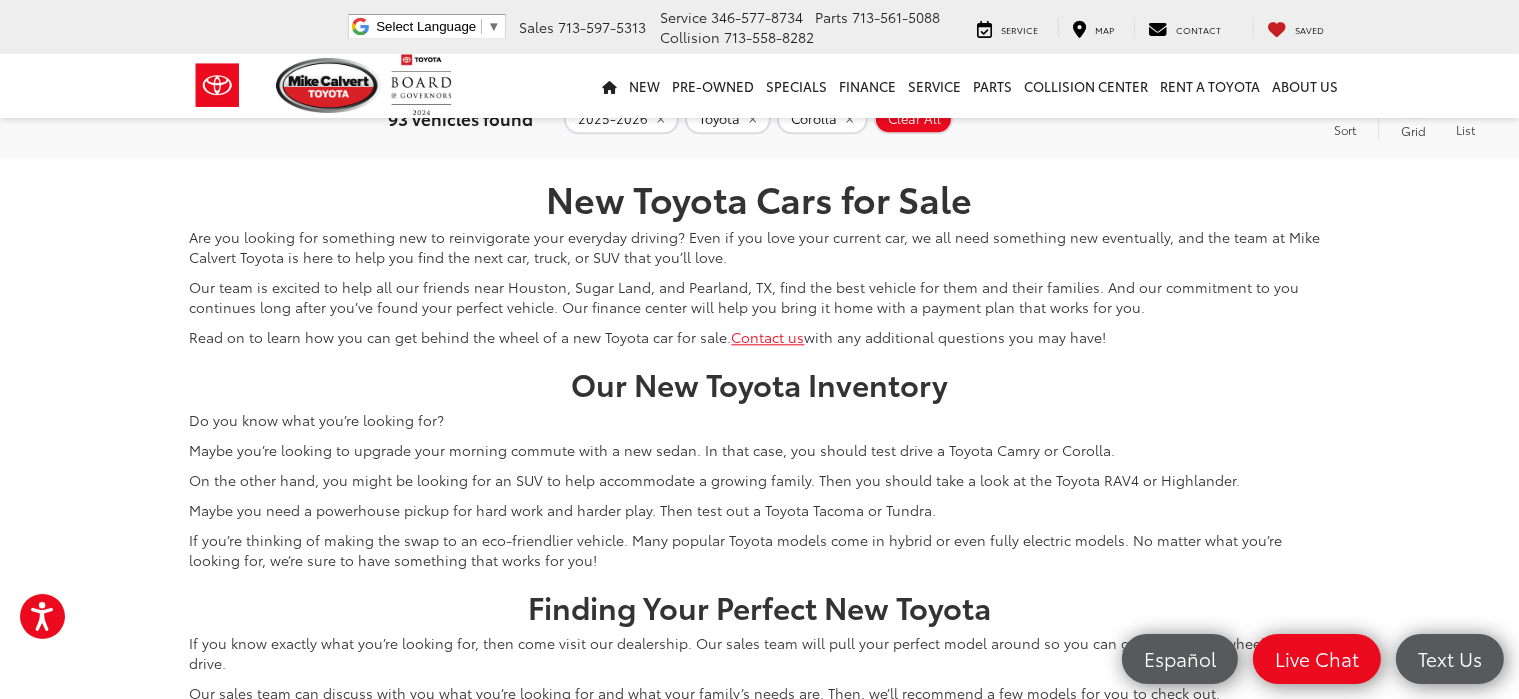 click on "4" at bounding box center [1193, 99] 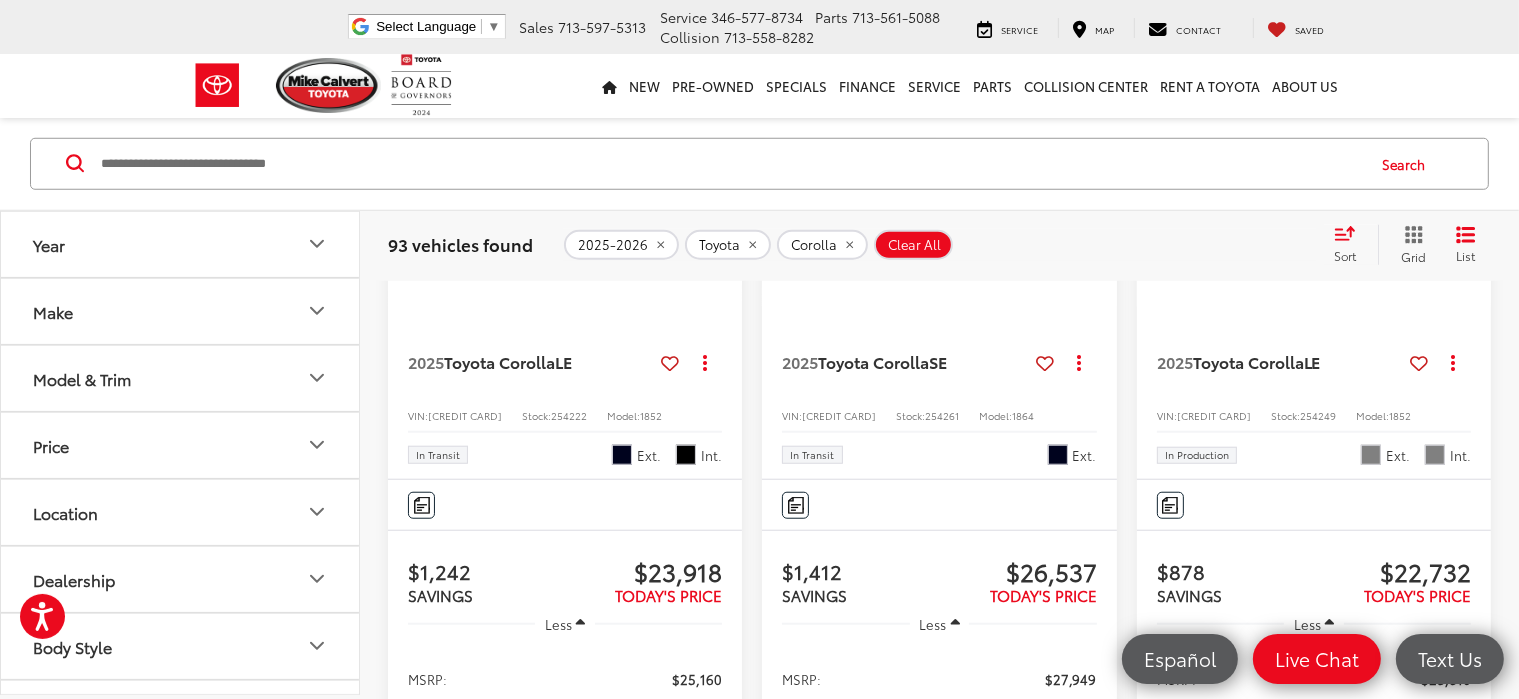 scroll, scrollTop: 1618, scrollLeft: 0, axis: vertical 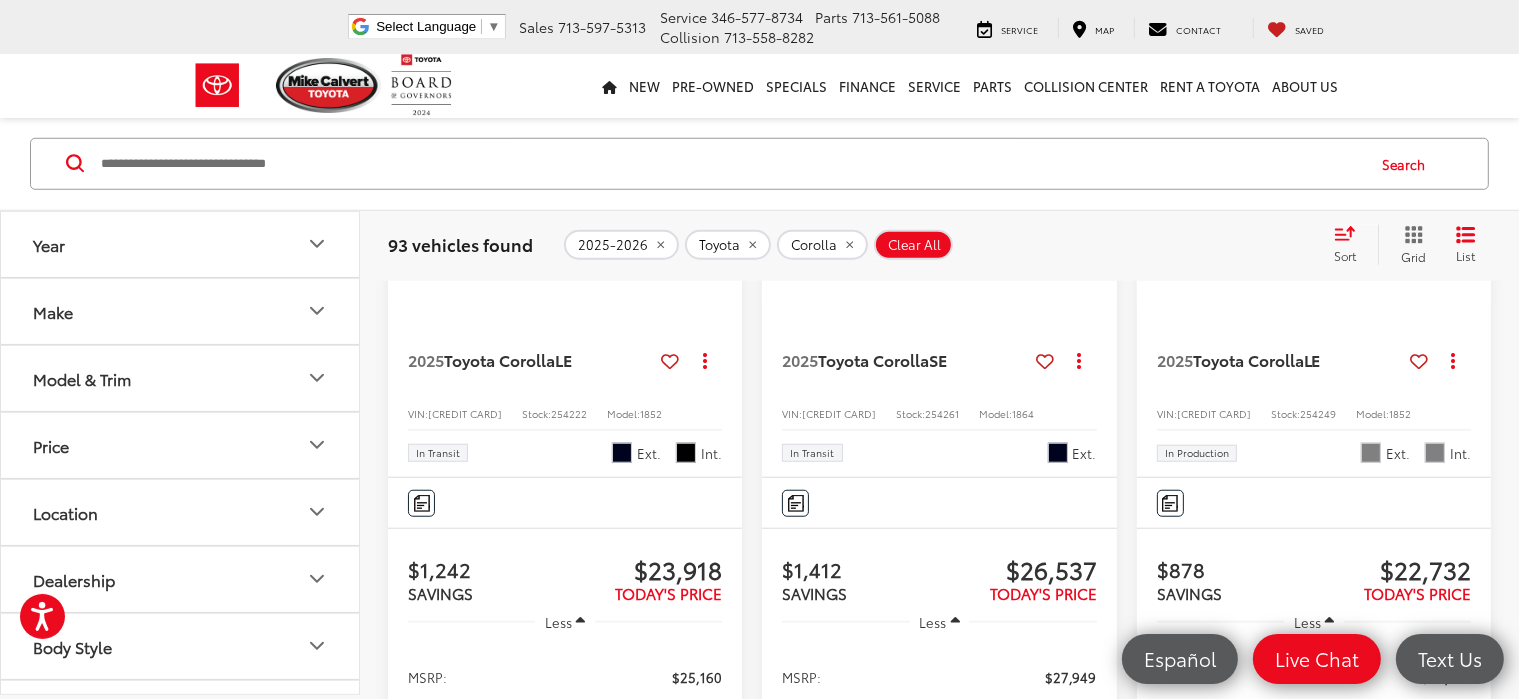 click on "Sort" at bounding box center (1351, 245) 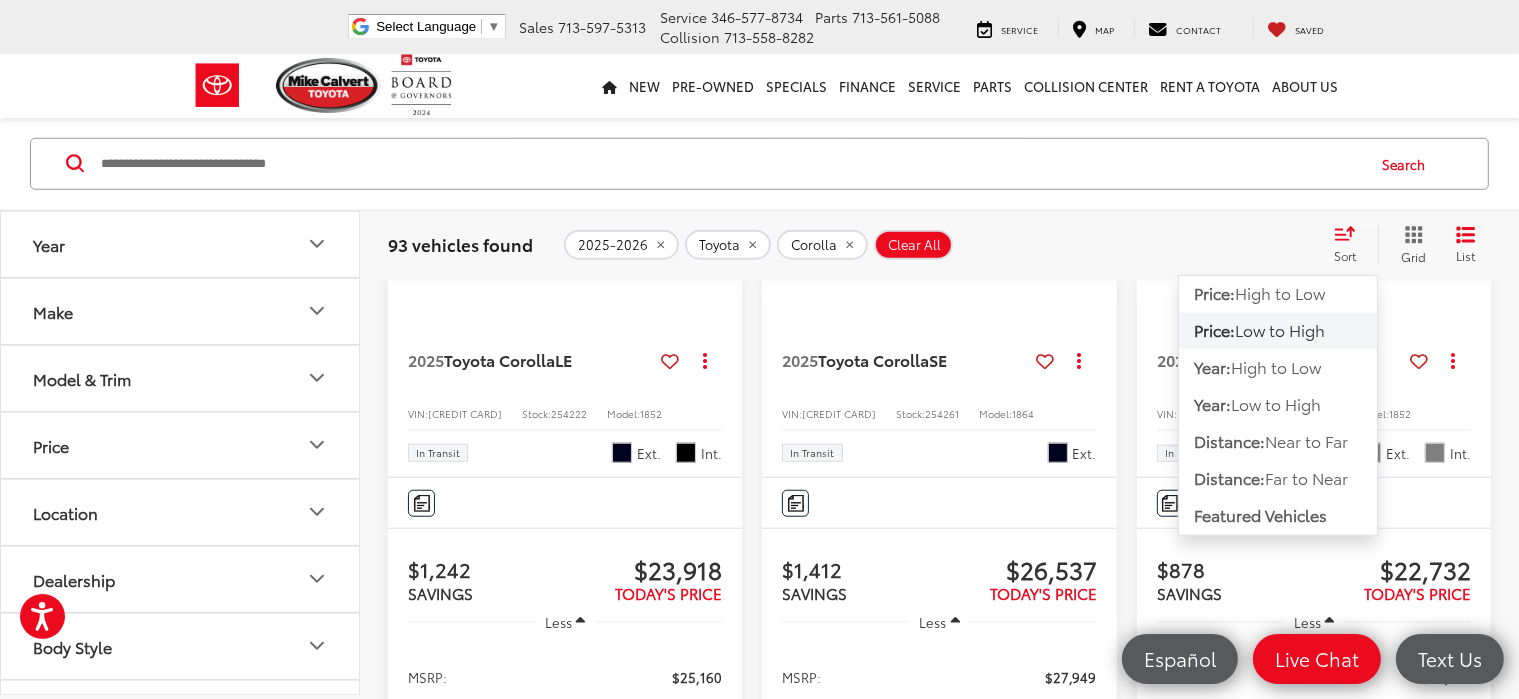 click on "Price:  Low to High" 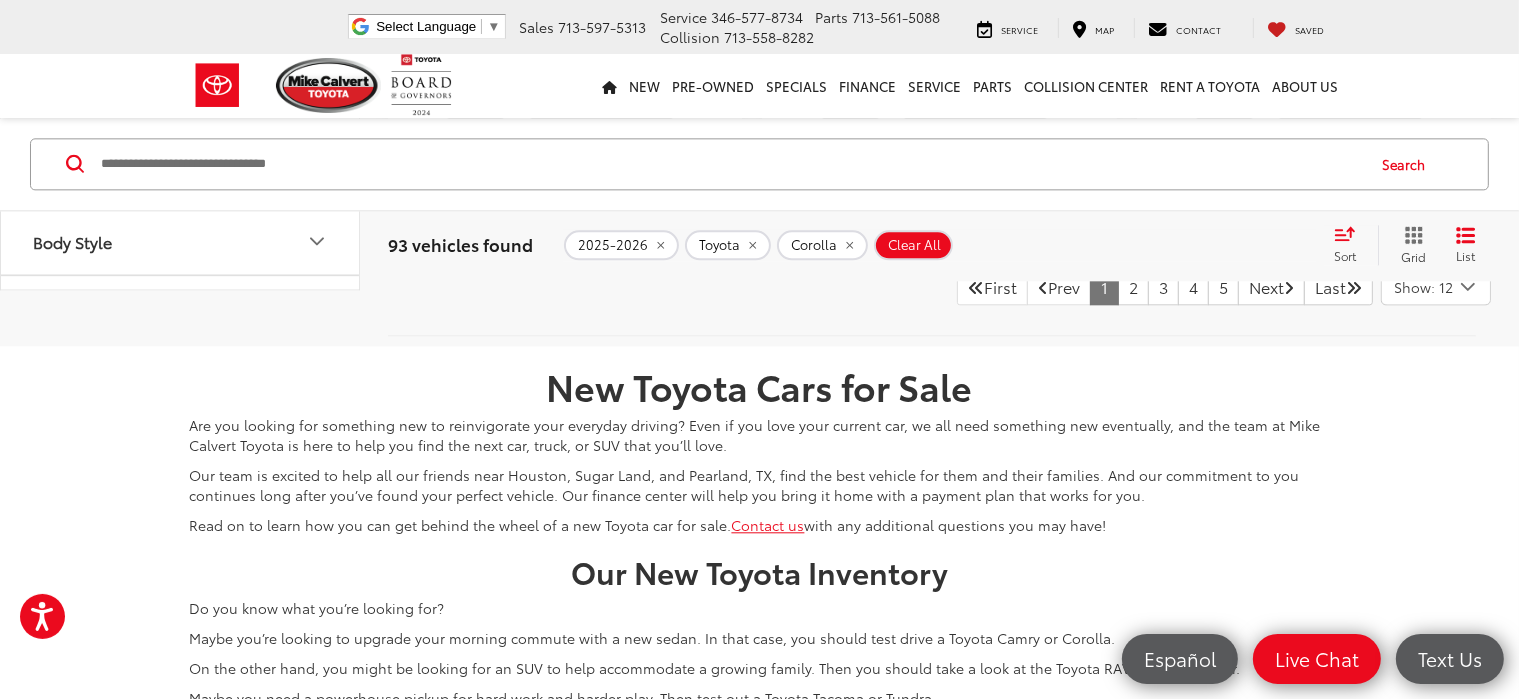 scroll, scrollTop: 4746, scrollLeft: 0, axis: vertical 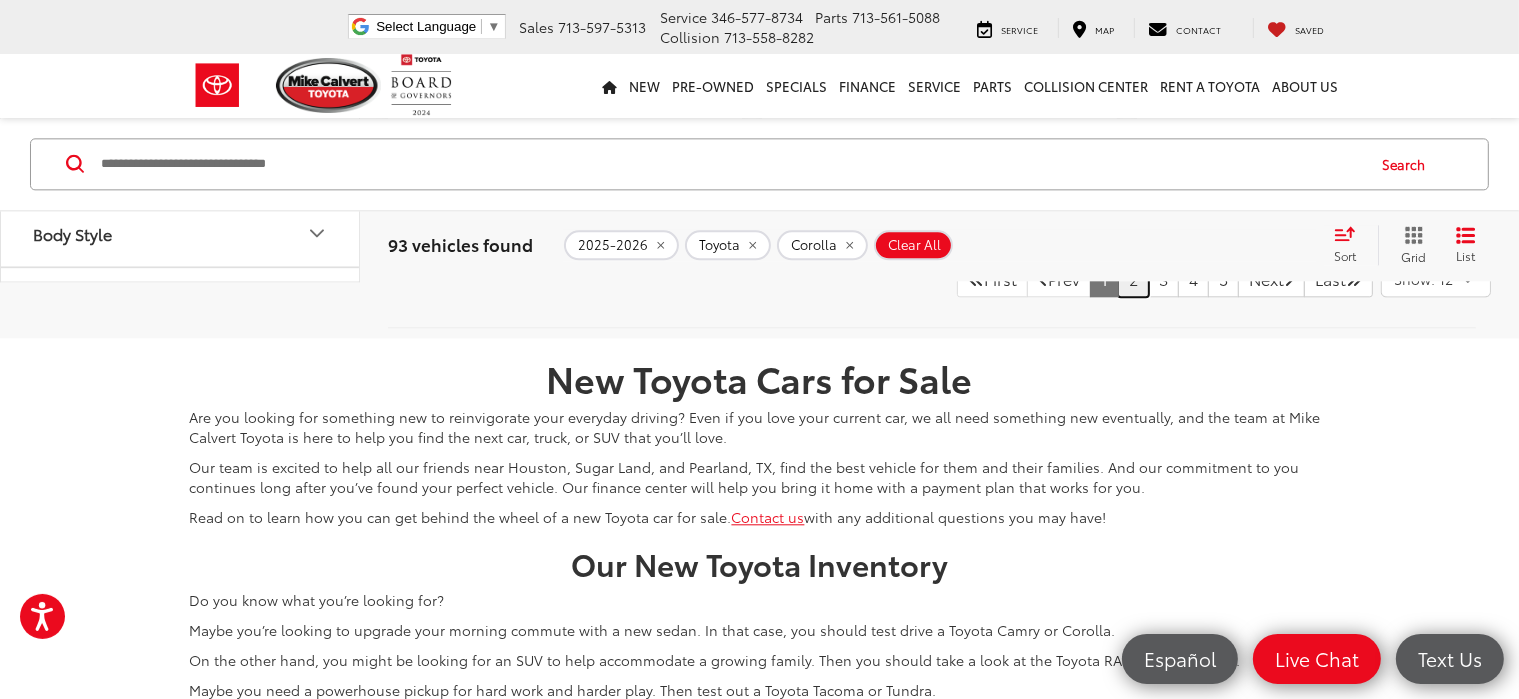 click on "2" at bounding box center (1133, 279) 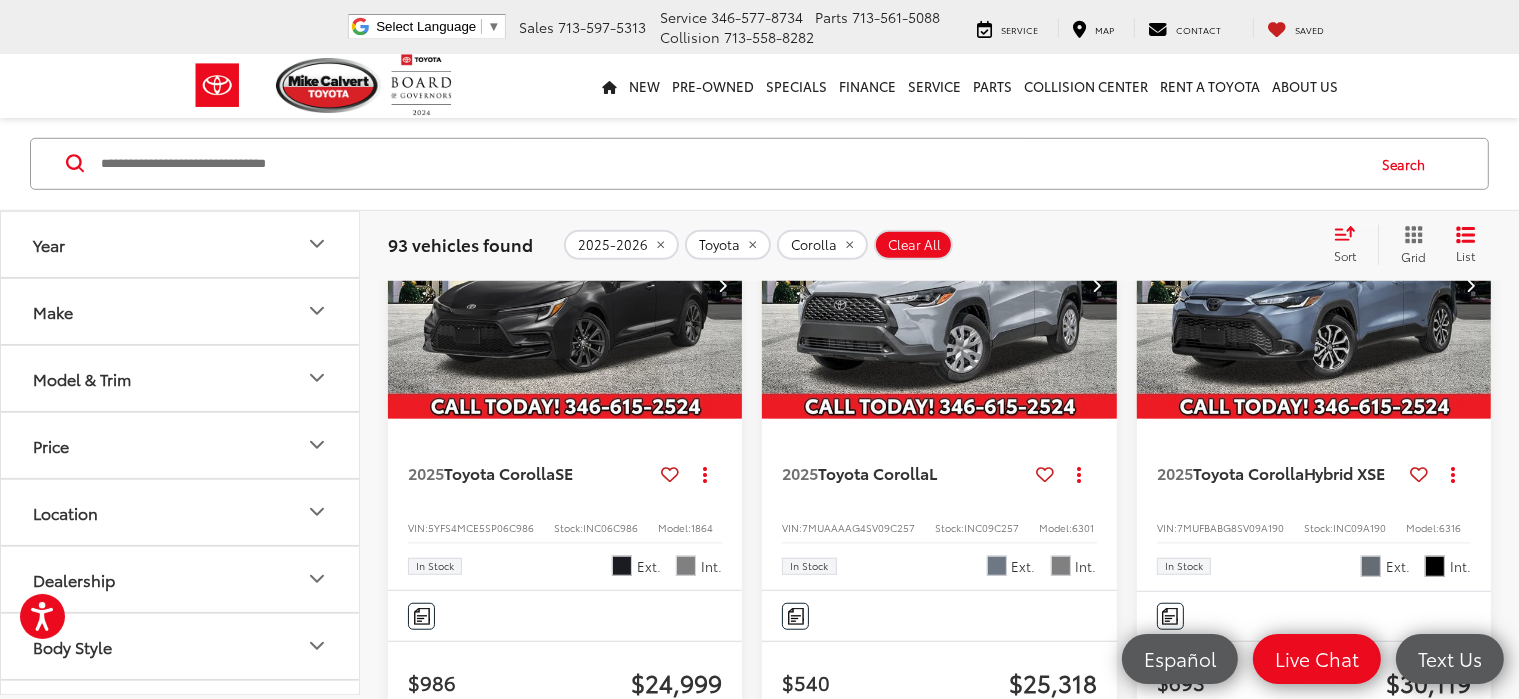 scroll, scrollTop: 1400, scrollLeft: 0, axis: vertical 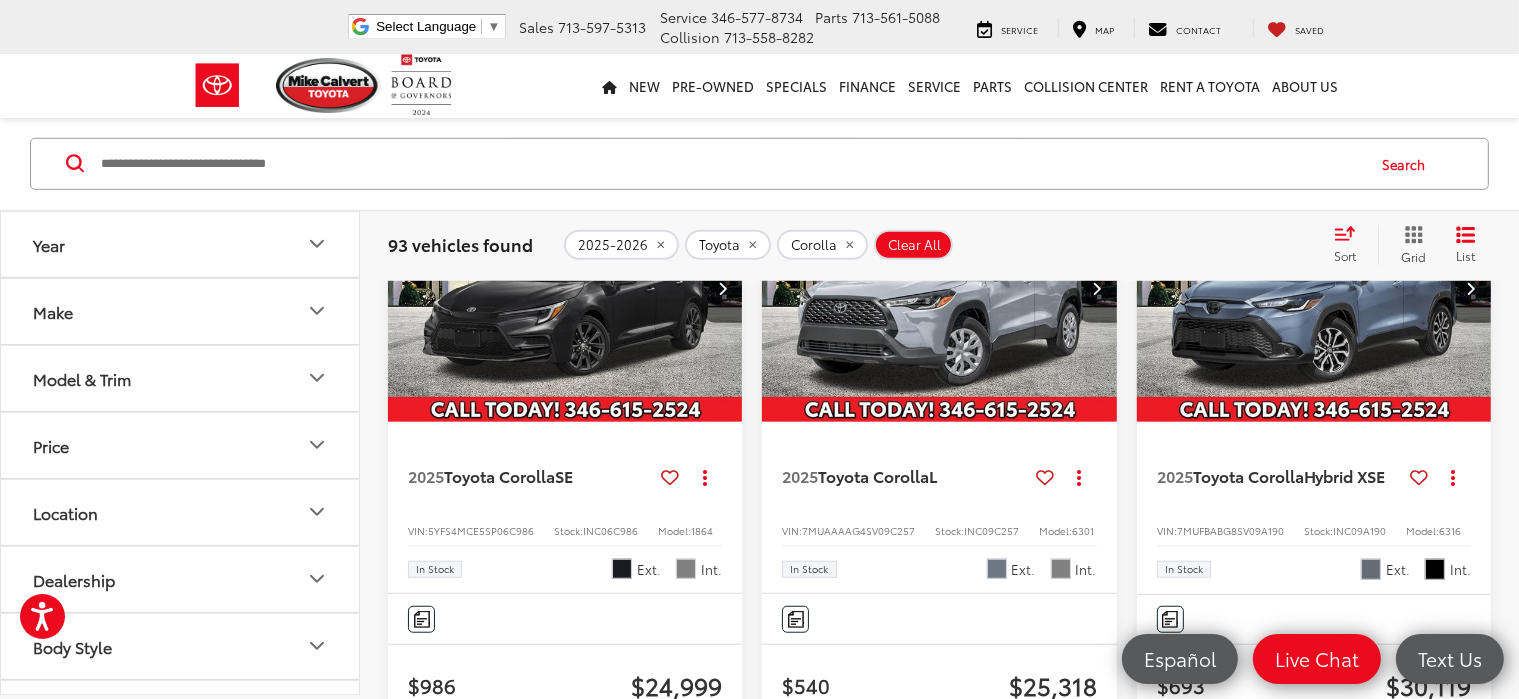 click at bounding box center (939, 289) 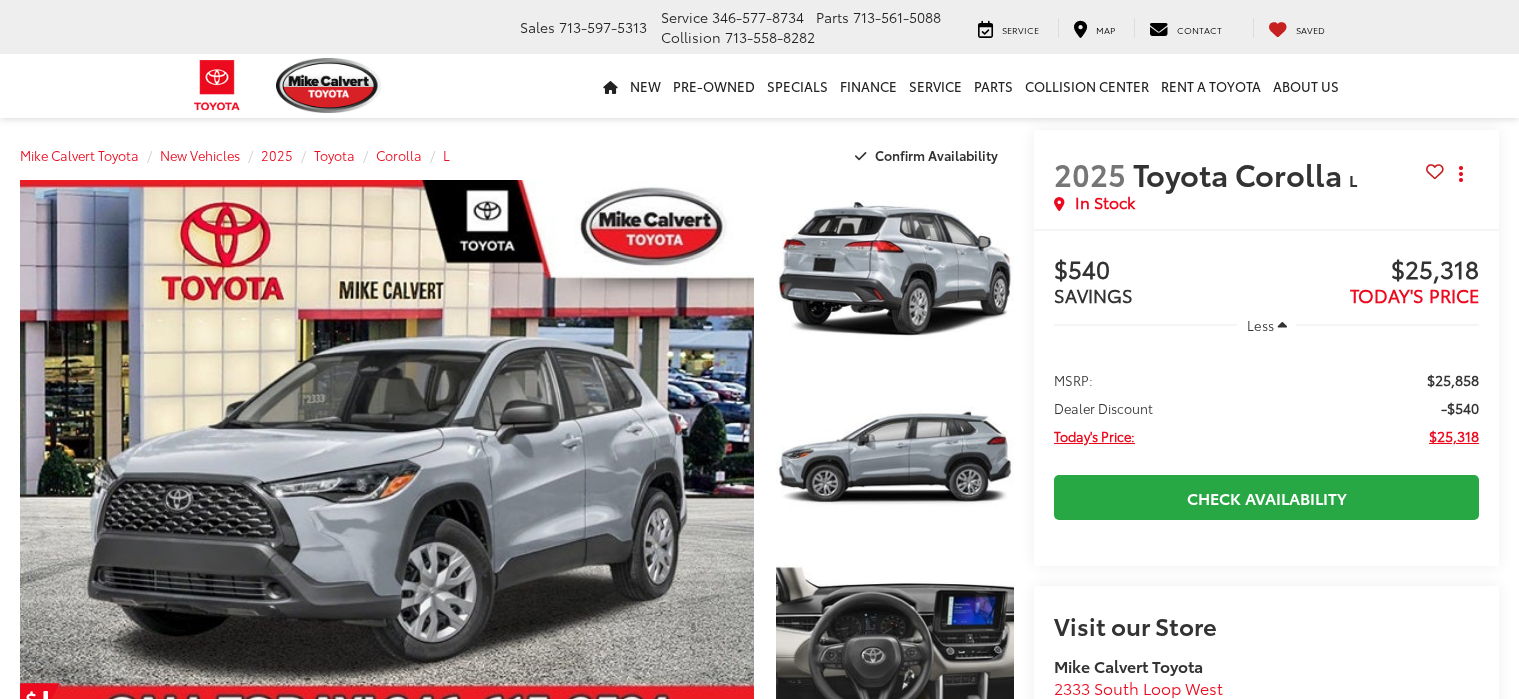 scroll, scrollTop: 0, scrollLeft: 0, axis: both 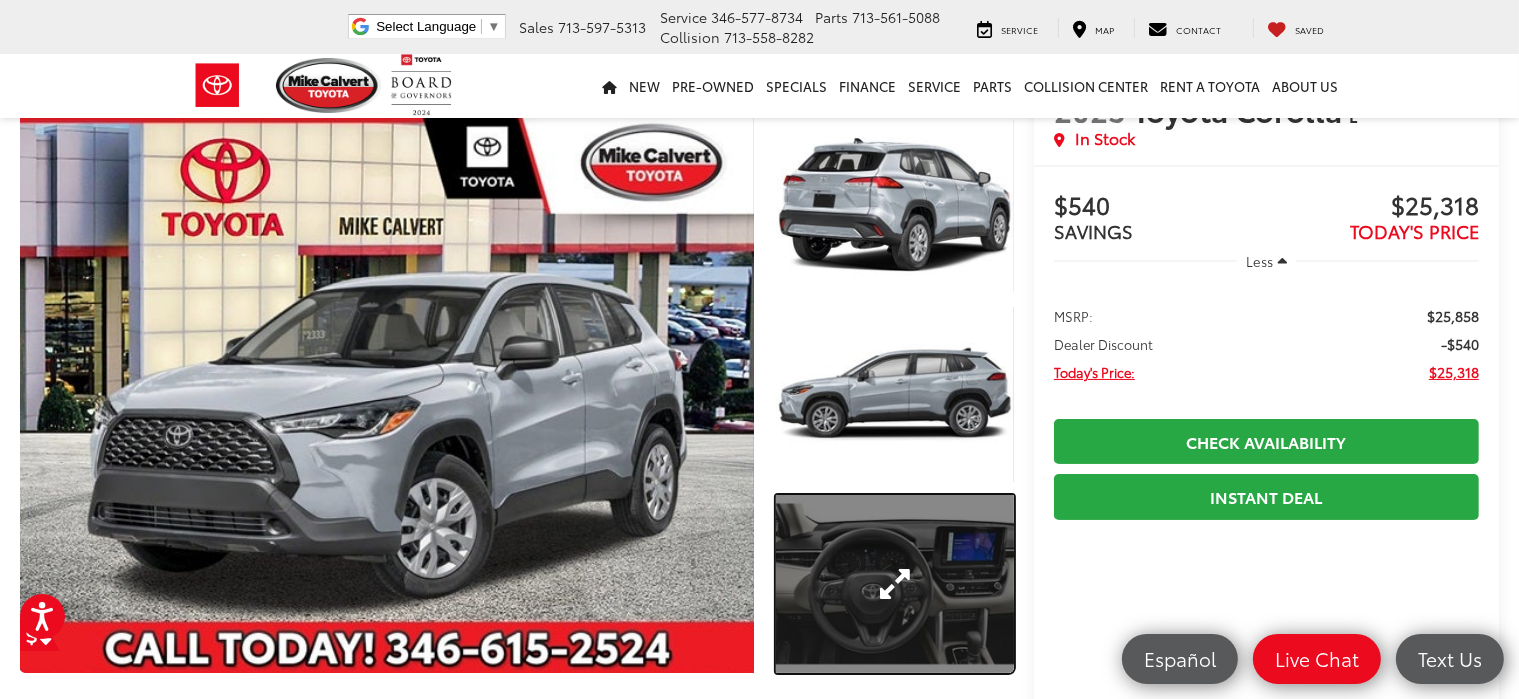 click at bounding box center [895, 584] 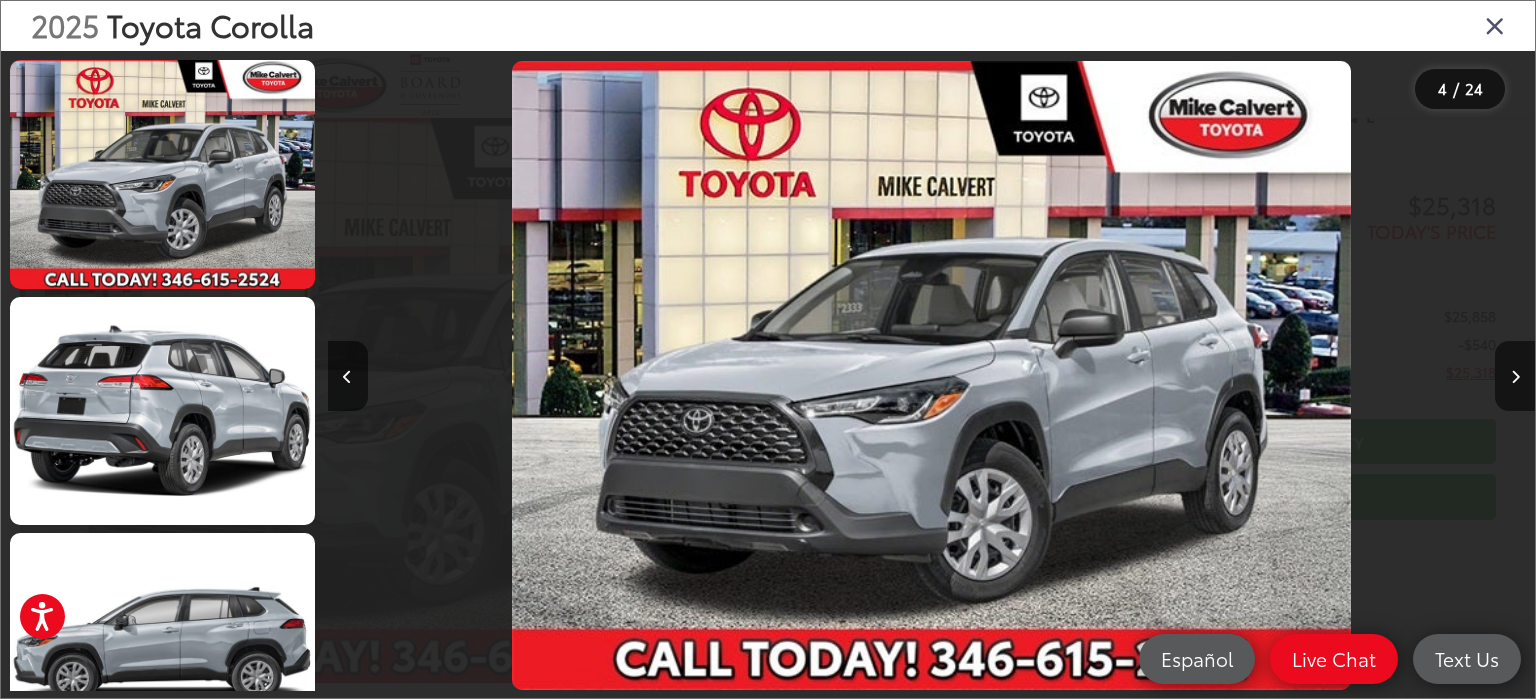 scroll, scrollTop: 571, scrollLeft: 0, axis: vertical 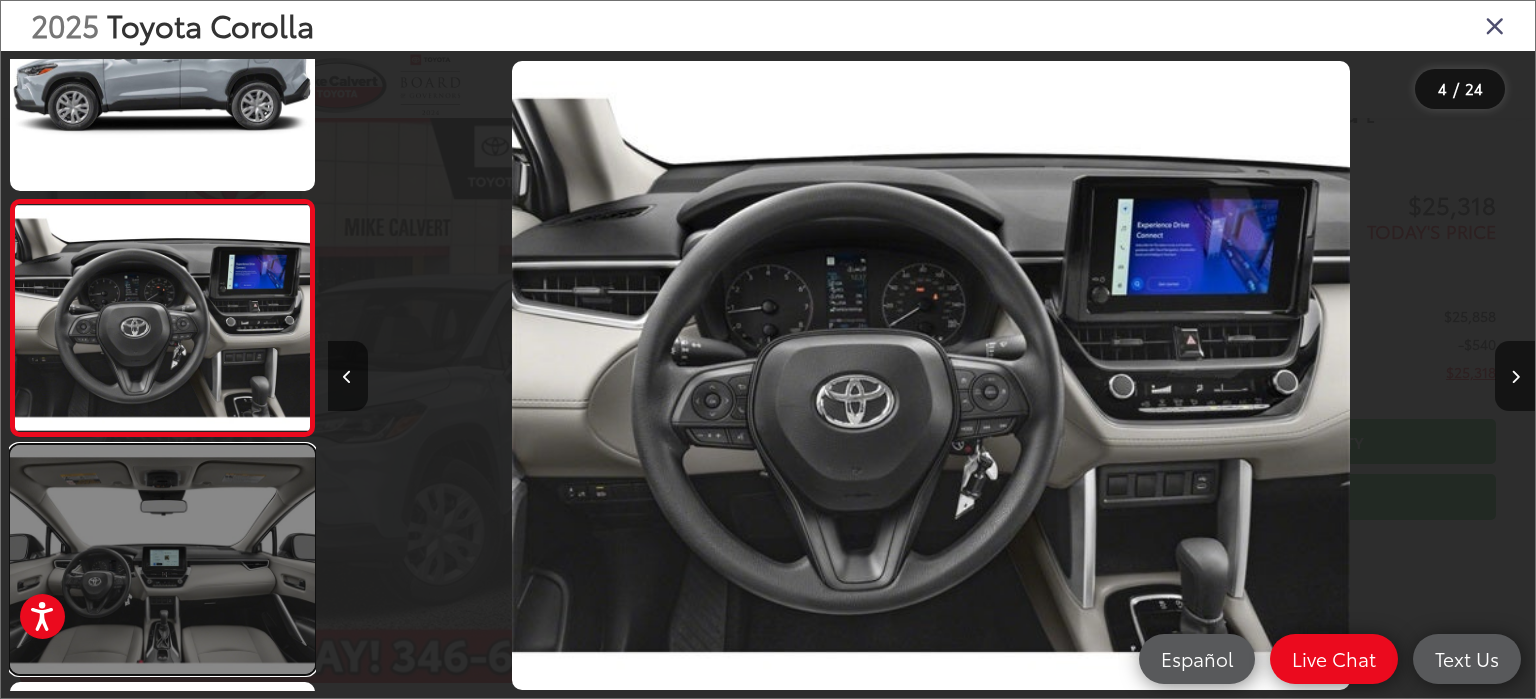 click at bounding box center [162, 559] 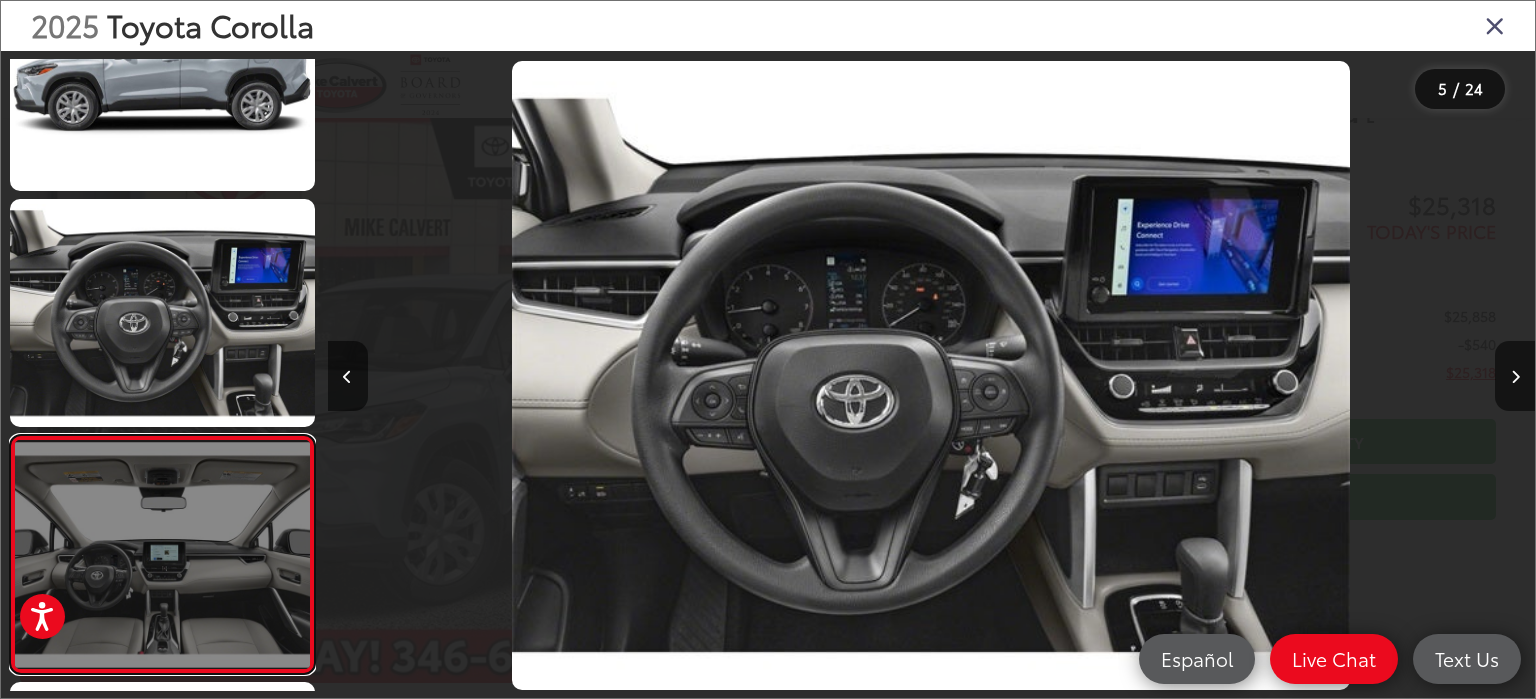 scroll, scrollTop: 0, scrollLeft: 3904, axis: horizontal 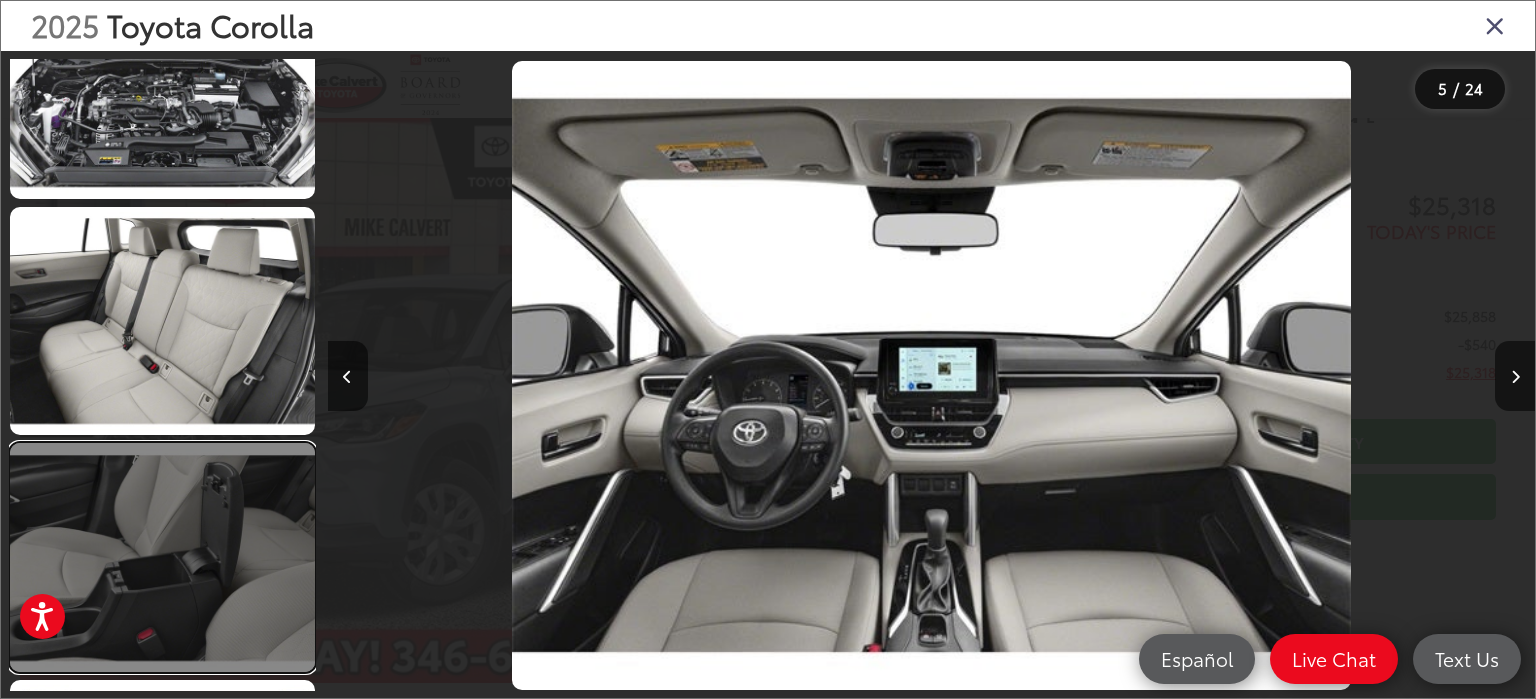 click at bounding box center [162, 557] 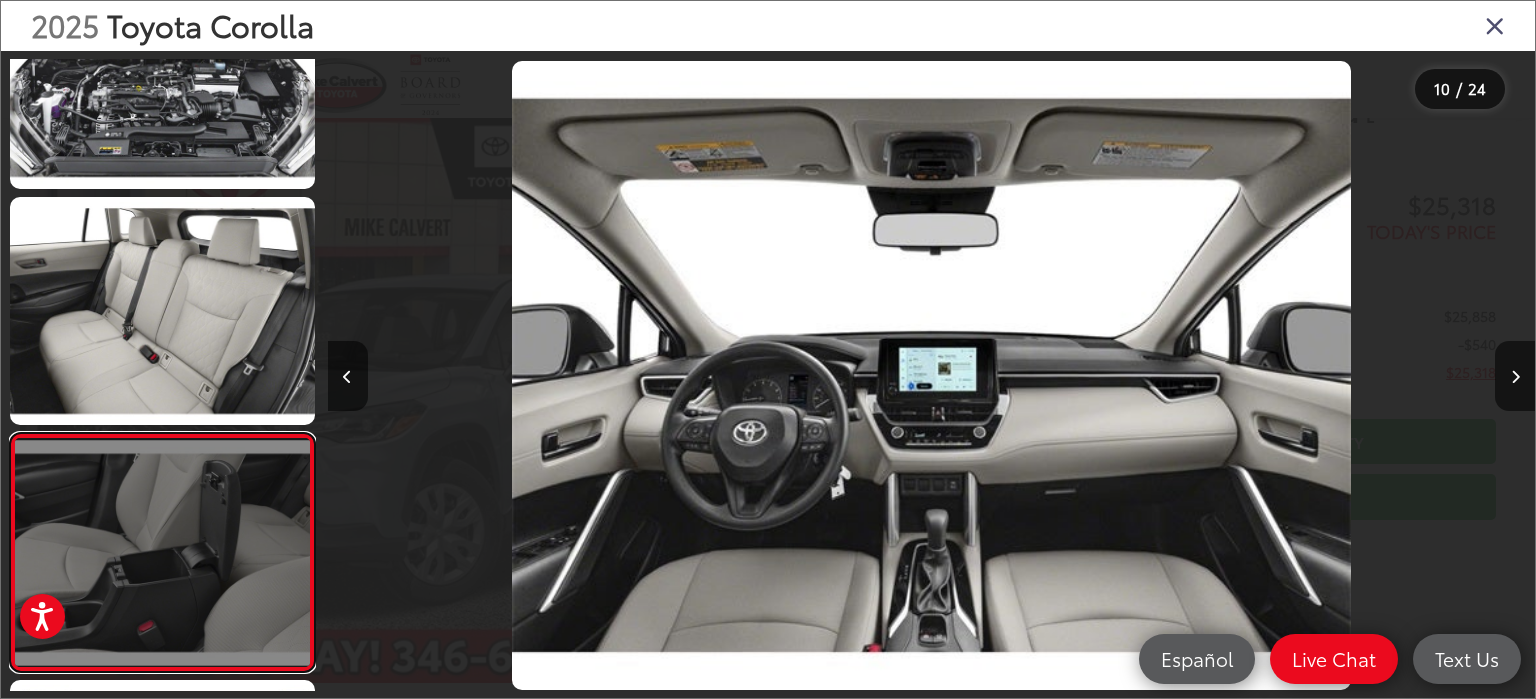 scroll, scrollTop: 1788, scrollLeft: 0, axis: vertical 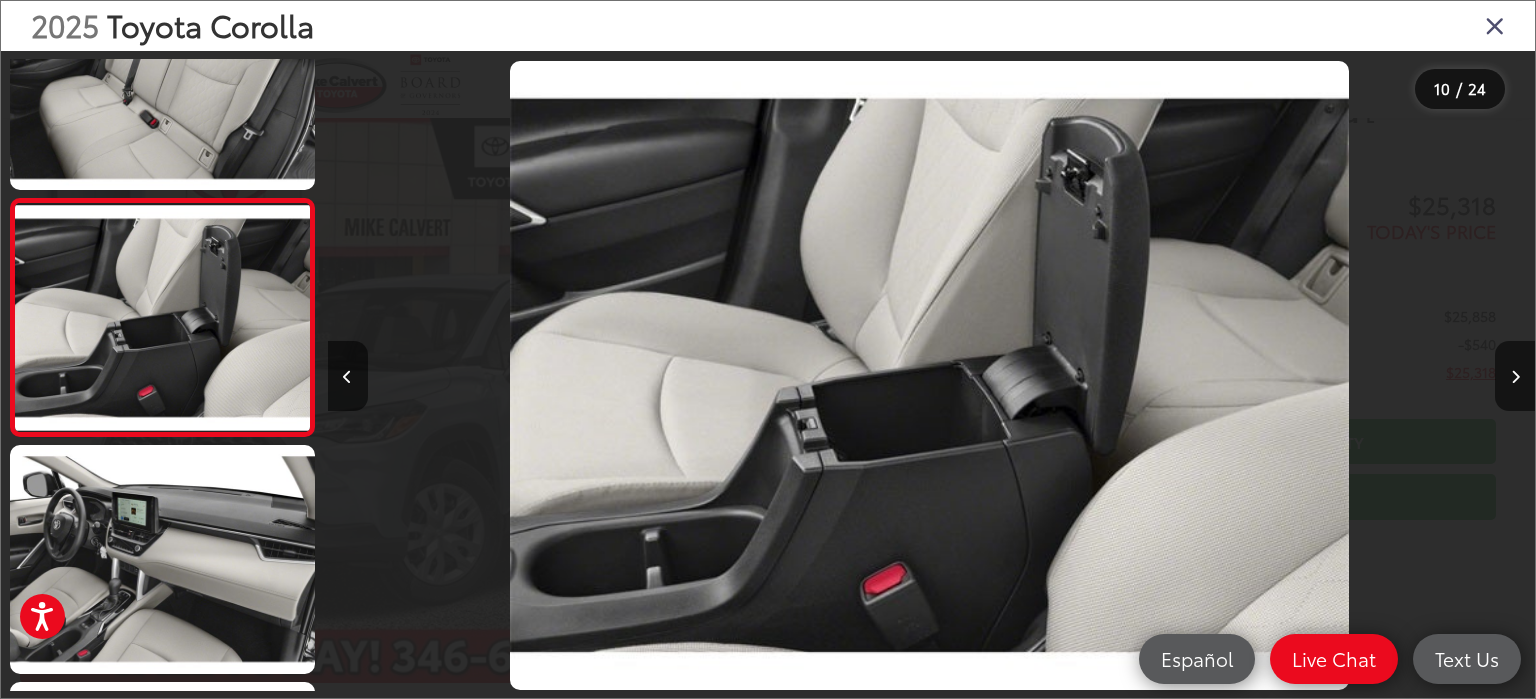 click at bounding box center (1495, 25) 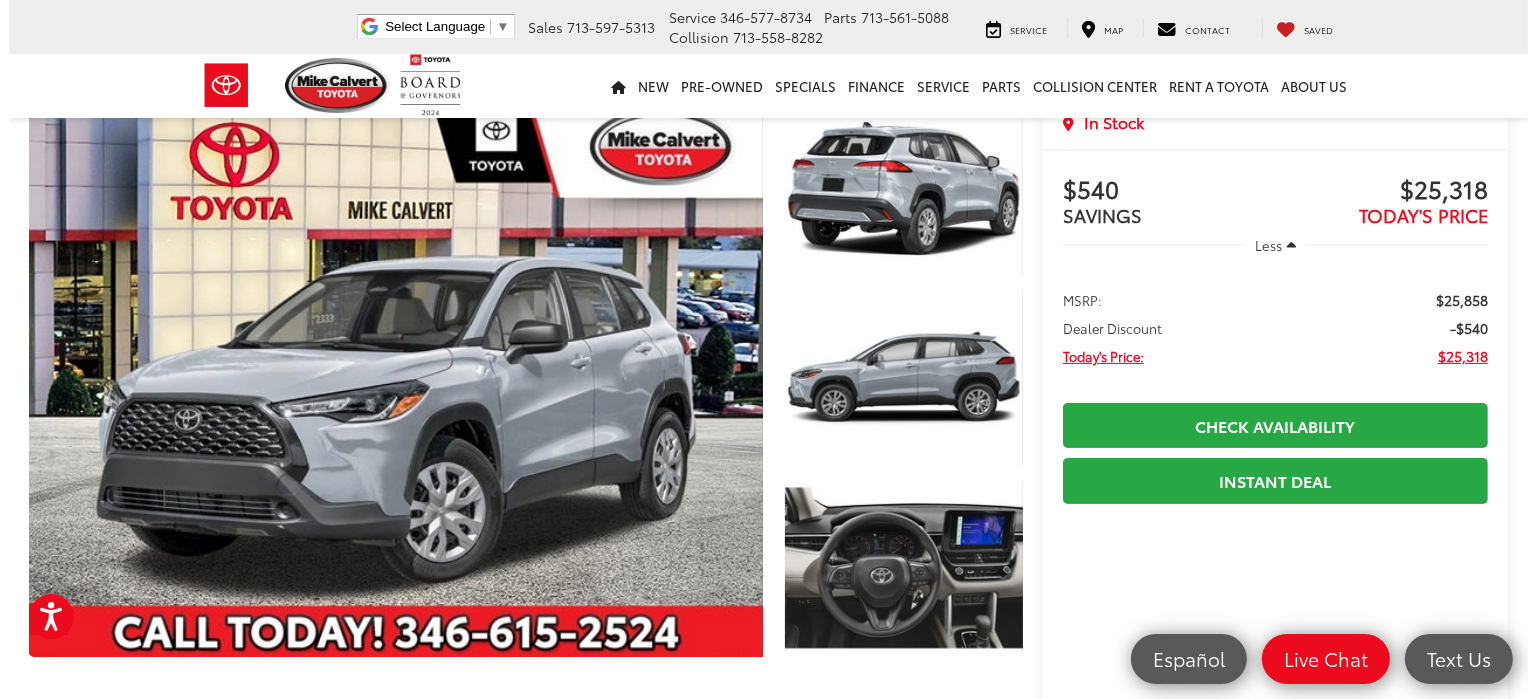 scroll, scrollTop: 0, scrollLeft: 0, axis: both 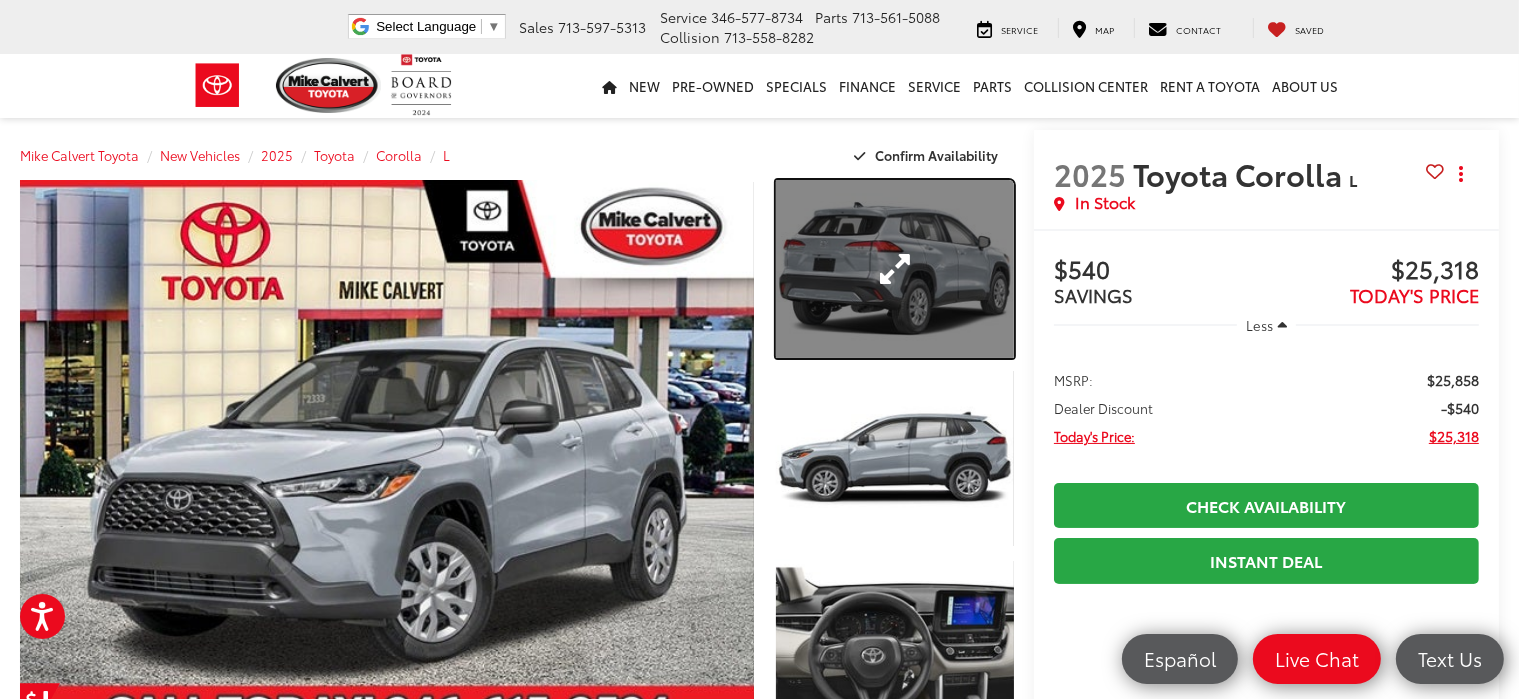 click at bounding box center (895, 269) 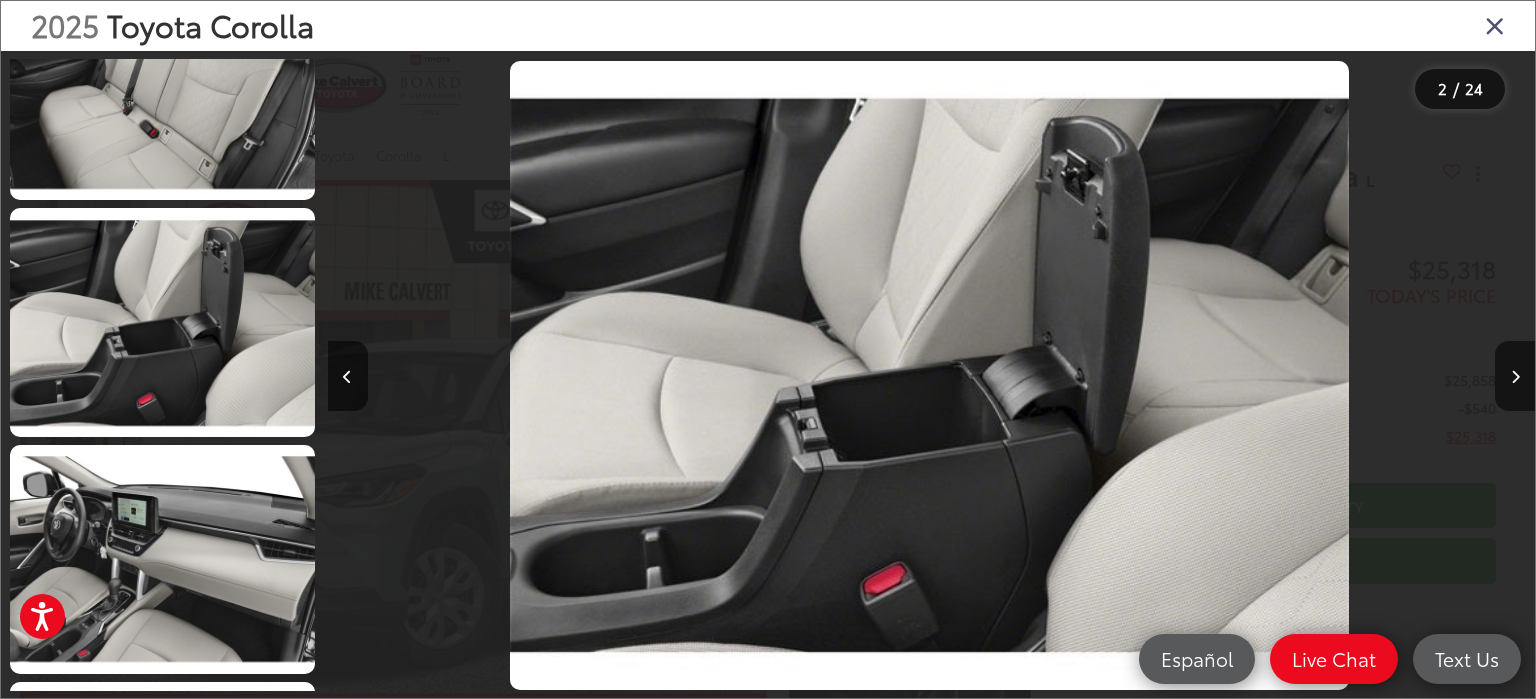 scroll, scrollTop: 50, scrollLeft: 0, axis: vertical 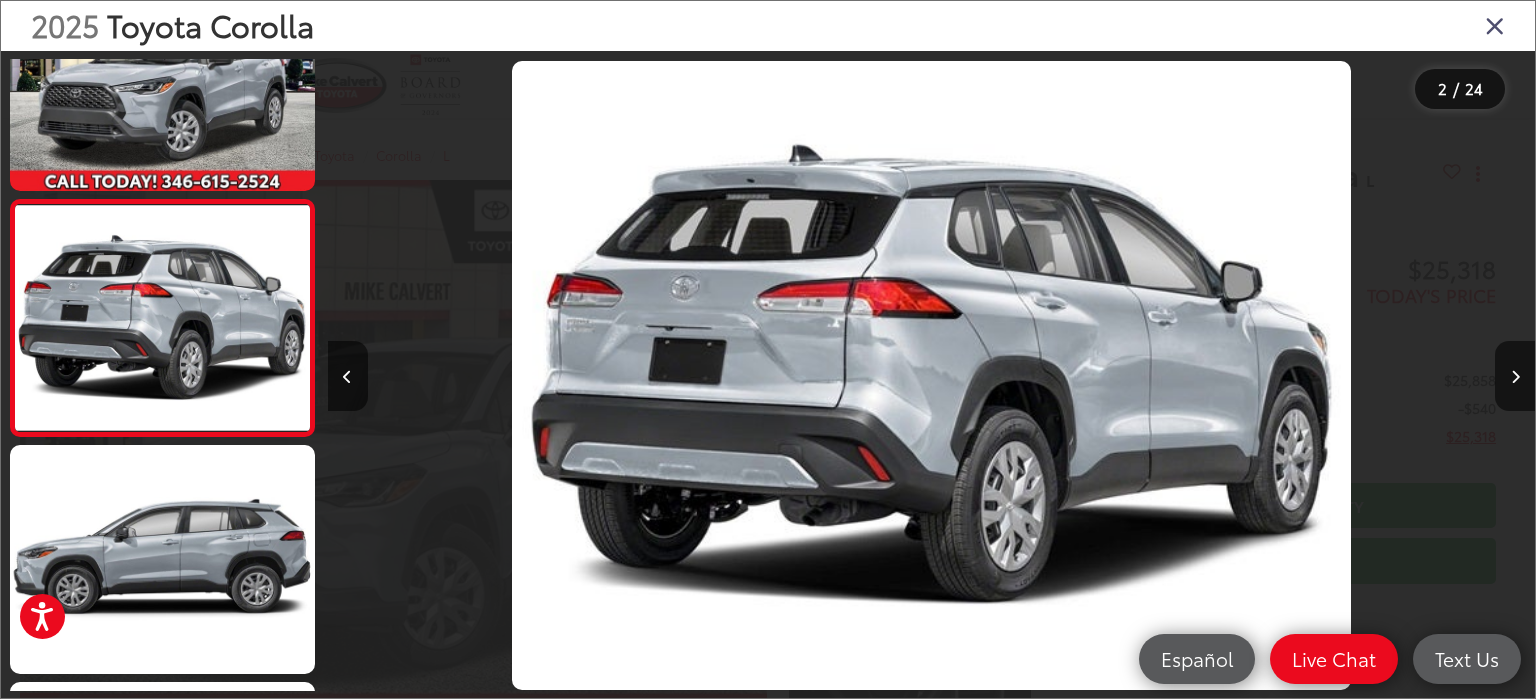 click at bounding box center (1495, 25) 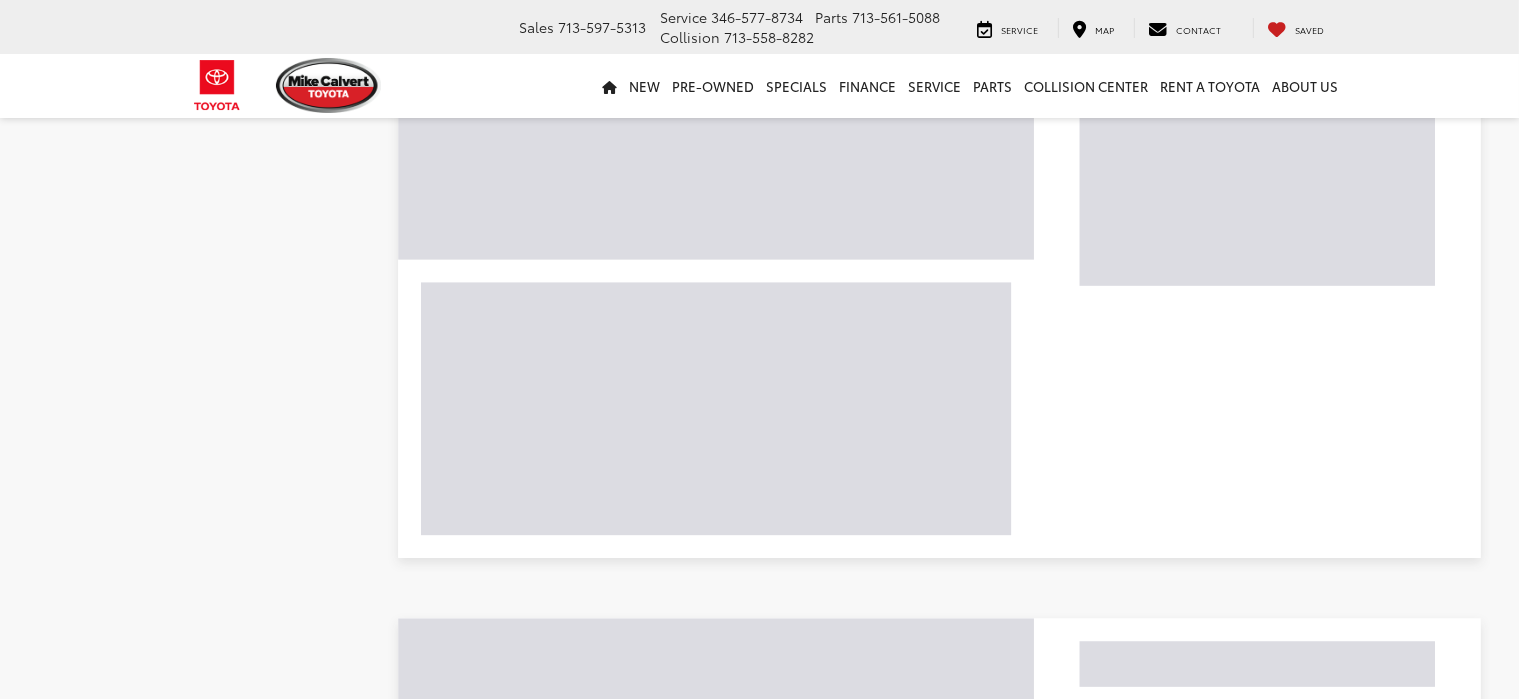 scroll, scrollTop: 1400, scrollLeft: 0, axis: vertical 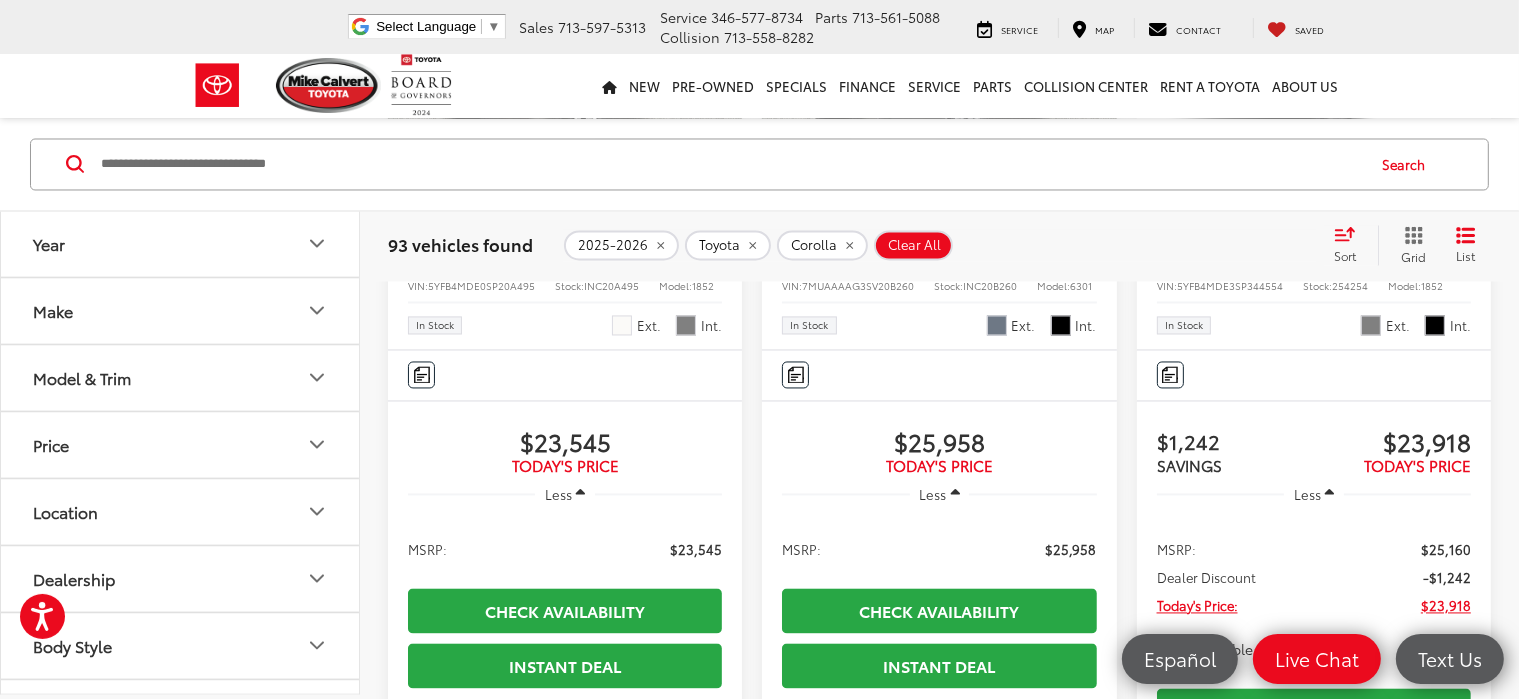 click at bounding box center [939, 45] 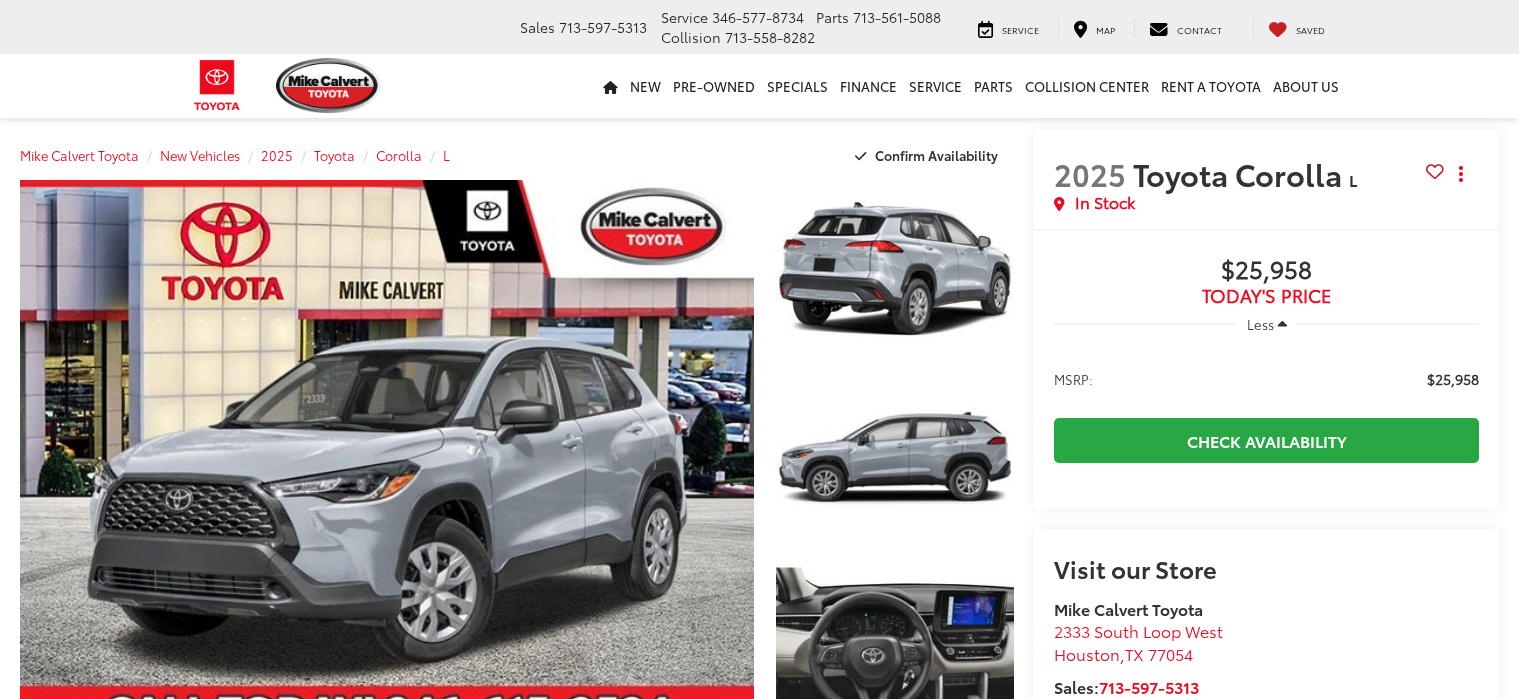 scroll, scrollTop: 0, scrollLeft: 0, axis: both 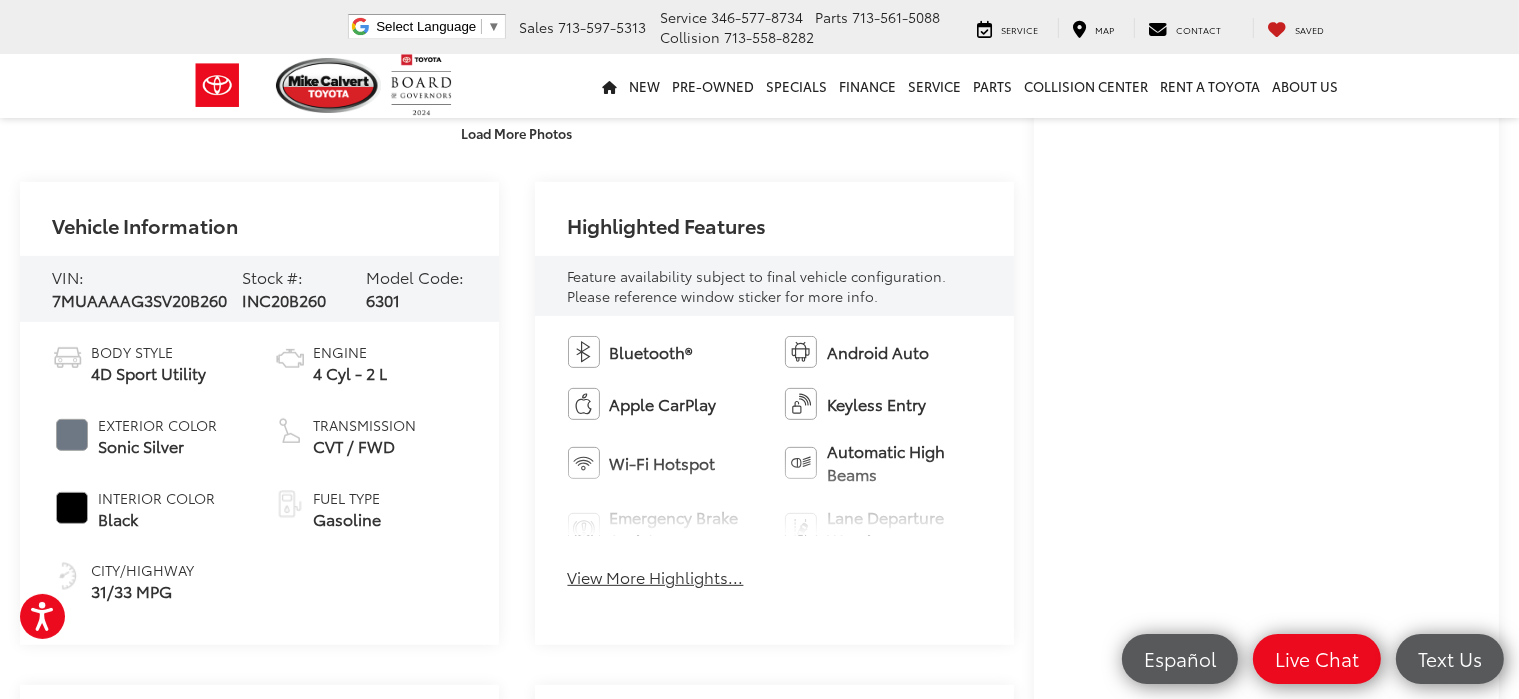 click on "View More Highlights..." at bounding box center (656, 577) 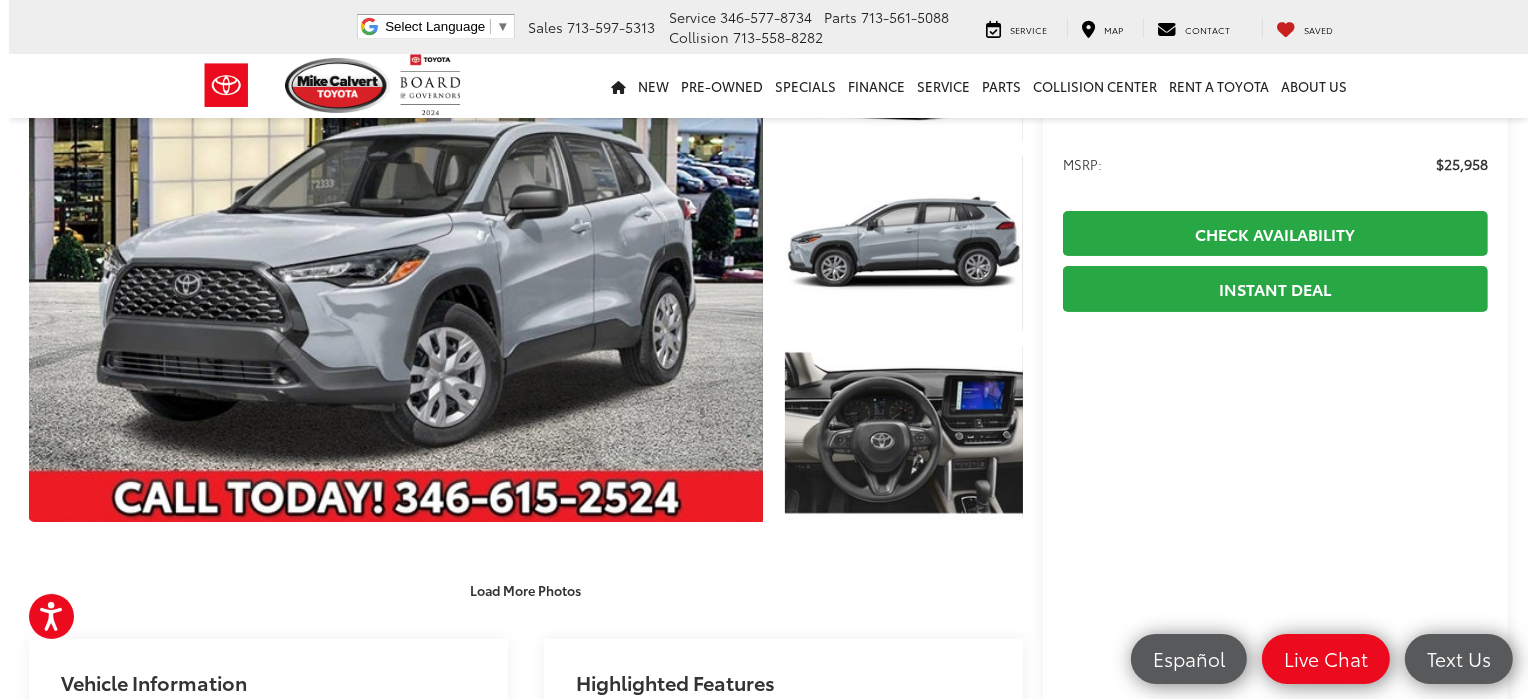 scroll, scrollTop: 212, scrollLeft: 0, axis: vertical 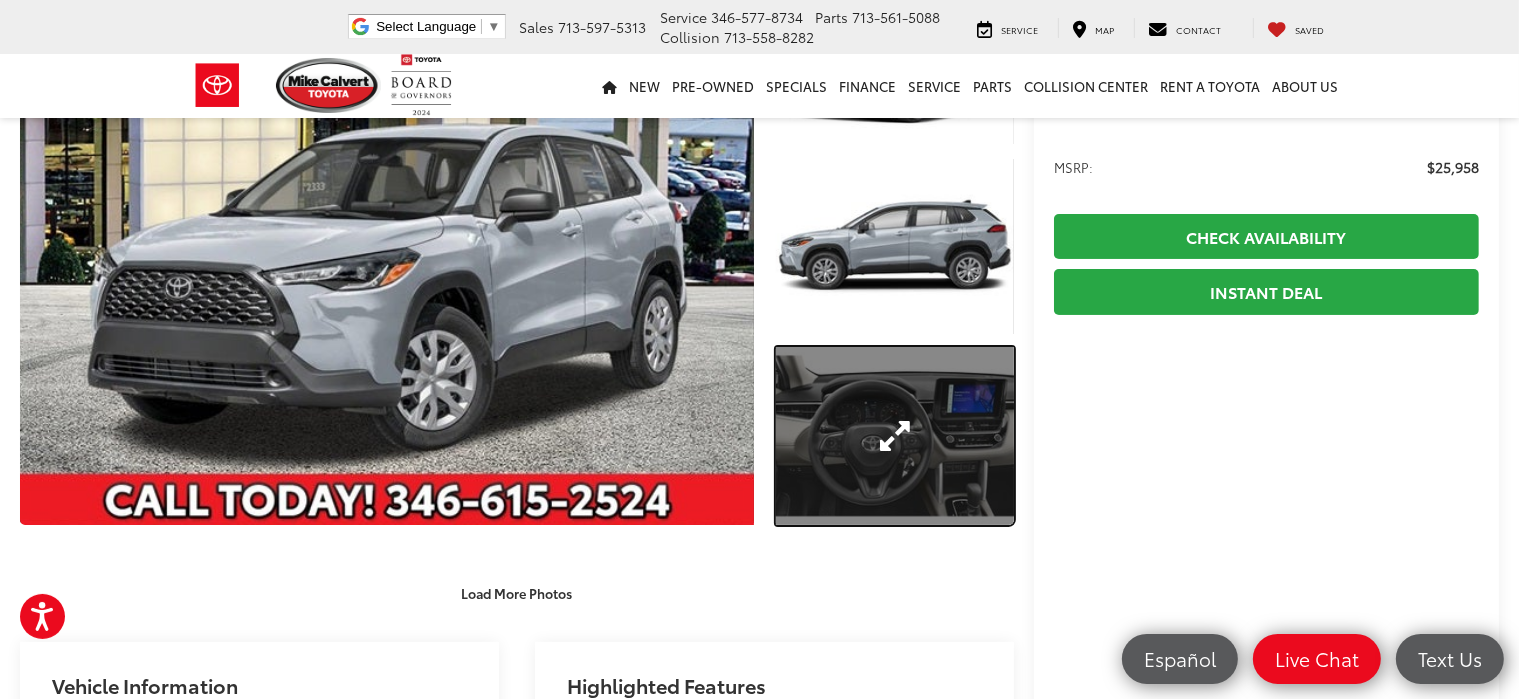 click at bounding box center [895, 436] 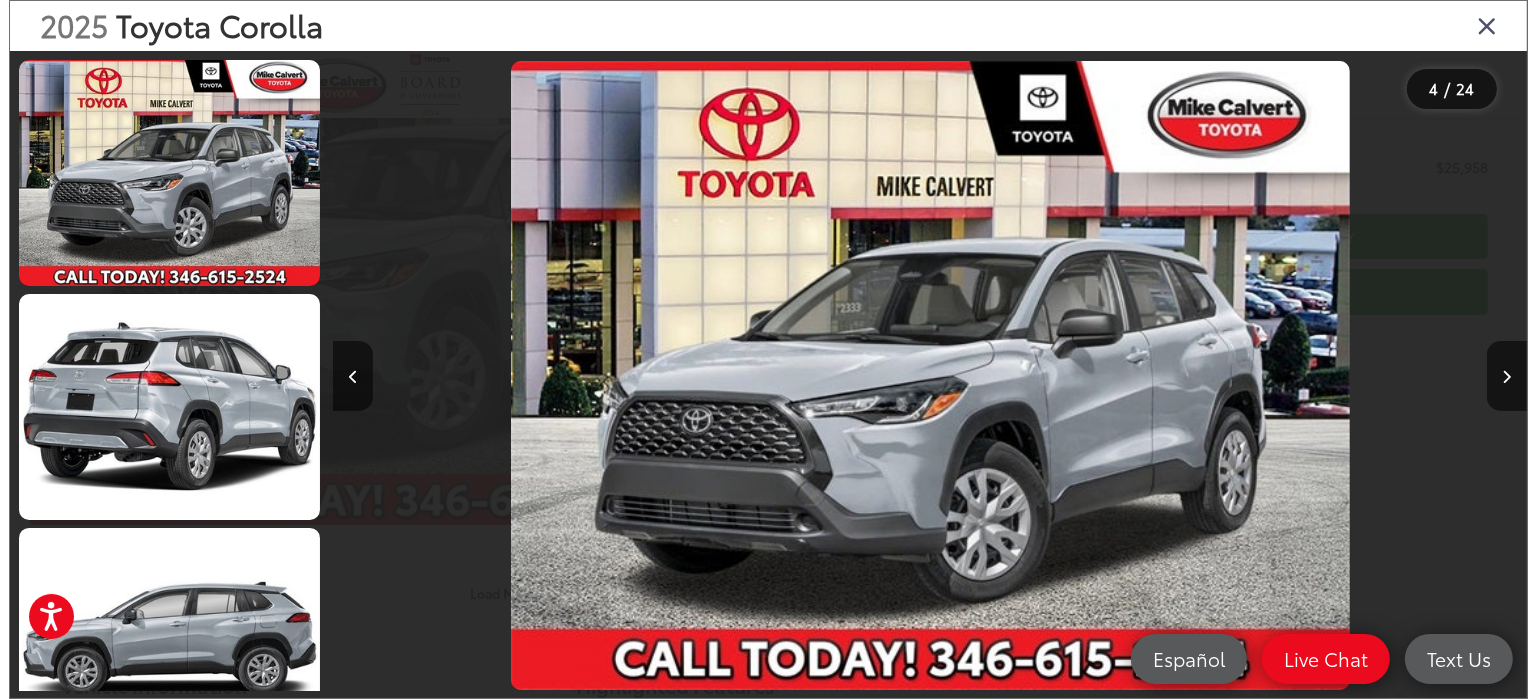 scroll, scrollTop: 569, scrollLeft: 0, axis: vertical 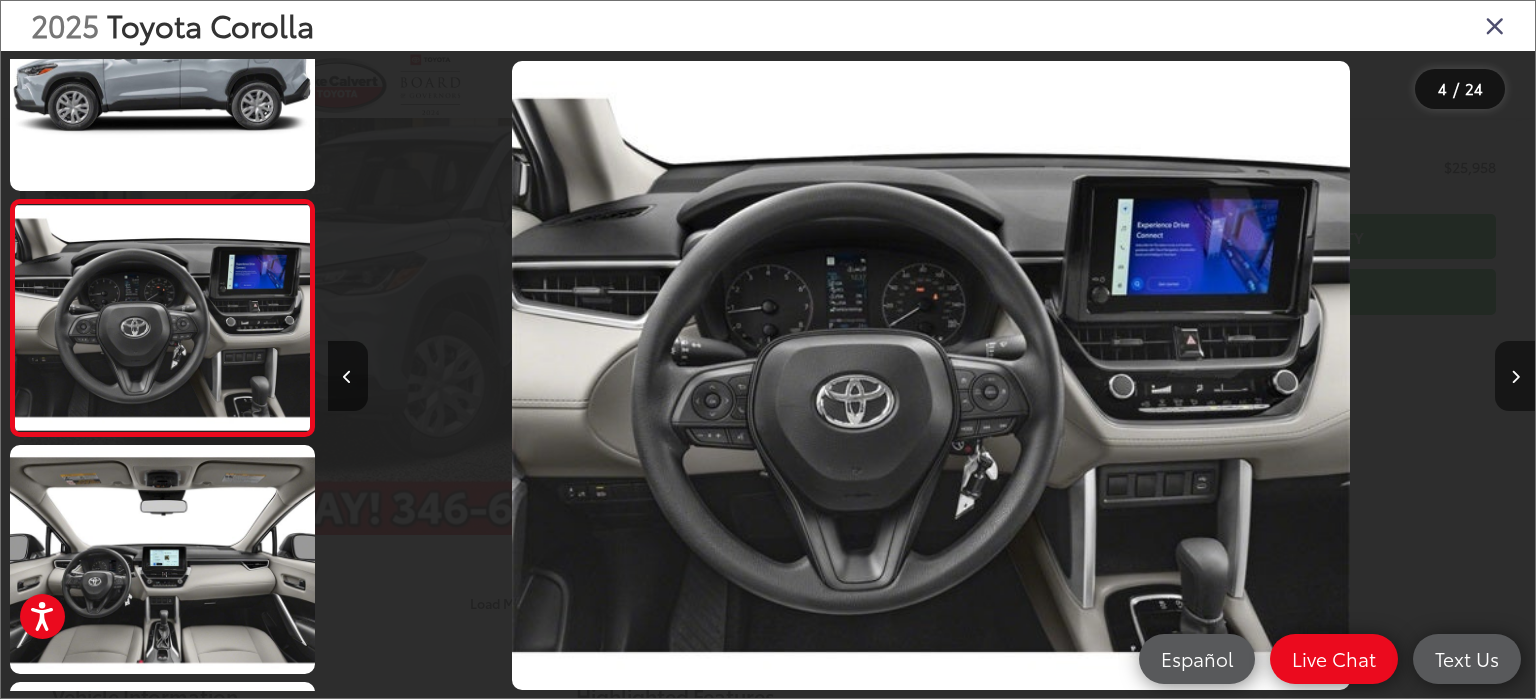 click at bounding box center [1515, 376] 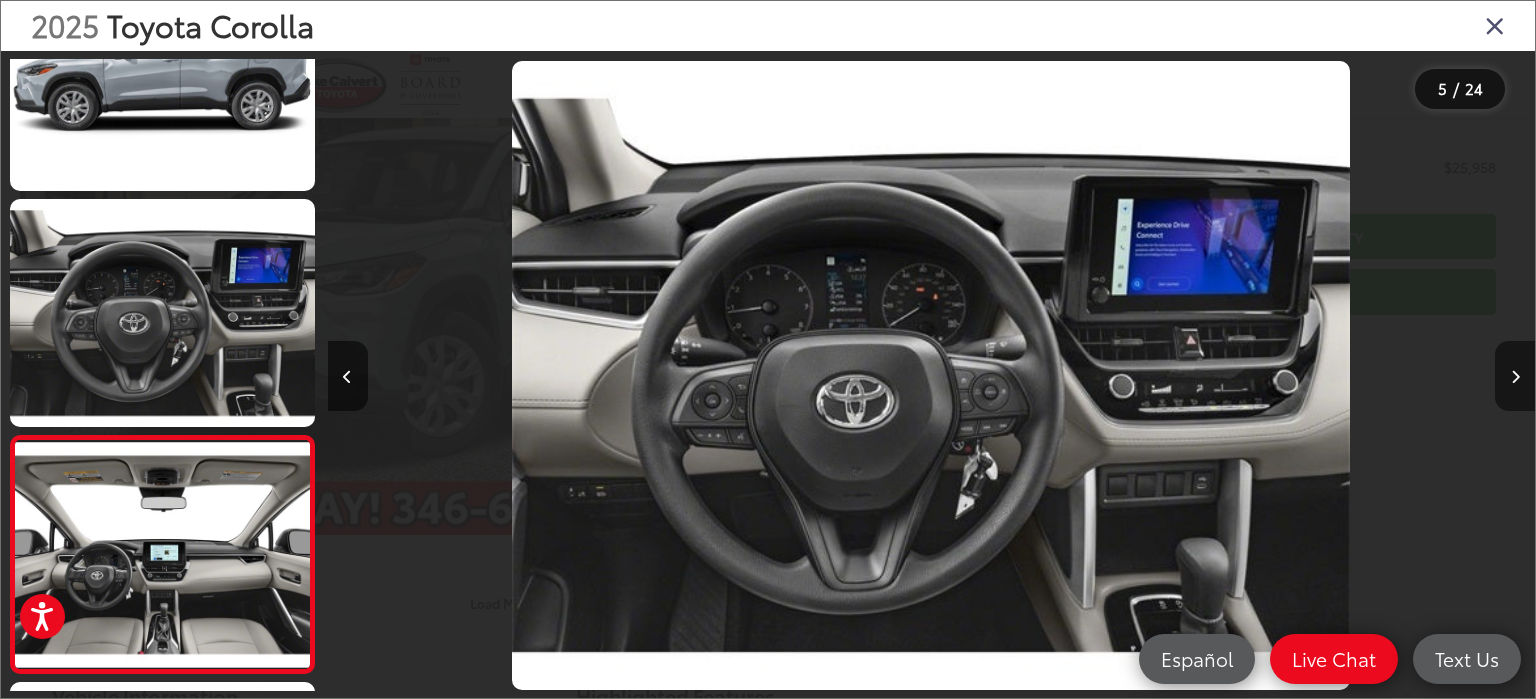 scroll, scrollTop: 0, scrollLeft: 3905, axis: horizontal 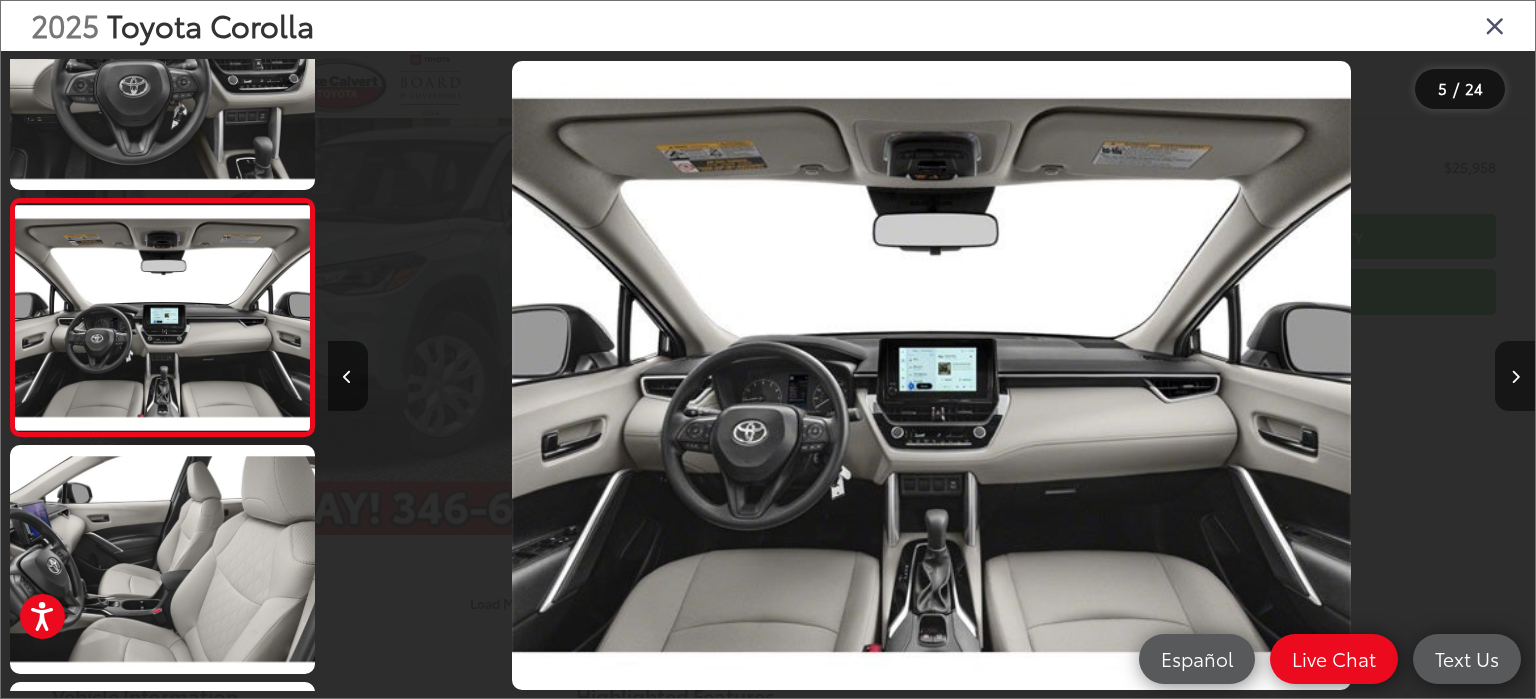 click at bounding box center [1515, 377] 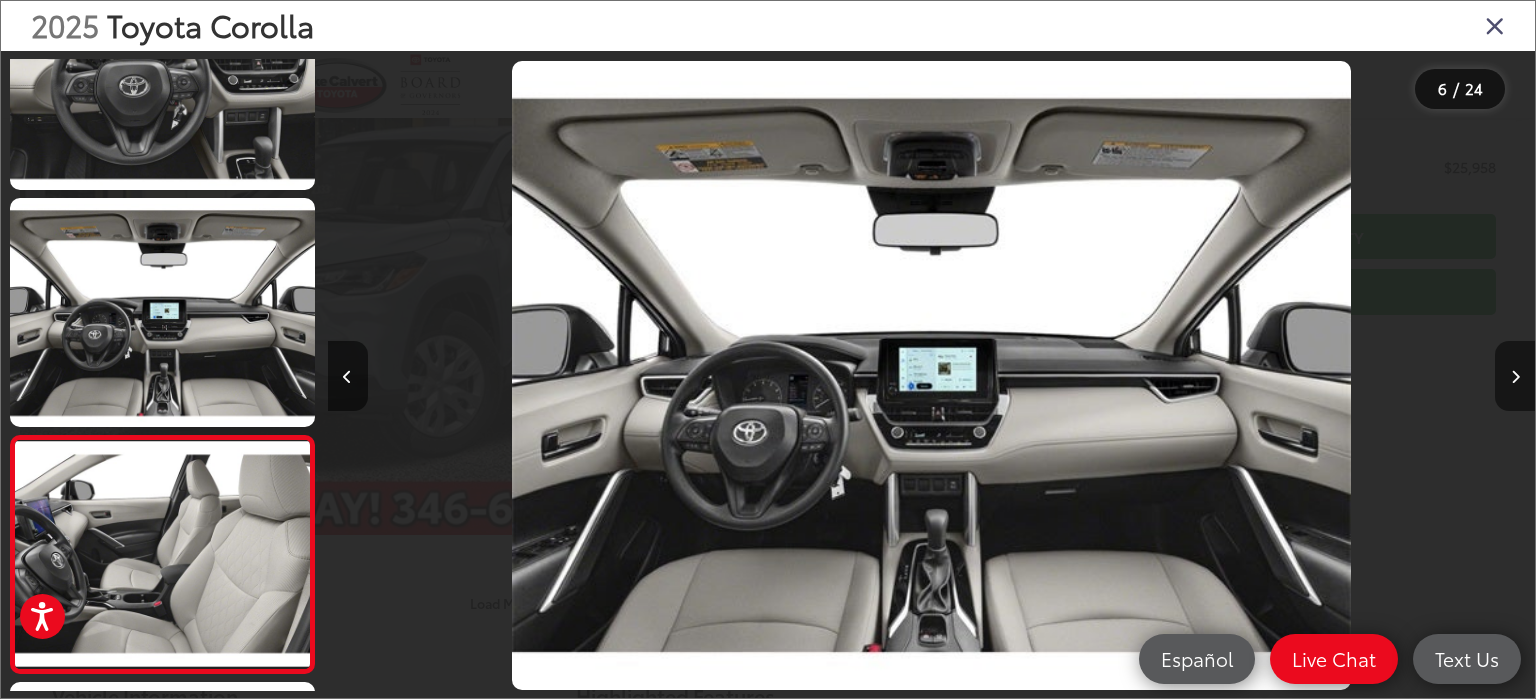 scroll, scrollTop: 0, scrollLeft: 4908, axis: horizontal 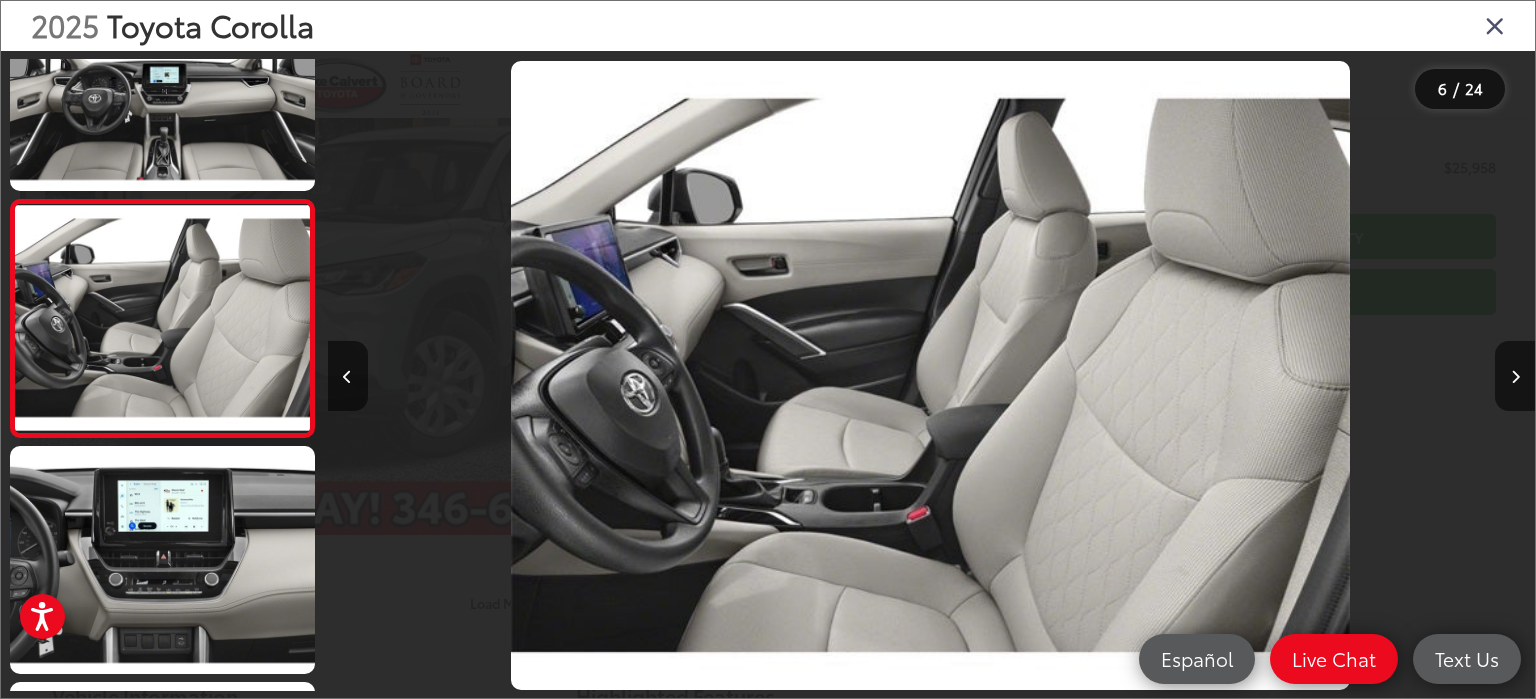 click at bounding box center [1495, 25] 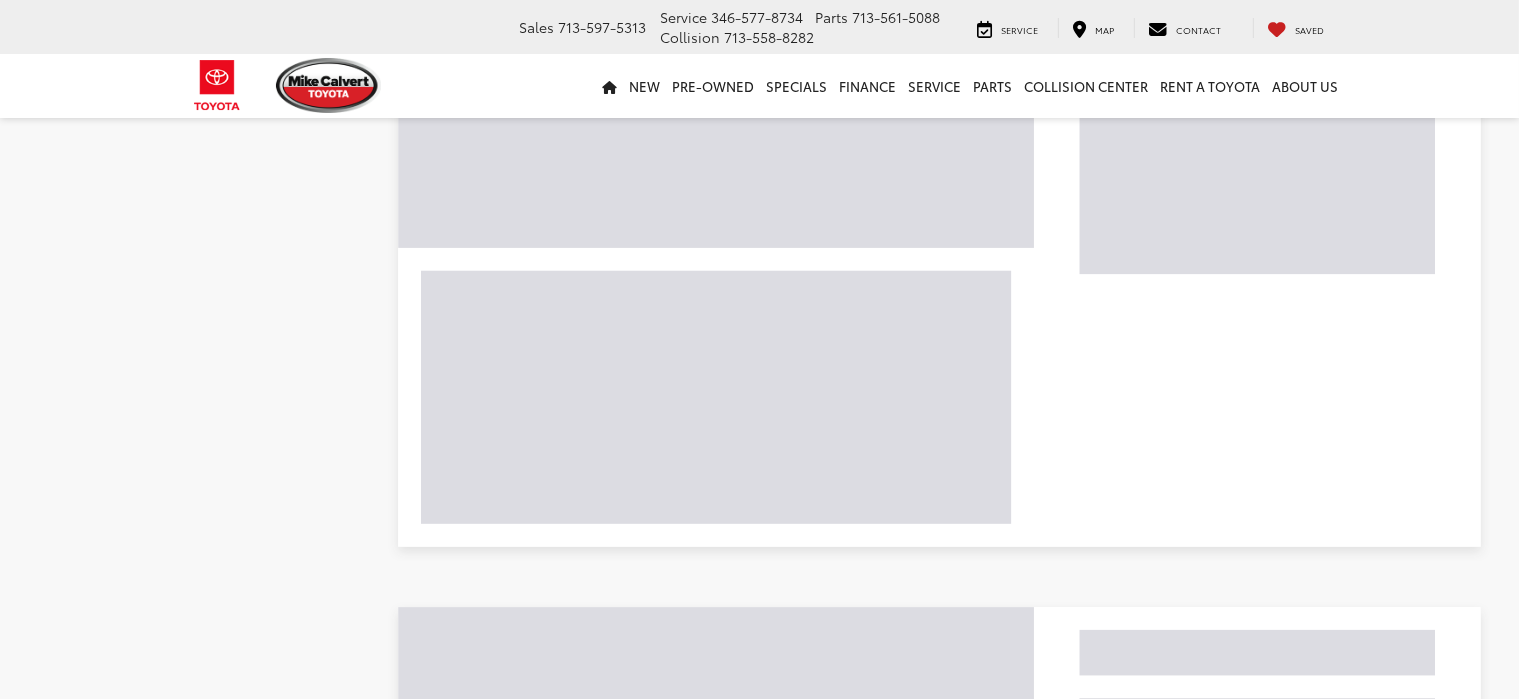 scroll, scrollTop: 3774, scrollLeft: 0, axis: vertical 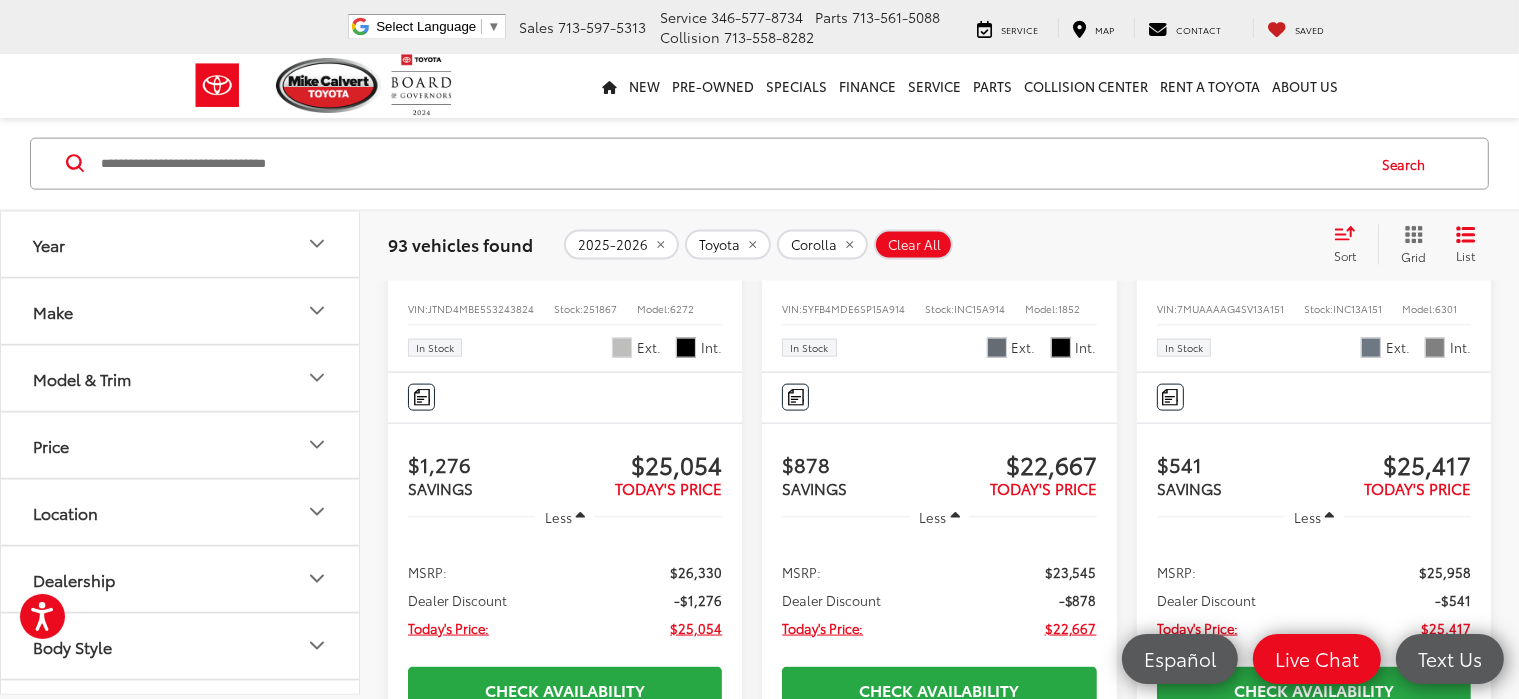click at bounding box center (1314, 67) 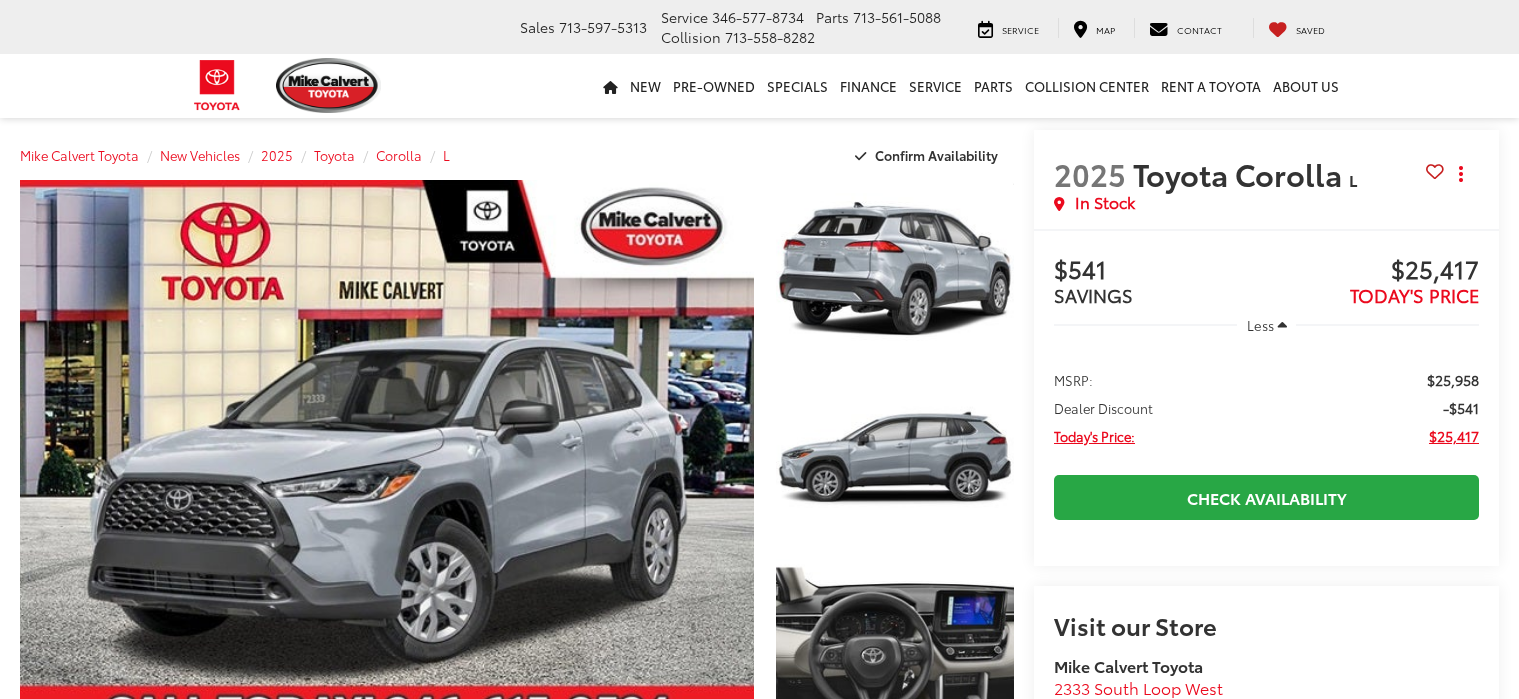 scroll, scrollTop: 0, scrollLeft: 0, axis: both 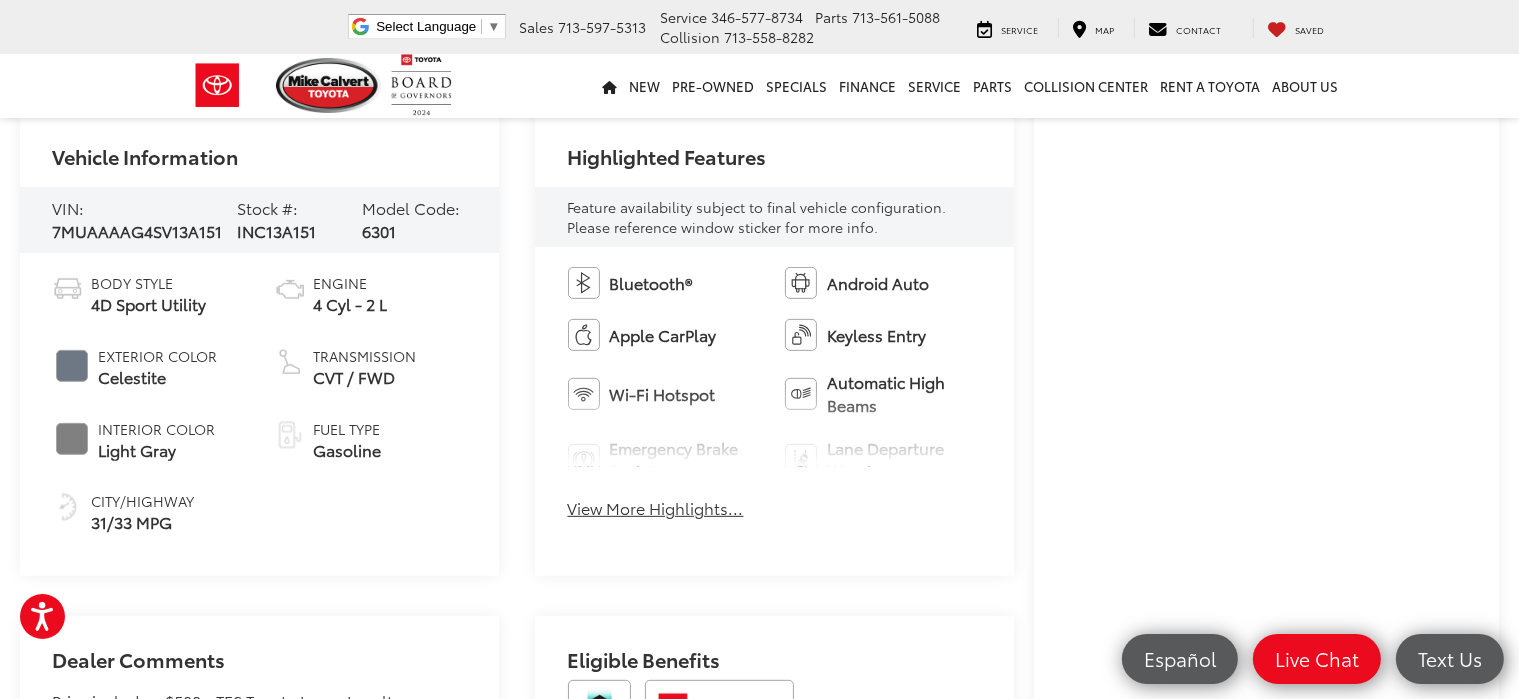 click on "View More Highlights..." at bounding box center (656, 508) 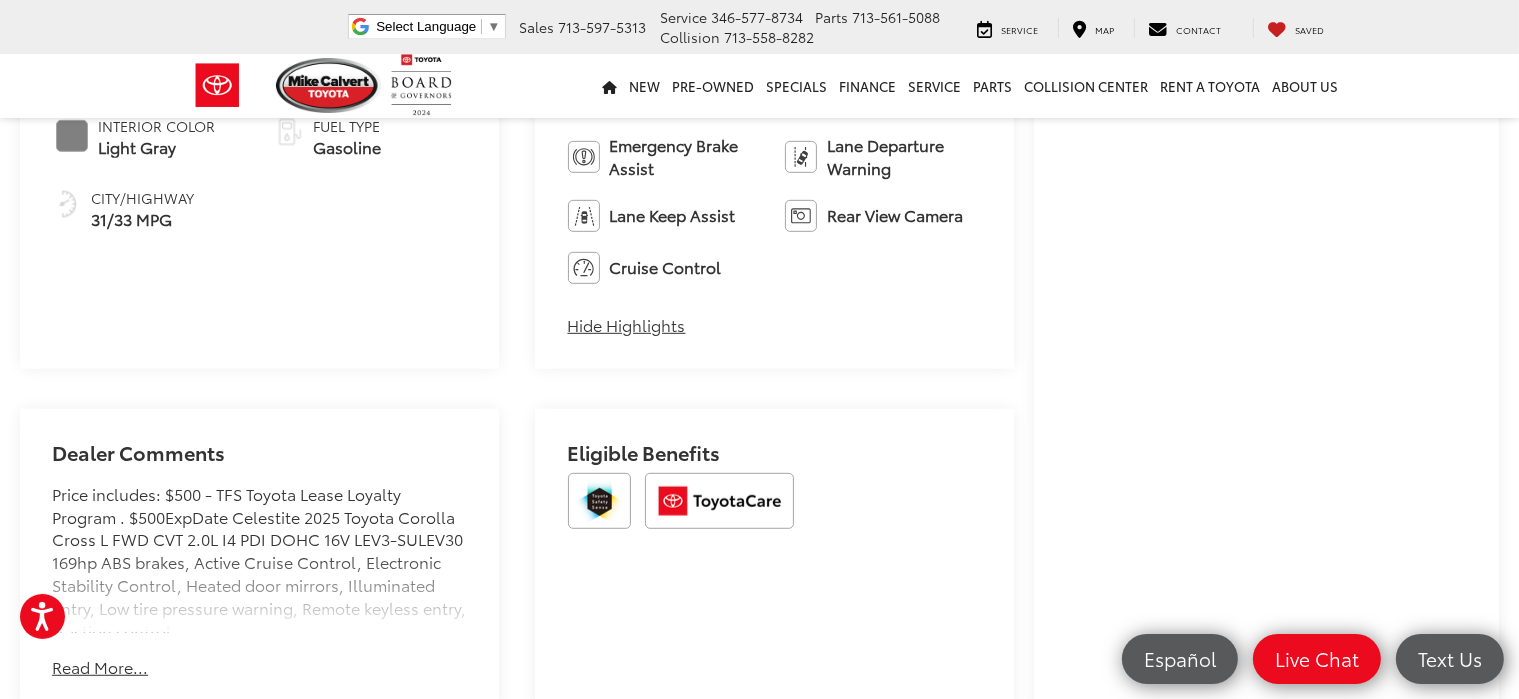 scroll, scrollTop: 1236, scrollLeft: 0, axis: vertical 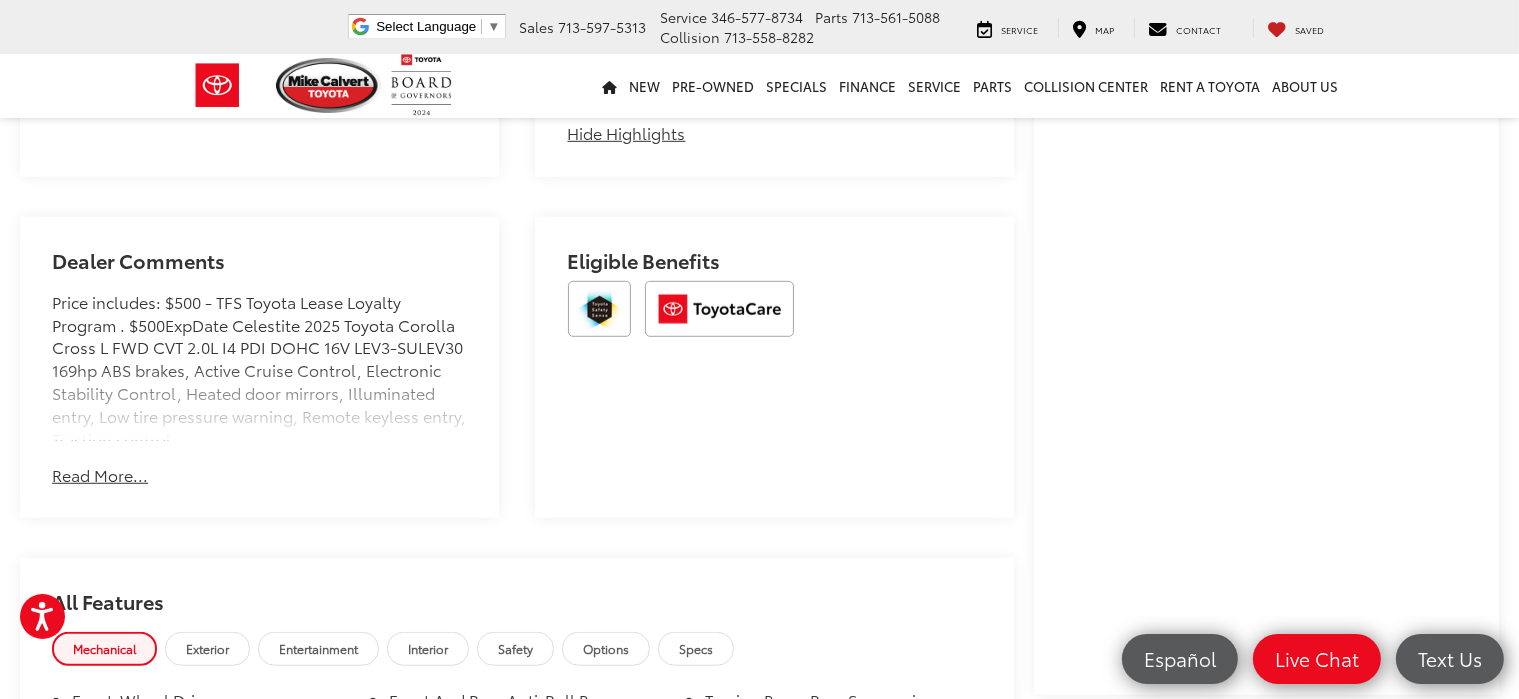 click on "Read More..." at bounding box center (100, 475) 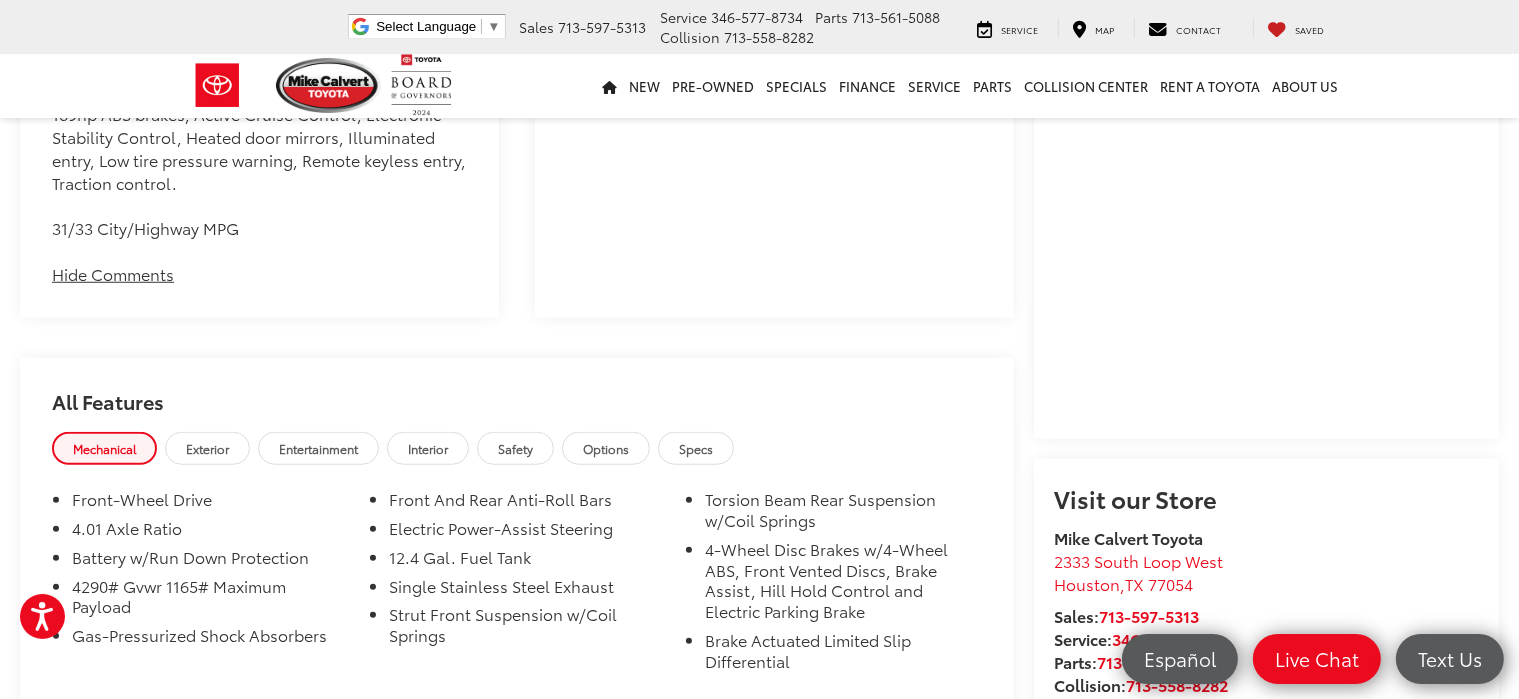 scroll, scrollTop: 1494, scrollLeft: 0, axis: vertical 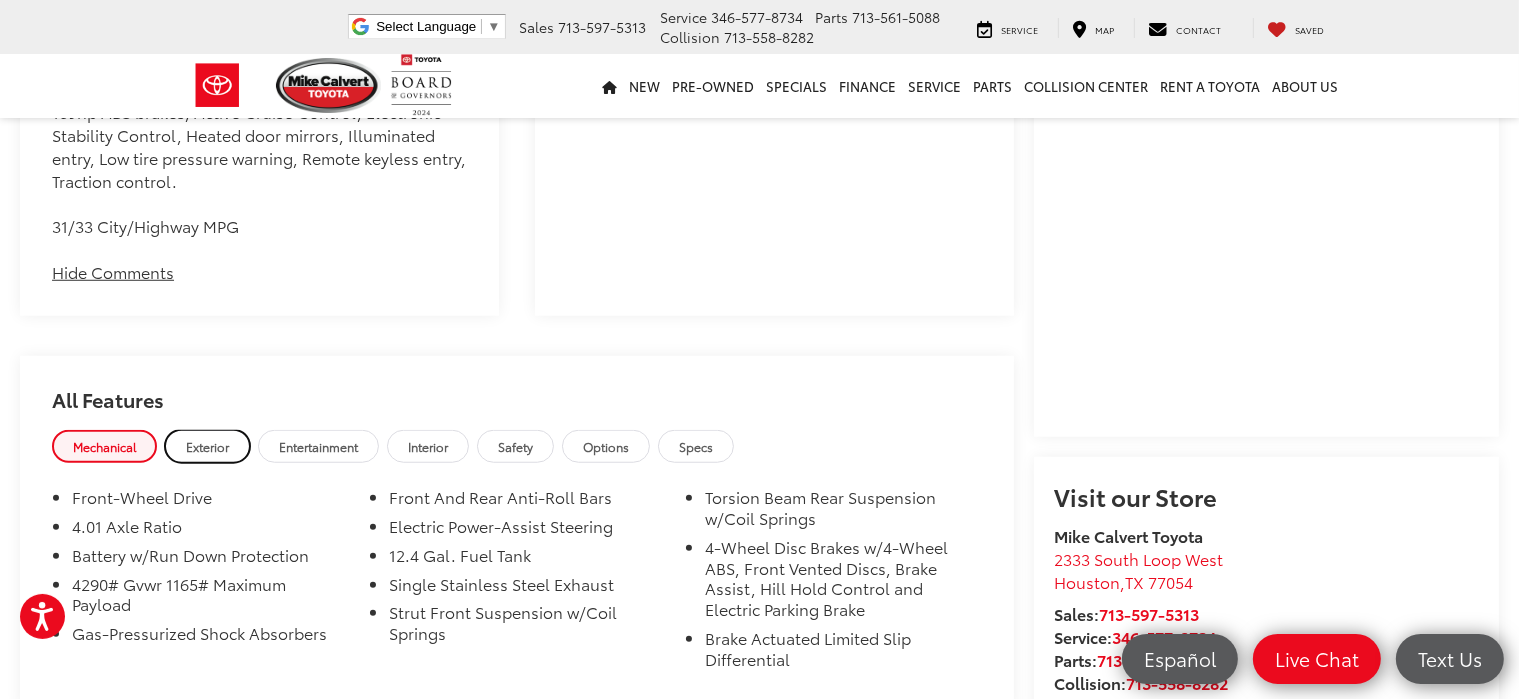 click on "Exterior" at bounding box center (207, 446) 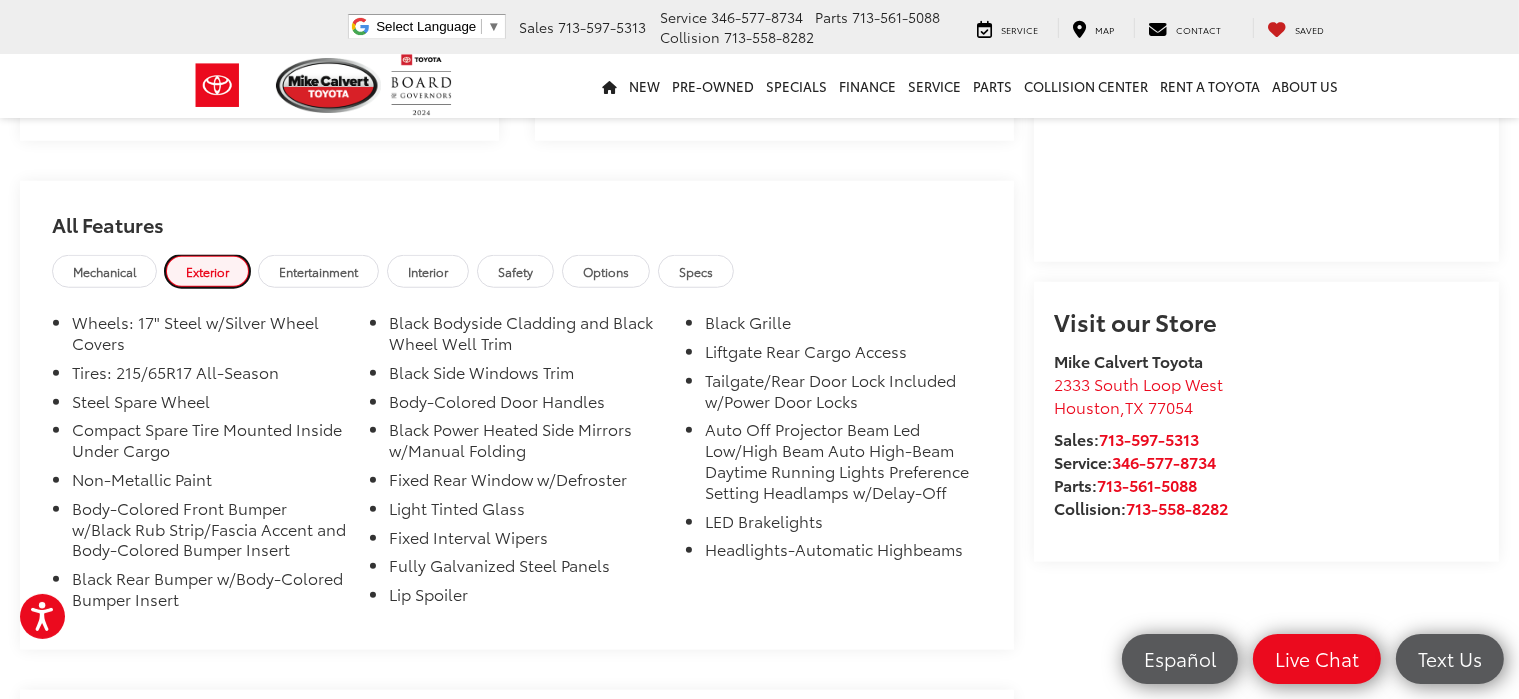scroll, scrollTop: 1672, scrollLeft: 0, axis: vertical 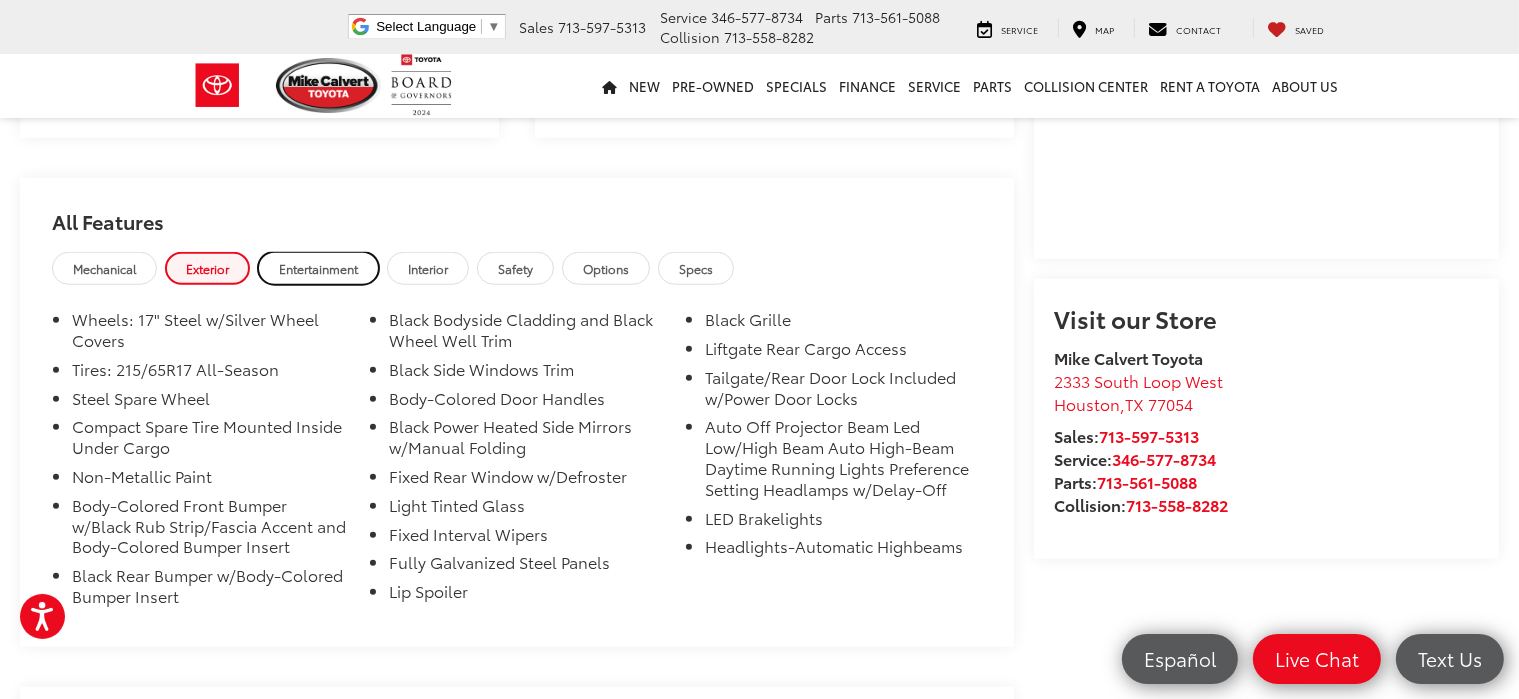 click on "Entertainment" at bounding box center (318, 268) 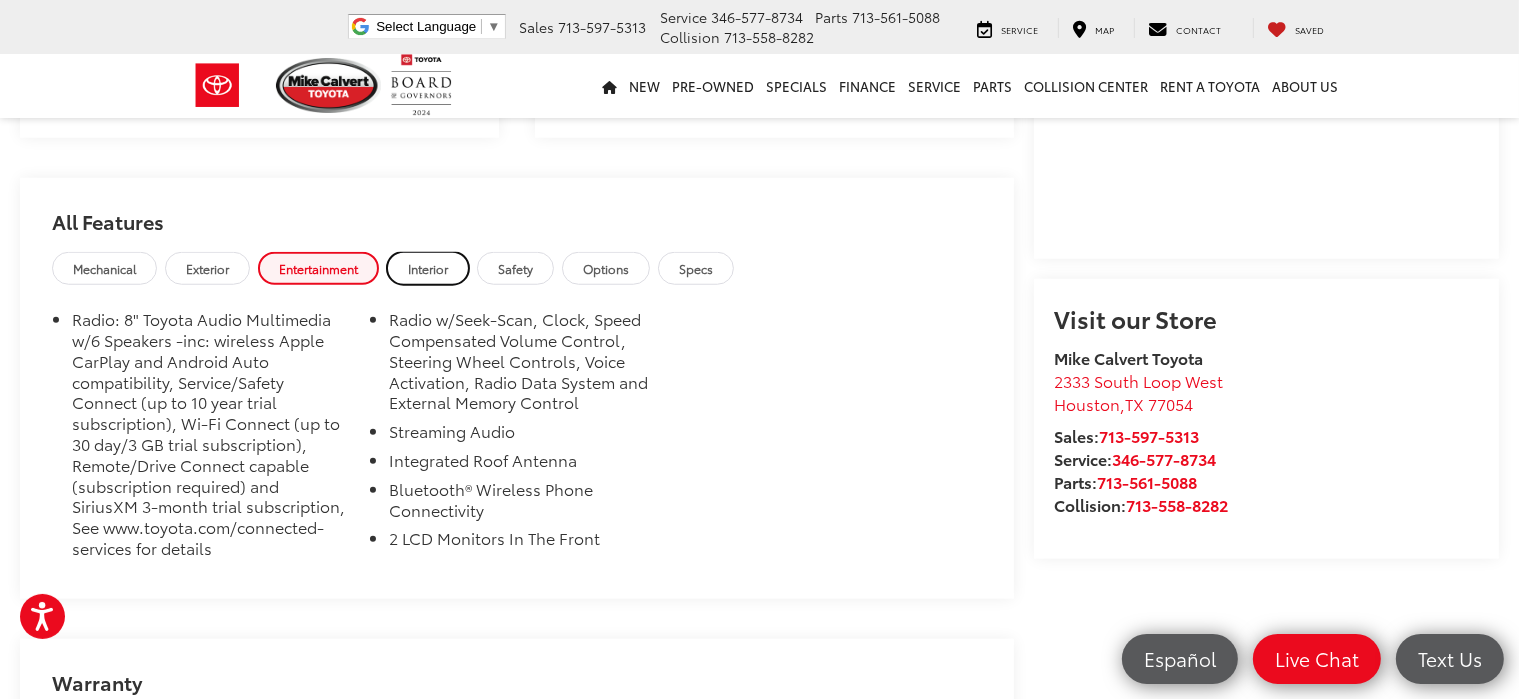 click on "Interior" at bounding box center (428, 268) 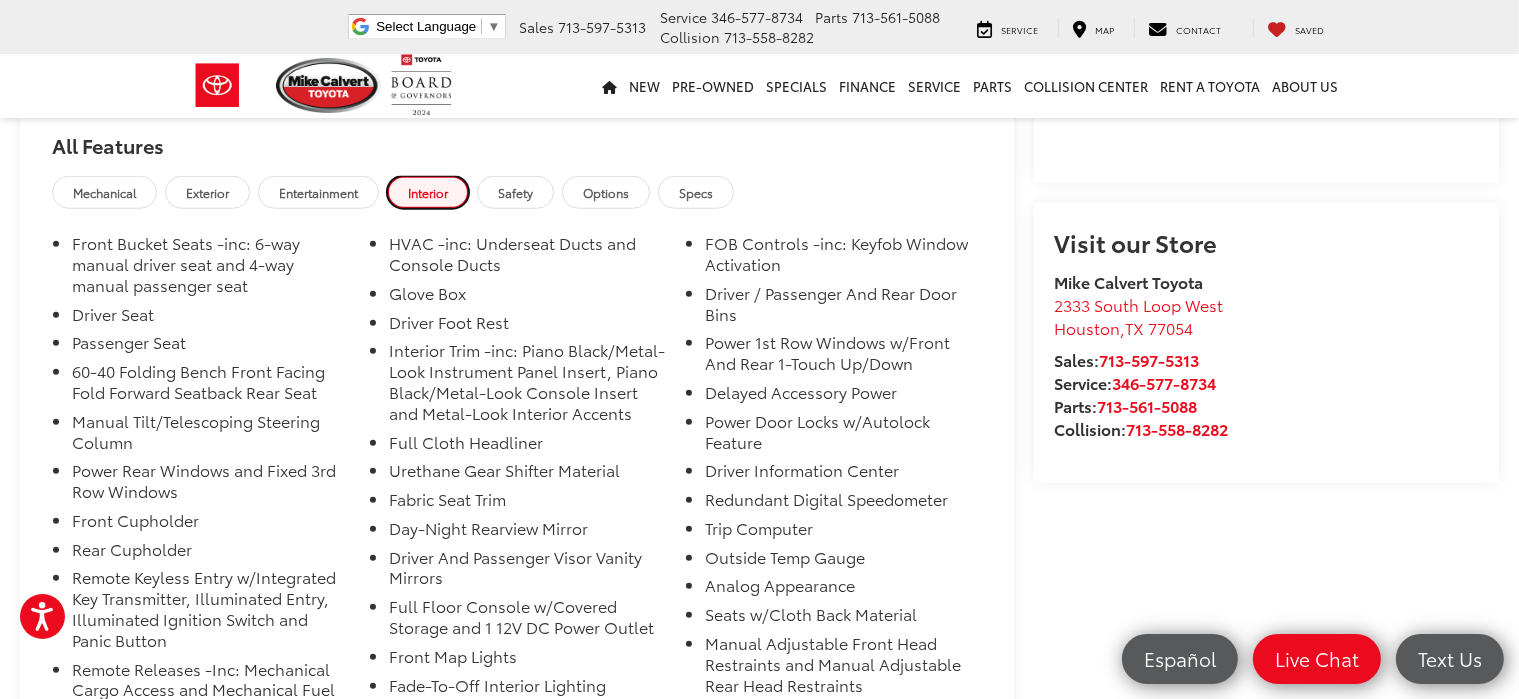 scroll, scrollTop: 1748, scrollLeft: 0, axis: vertical 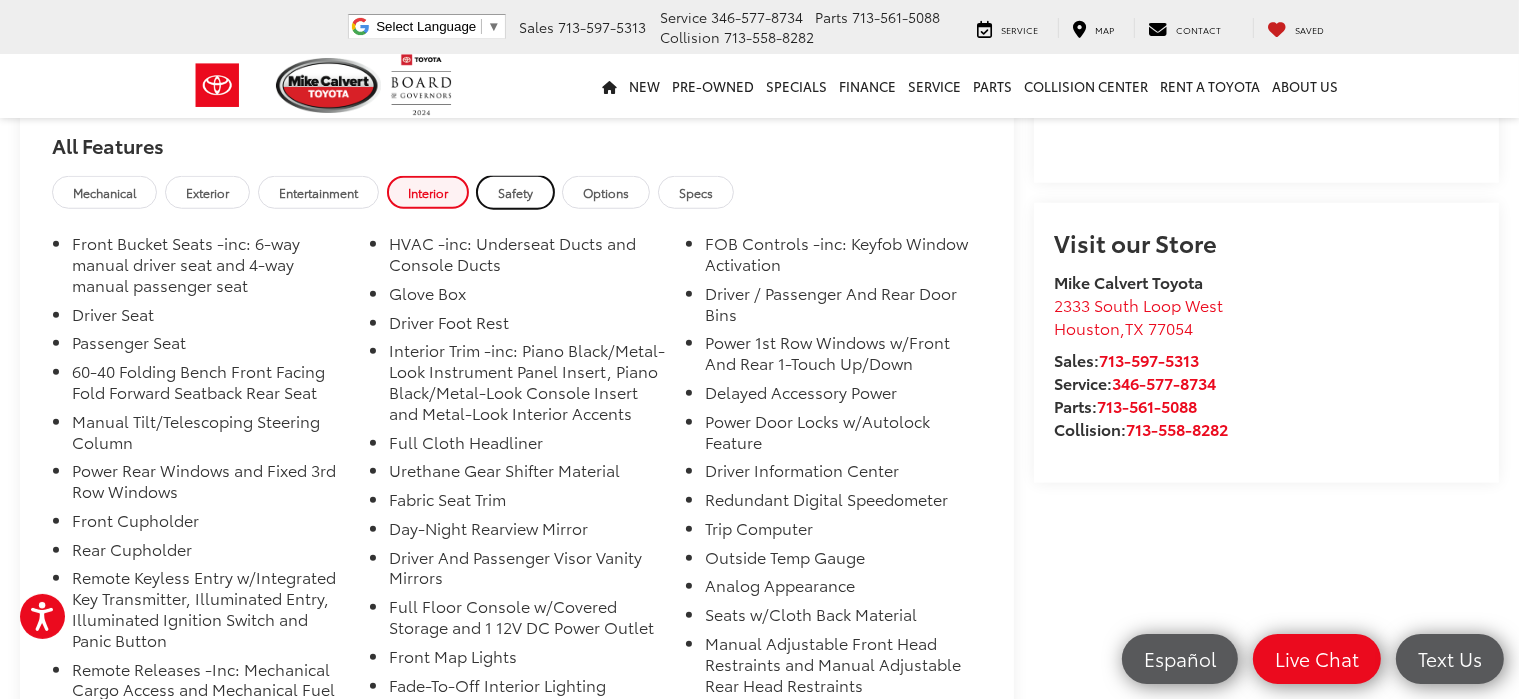 click on "Safety" at bounding box center (515, 192) 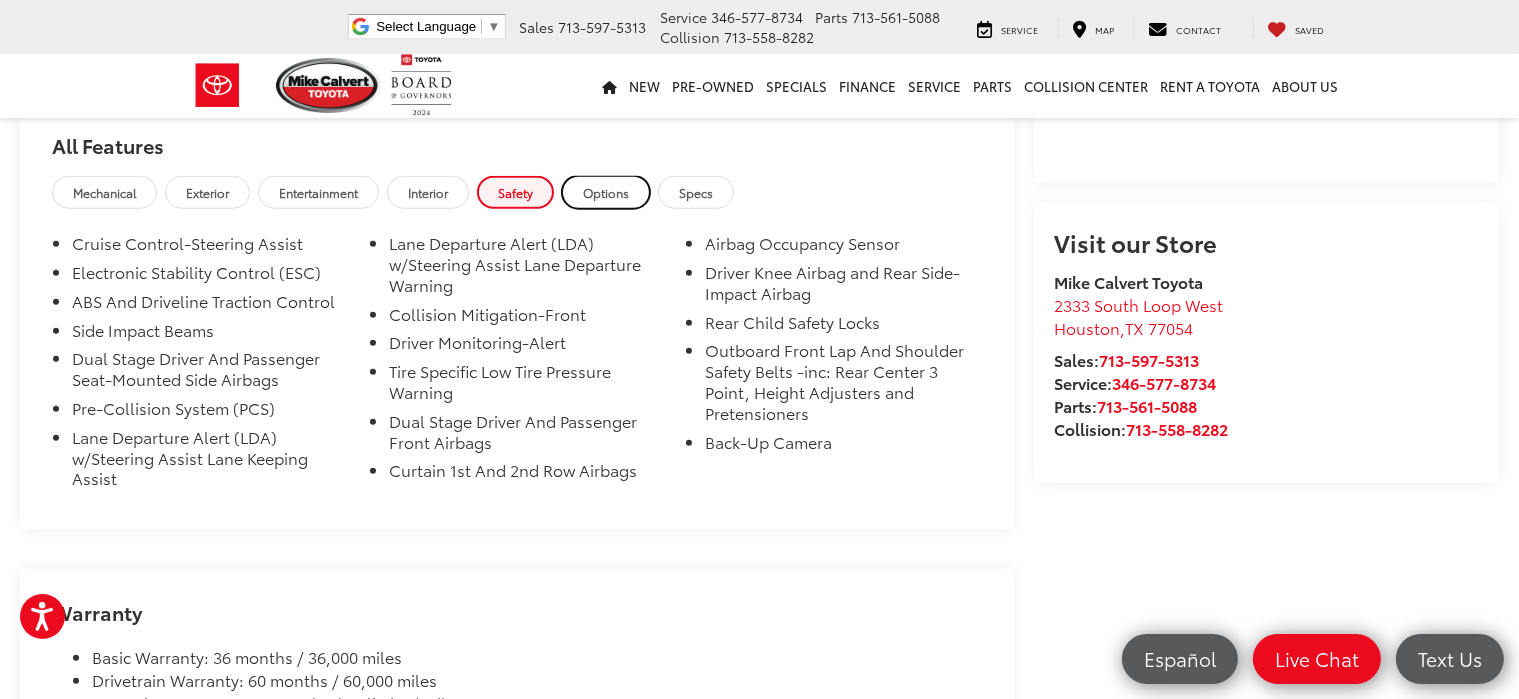 click on "Options" at bounding box center [606, 192] 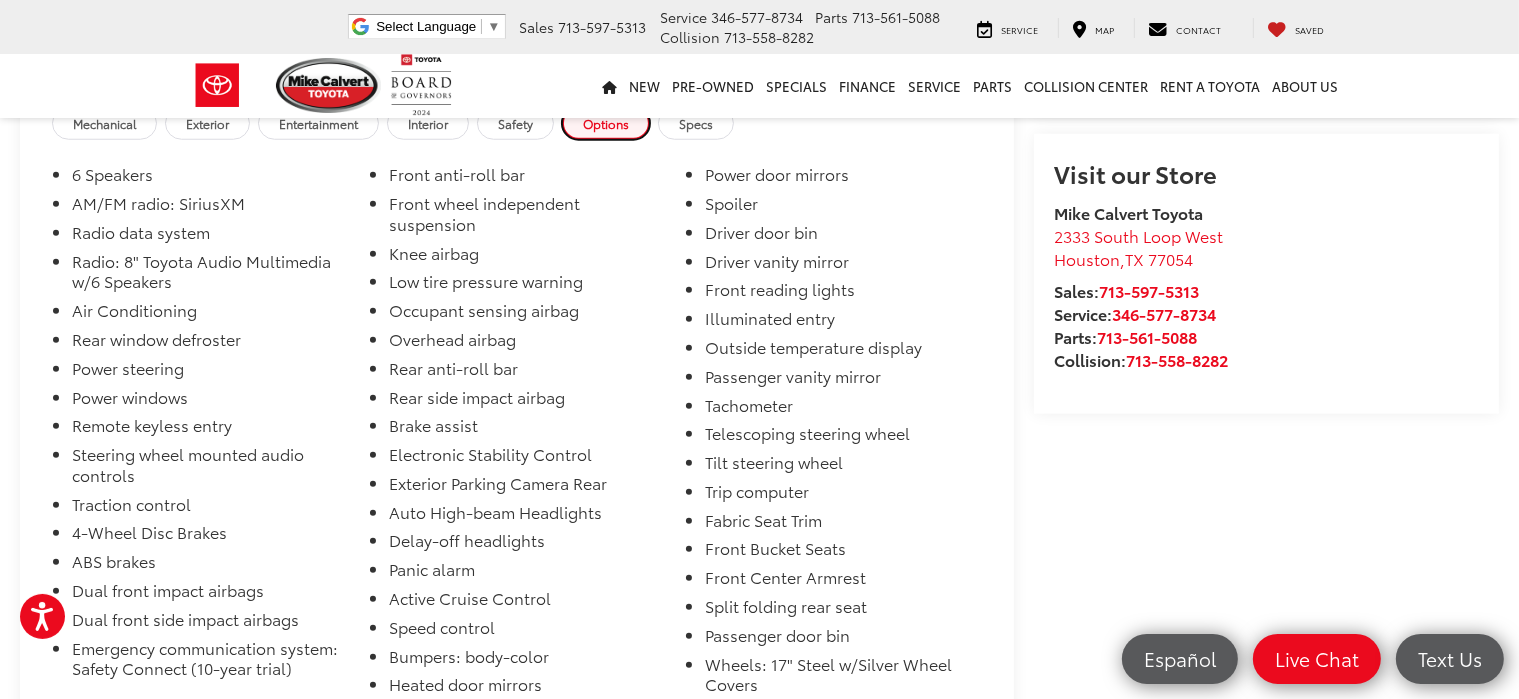 scroll, scrollTop: 1816, scrollLeft: 0, axis: vertical 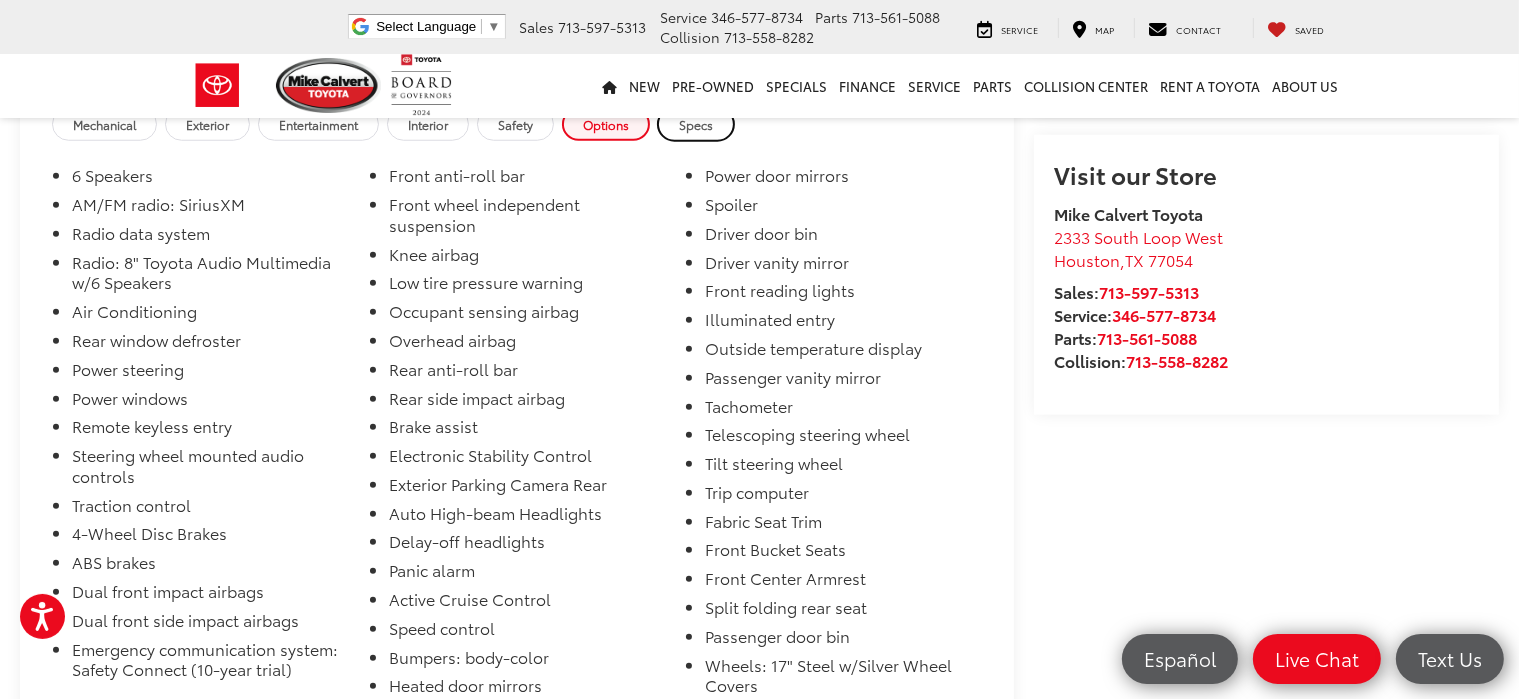 click on "Specs" at bounding box center (696, 124) 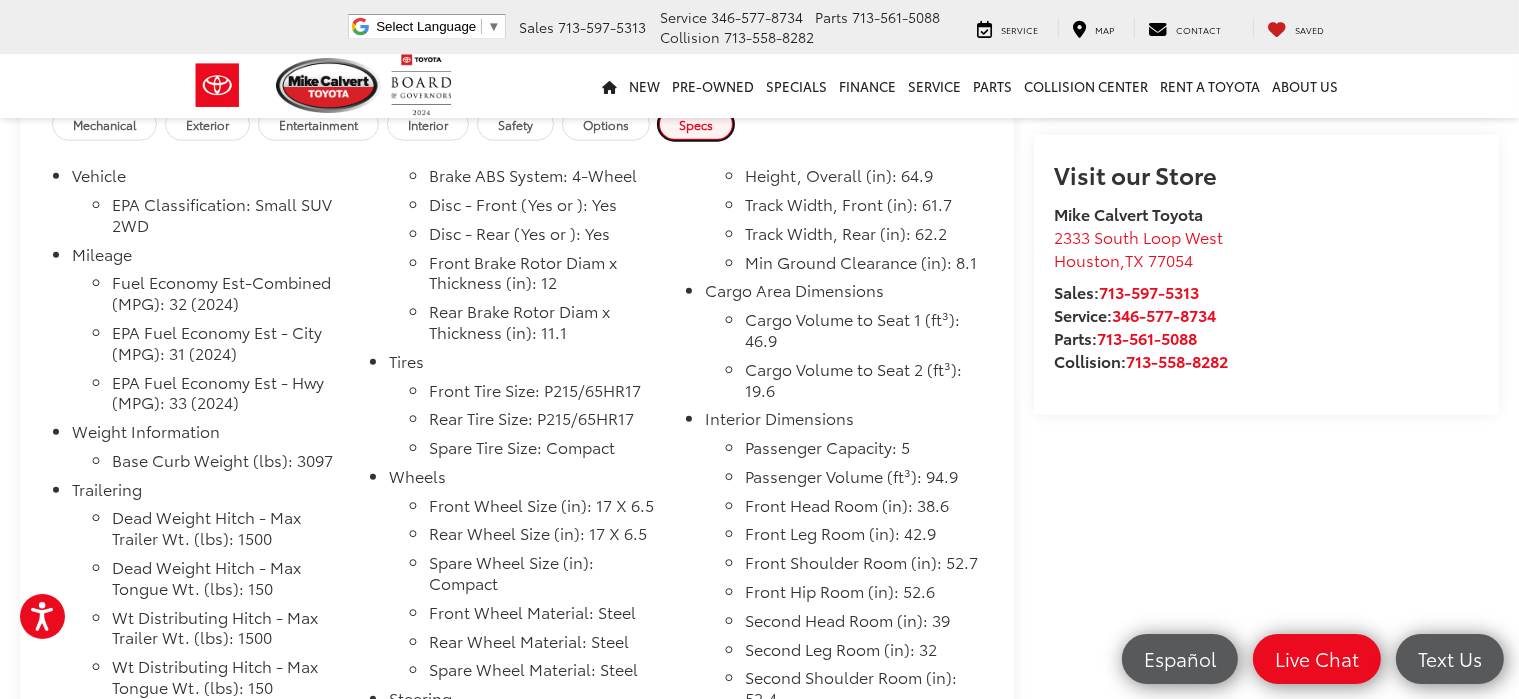 click on "Specs" at bounding box center [696, 124] 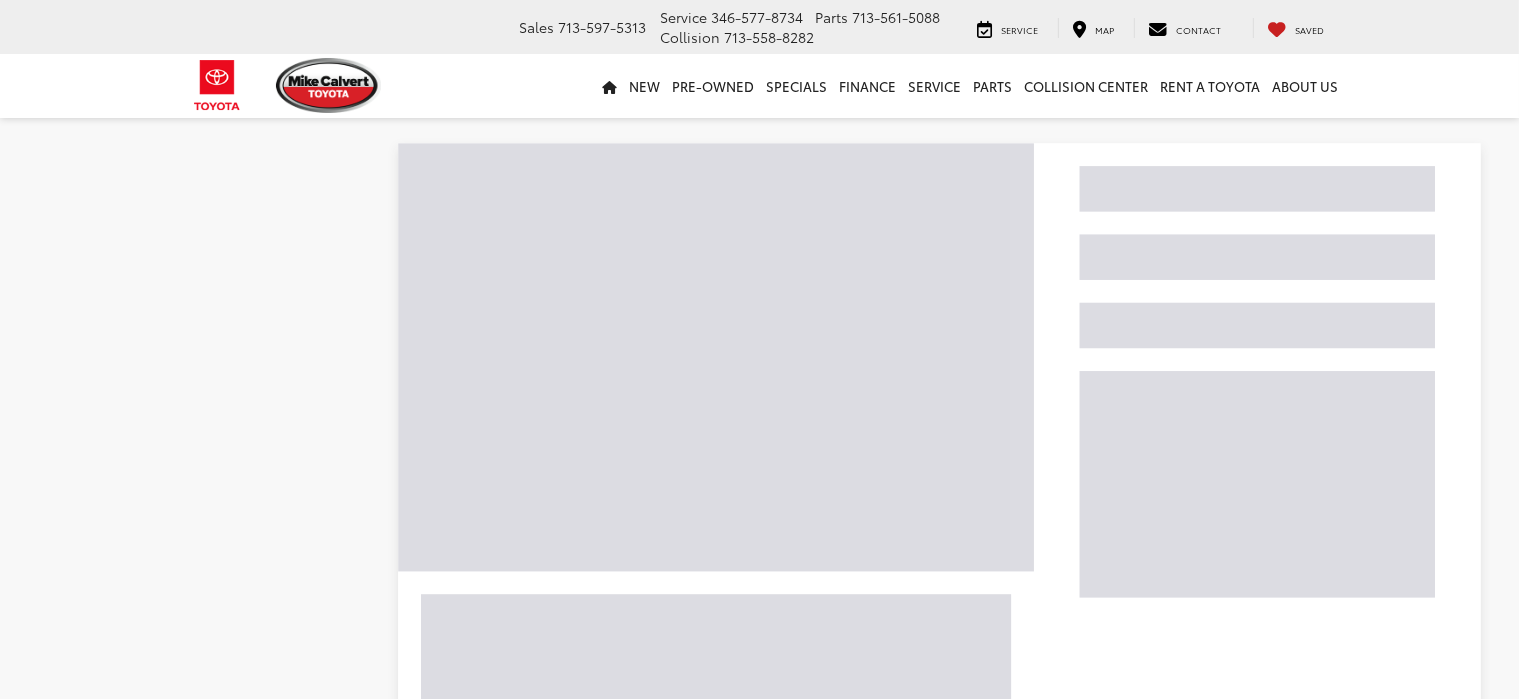 scroll, scrollTop: 2663, scrollLeft: 0, axis: vertical 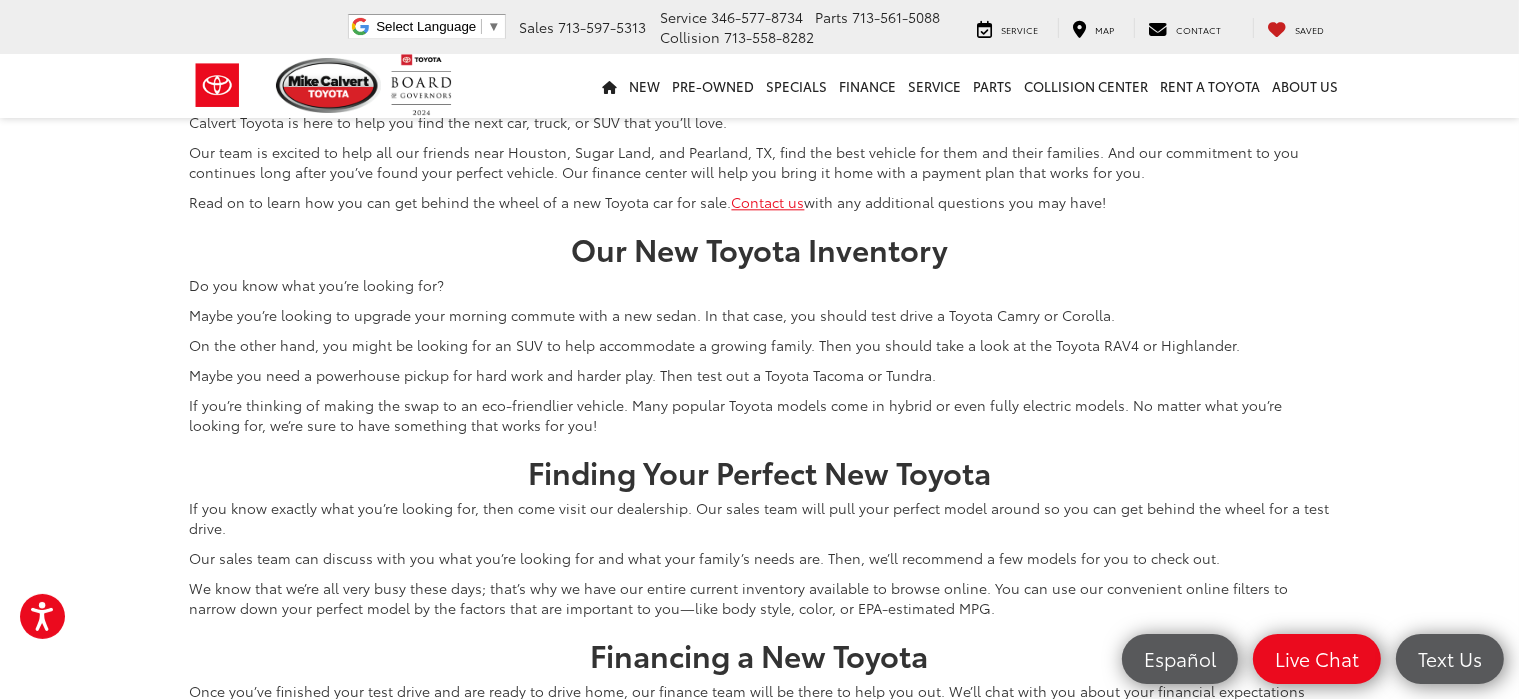 click on "3" at bounding box center [1163, -36] 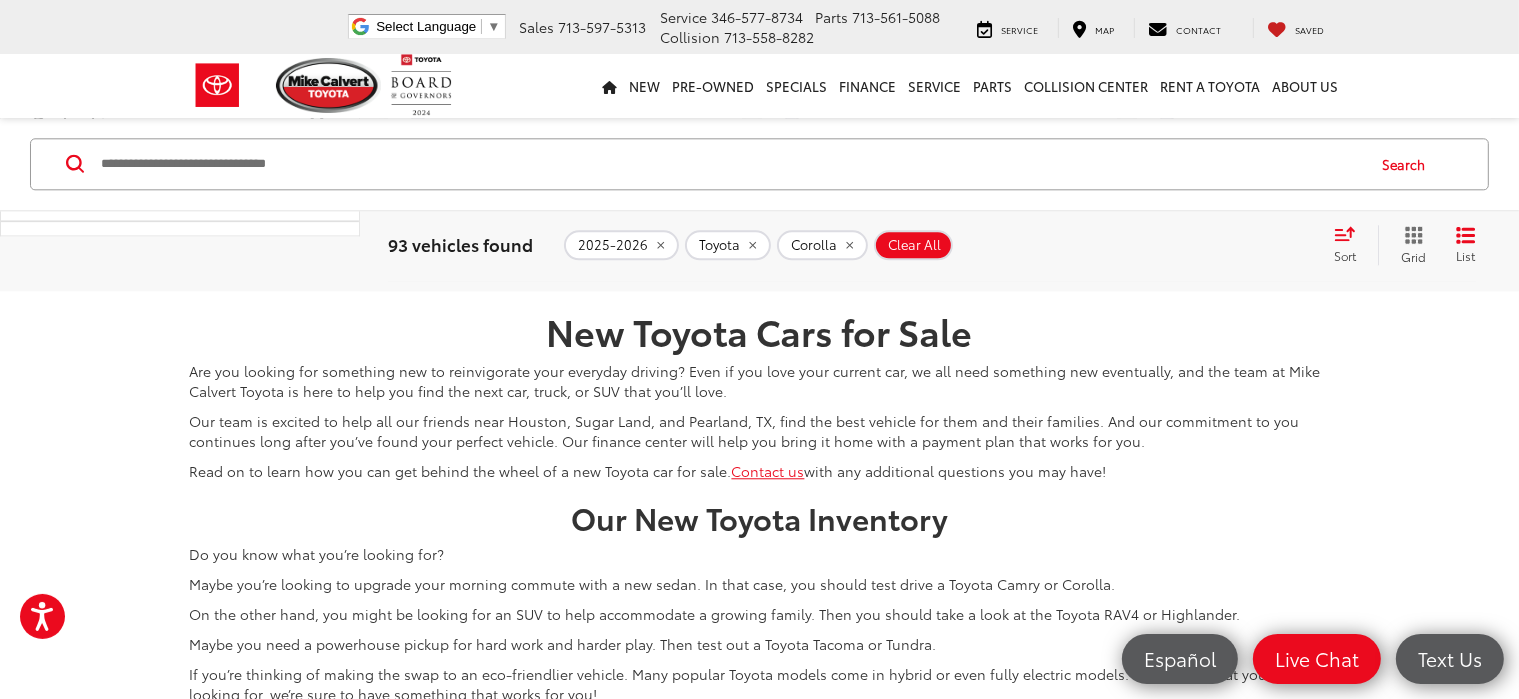 scroll, scrollTop: 4993, scrollLeft: 0, axis: vertical 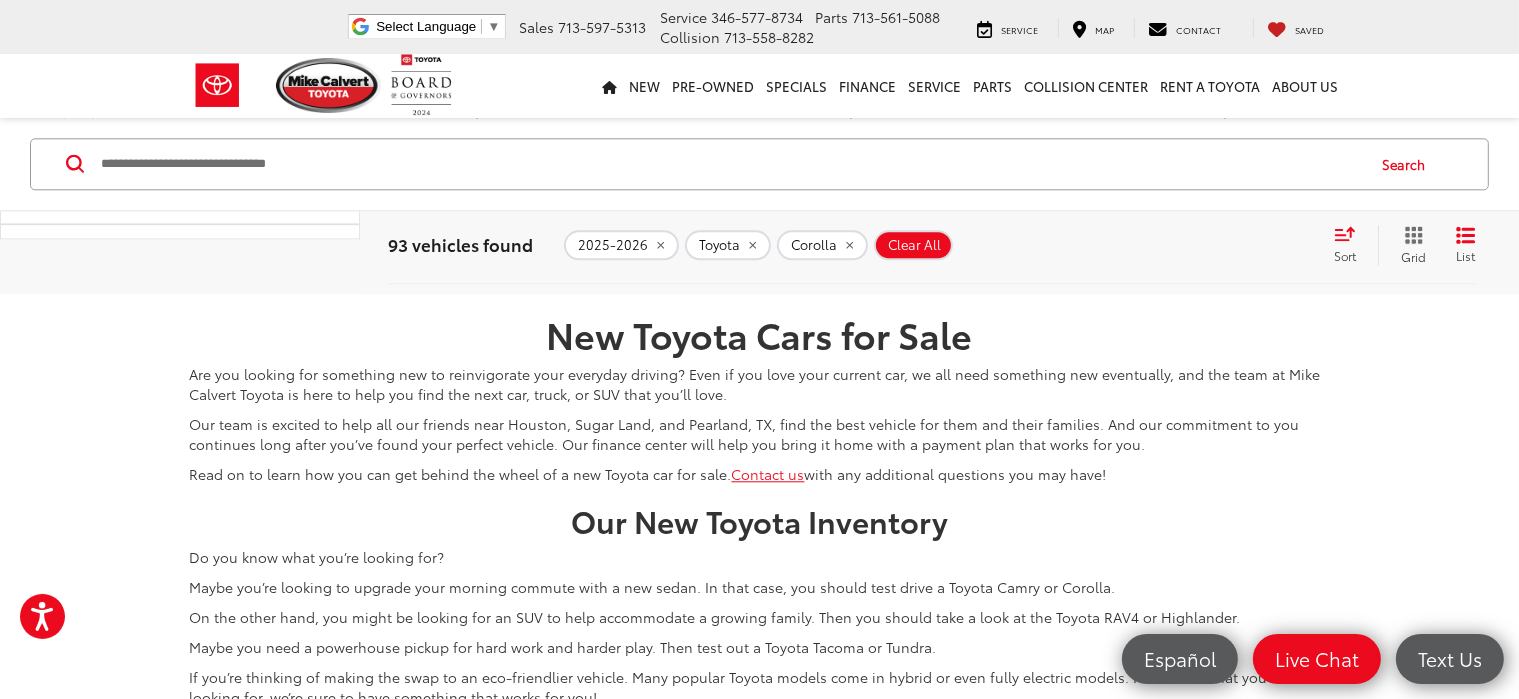click on "2" at bounding box center (1133, 235) 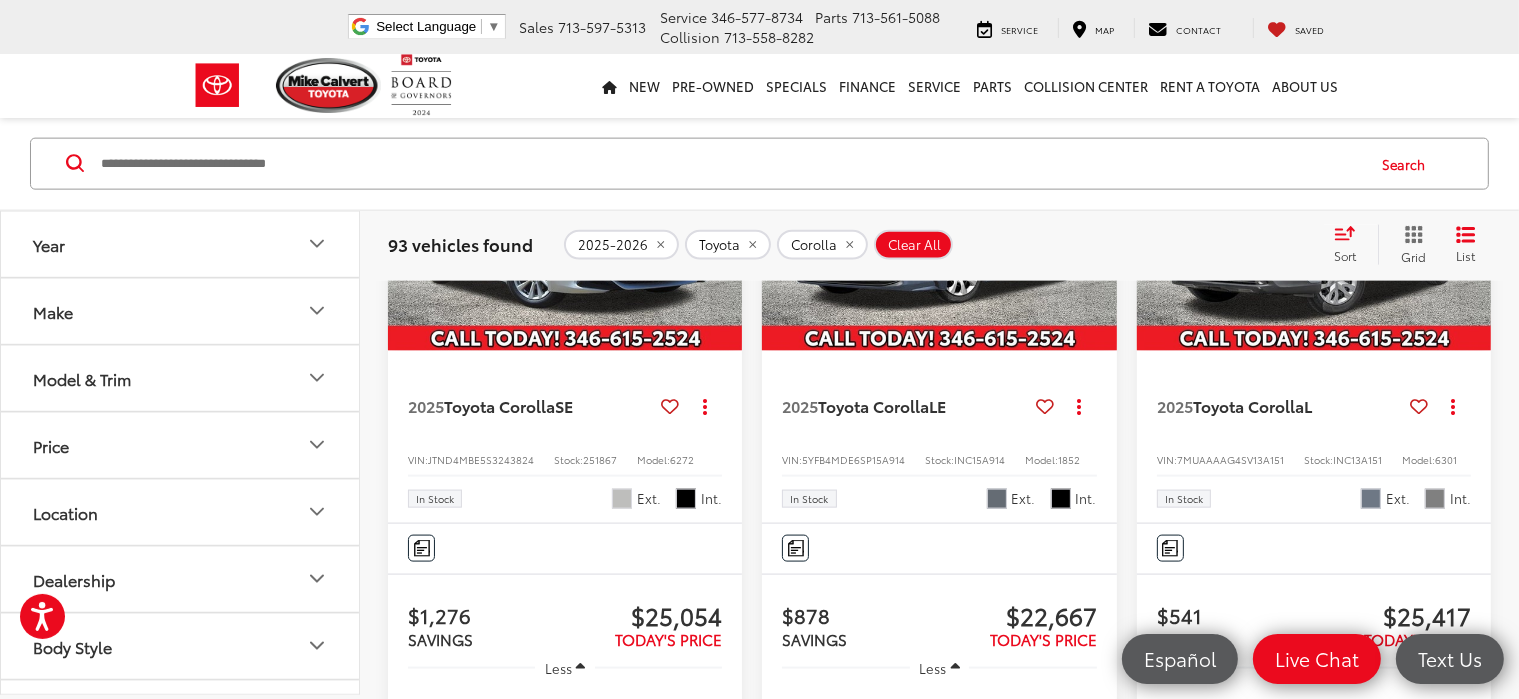 scroll, scrollTop: 2608, scrollLeft: 0, axis: vertical 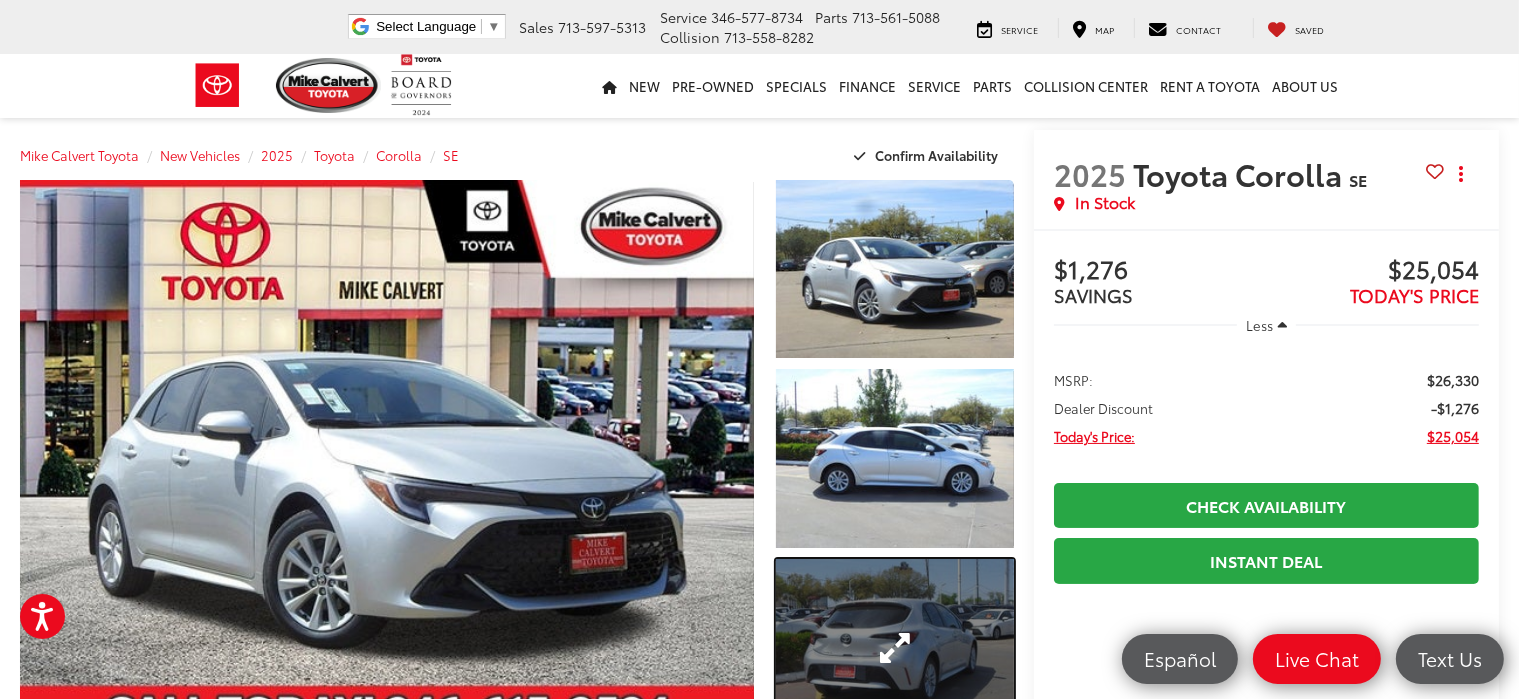 click at bounding box center (895, 648) 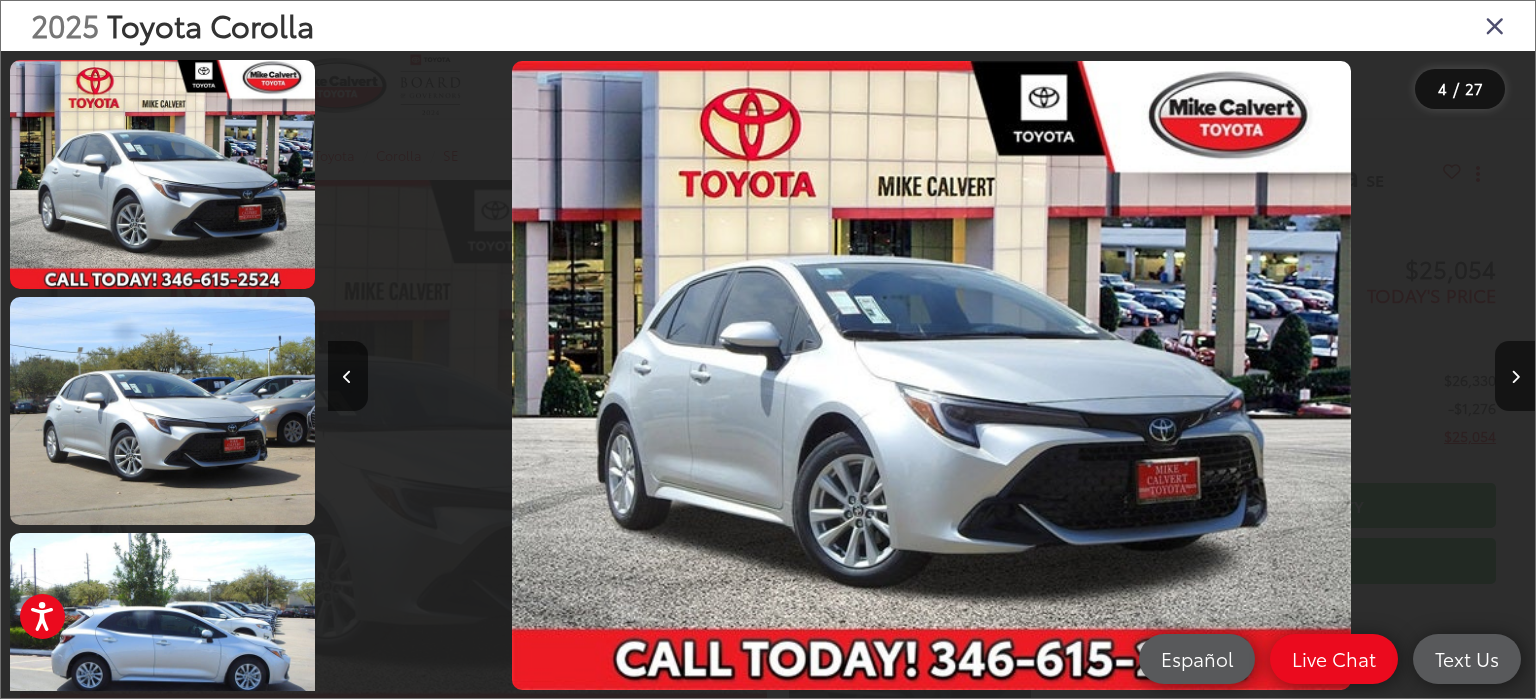 scroll, scrollTop: 571, scrollLeft: 0, axis: vertical 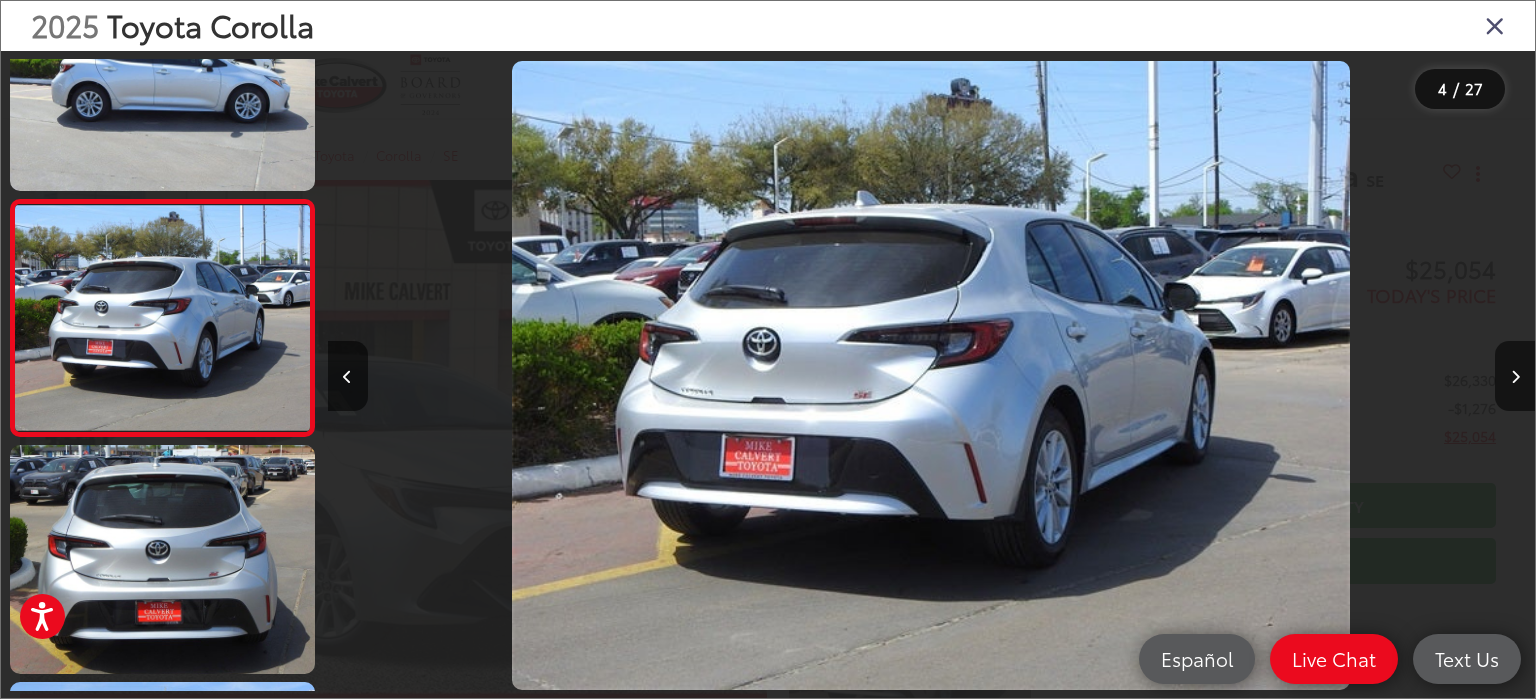 click at bounding box center [1495, 25] 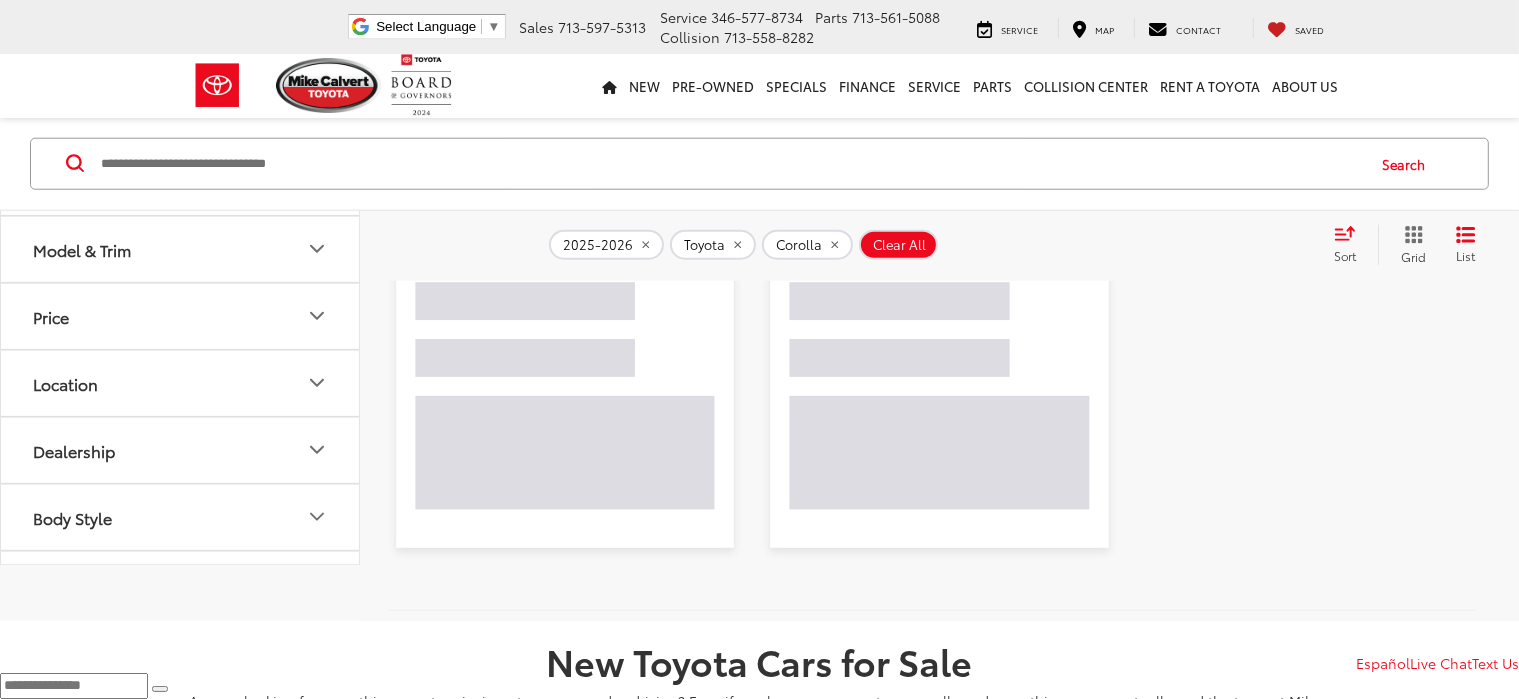 scroll, scrollTop: 133, scrollLeft: 0, axis: vertical 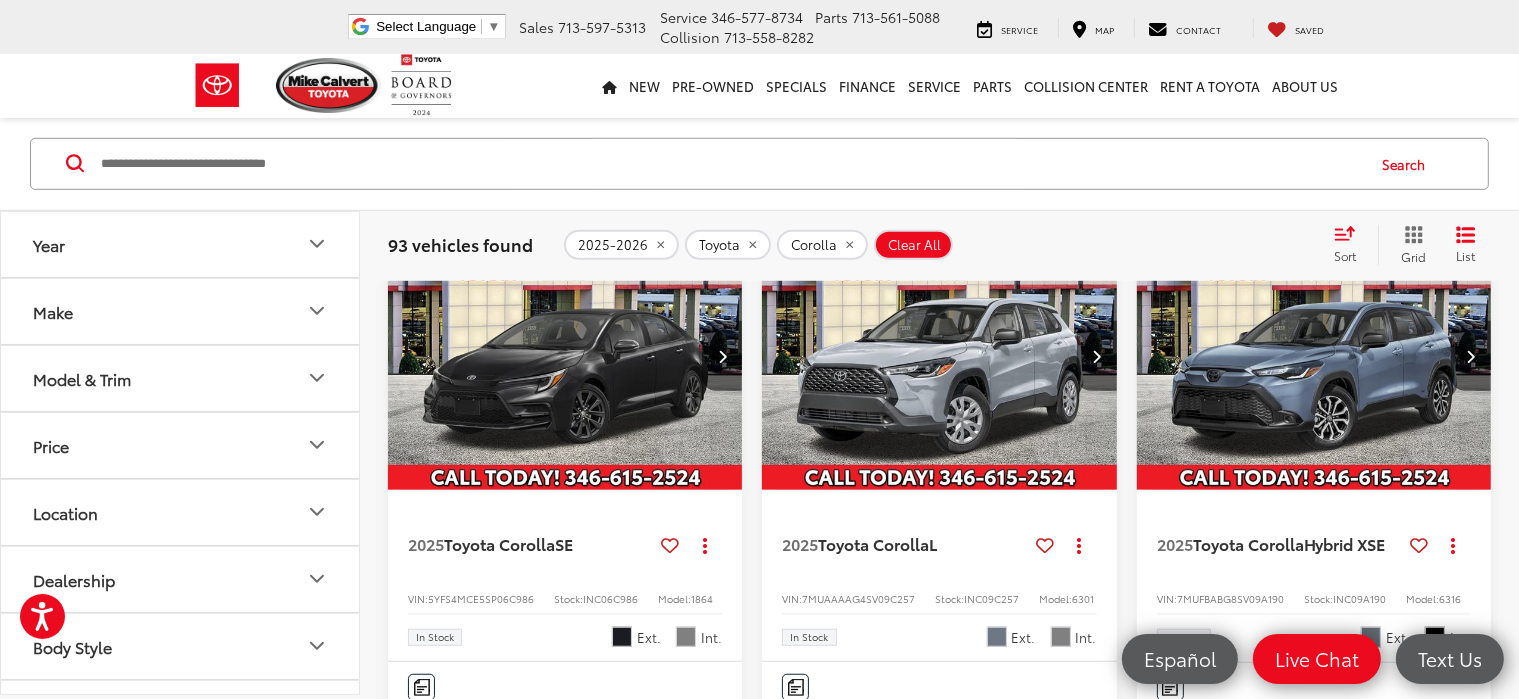 click at bounding box center [565, 357] 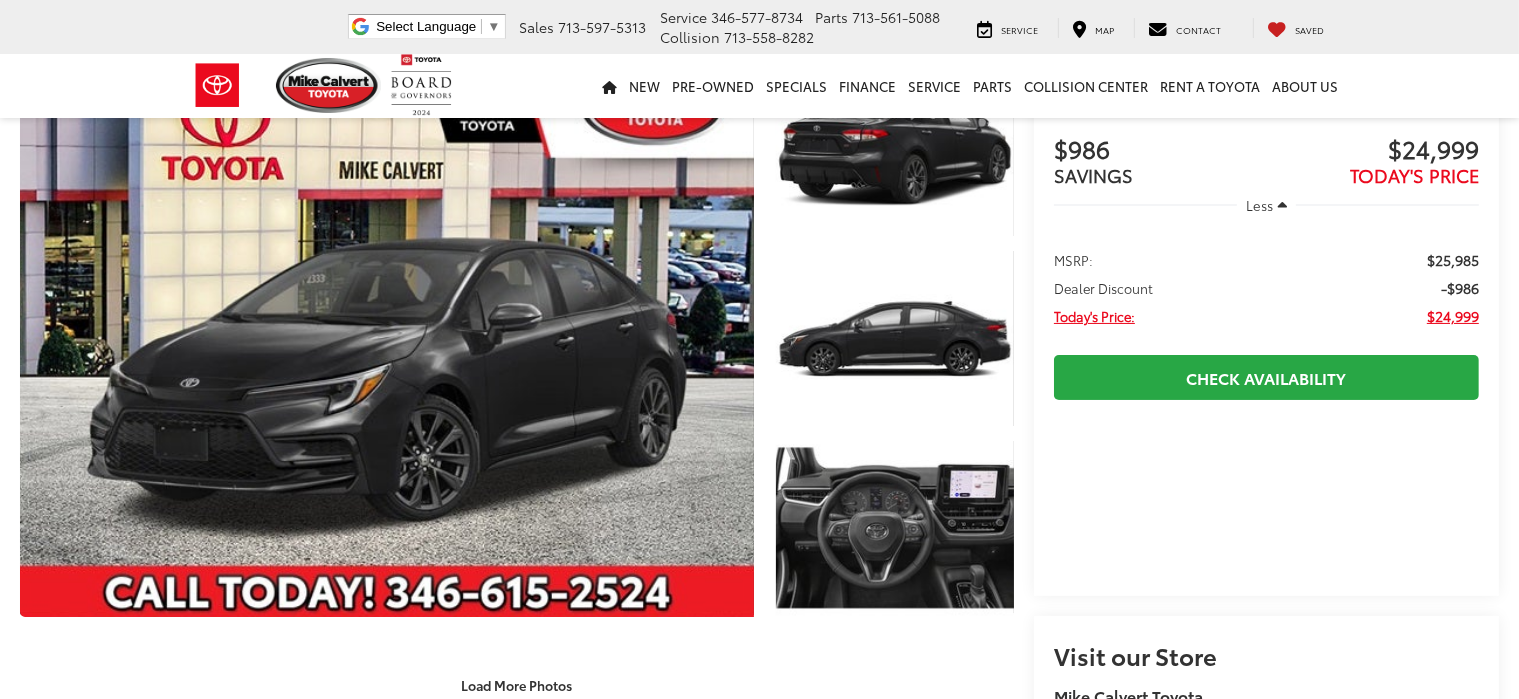 scroll, scrollTop: 121, scrollLeft: 0, axis: vertical 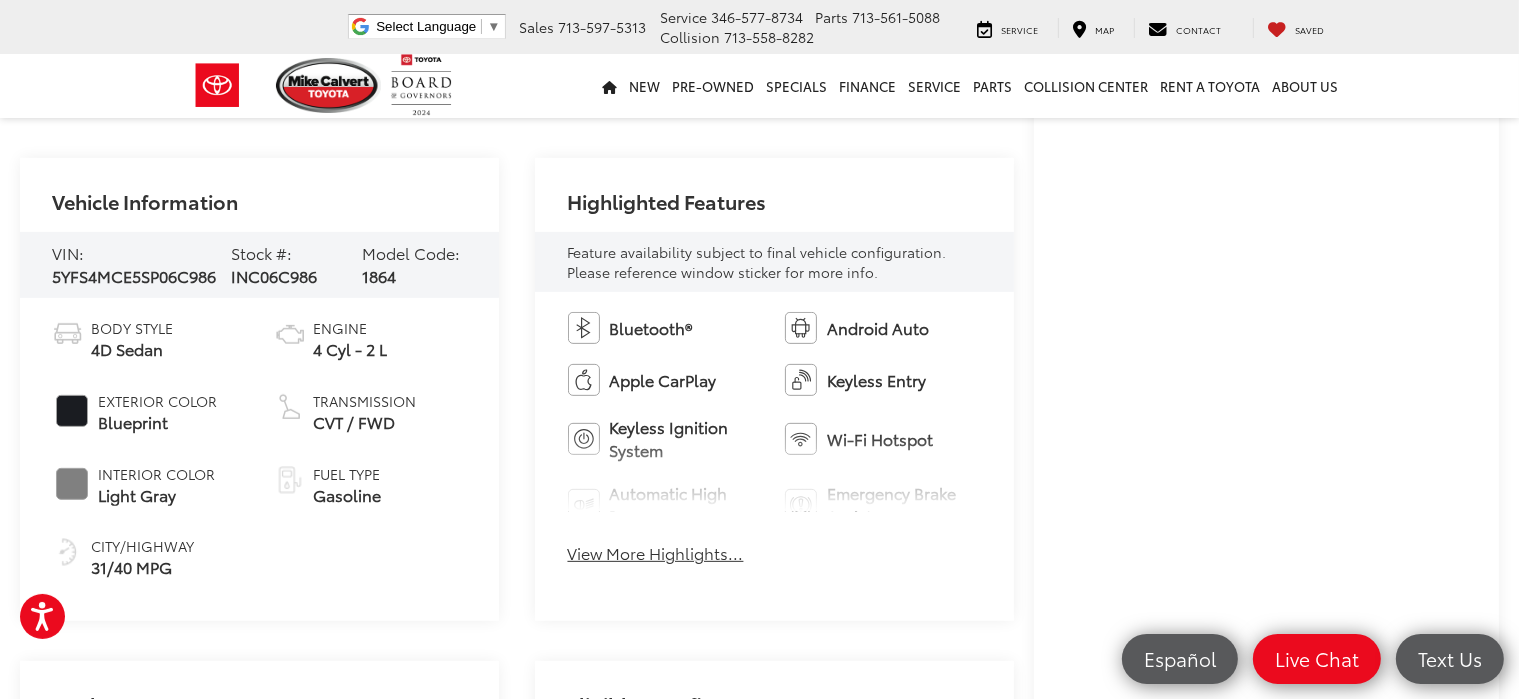 click on "View More Highlights..." at bounding box center (656, 553) 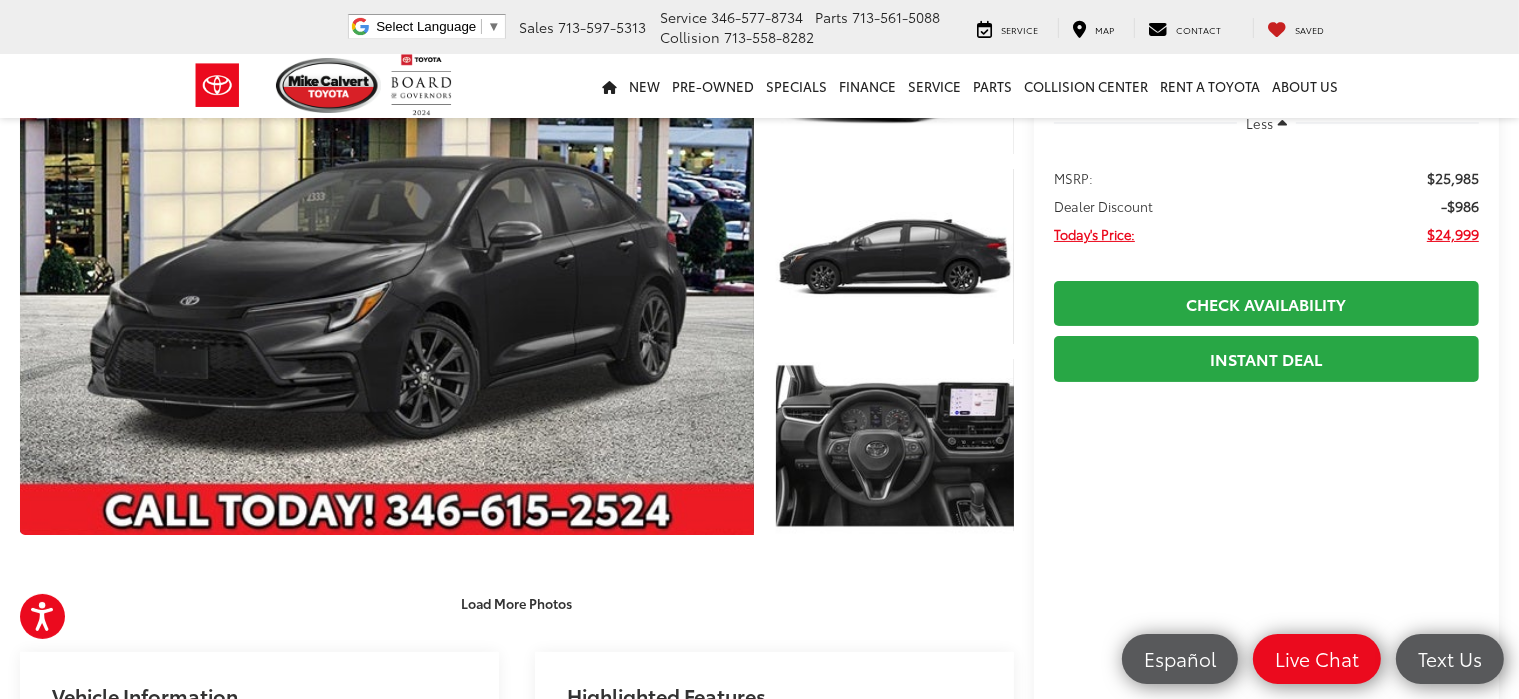 scroll, scrollTop: 0, scrollLeft: 0, axis: both 